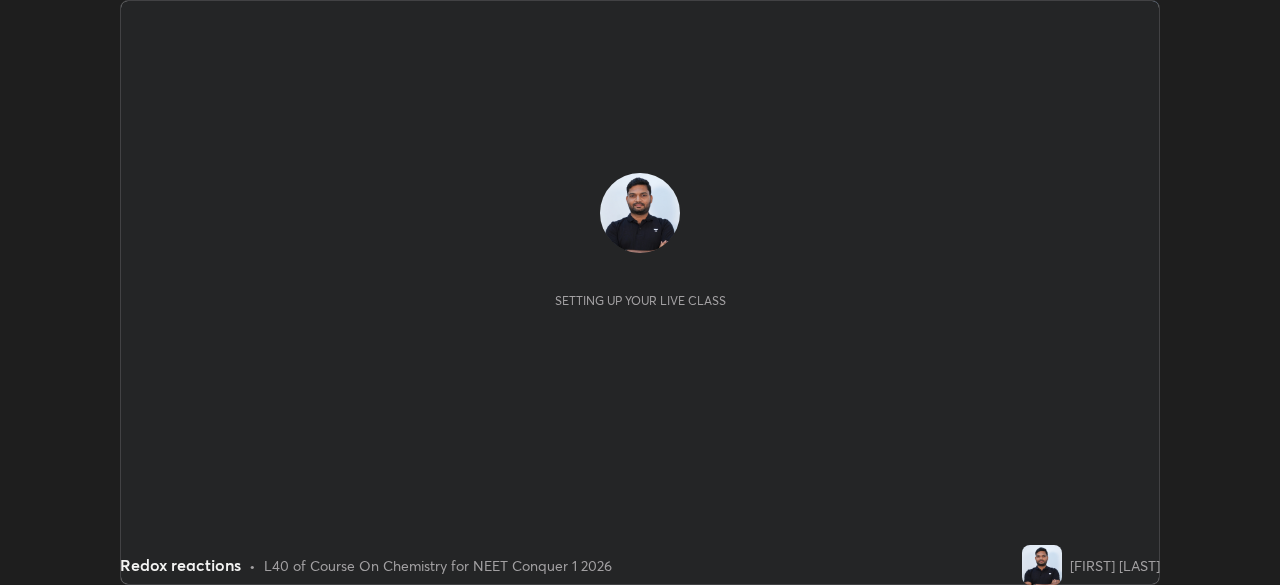 scroll, scrollTop: 0, scrollLeft: 0, axis: both 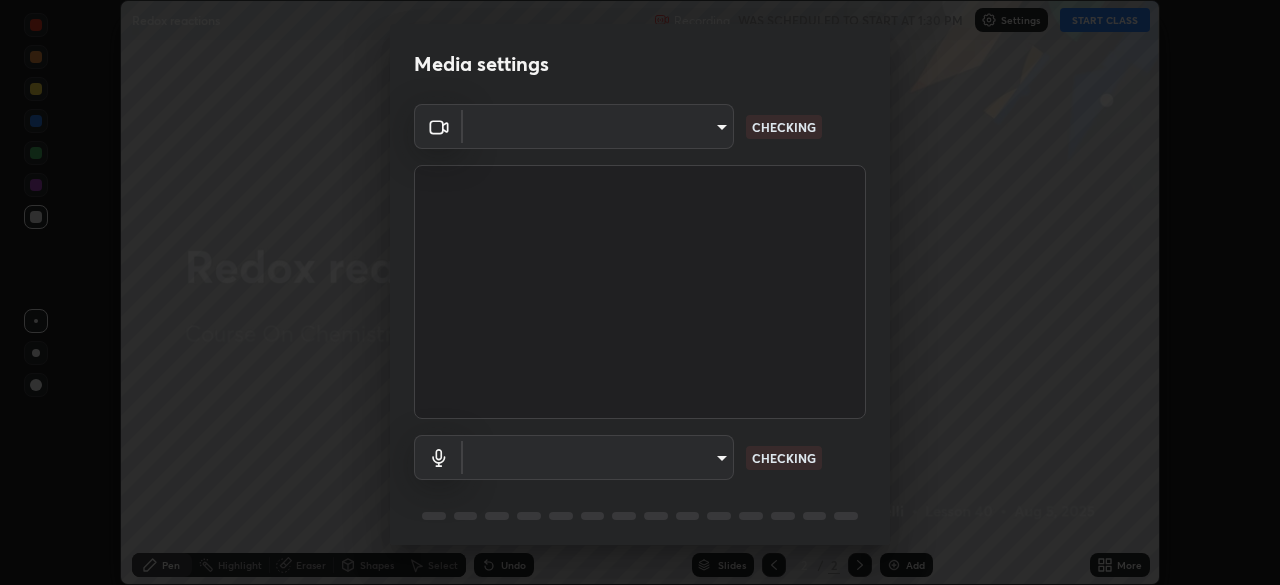 type on "b98531ccb291fb31e3b89e40f042c7c38db18d895562f17e0e36bfb5aca72fd8" 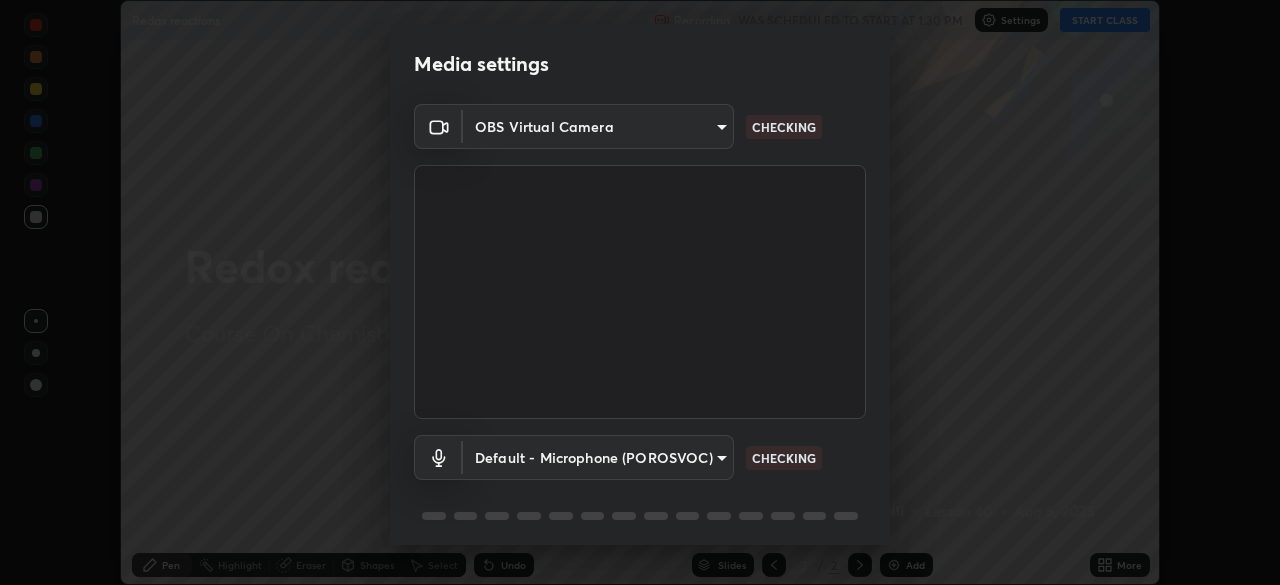 scroll, scrollTop: 71, scrollLeft: 0, axis: vertical 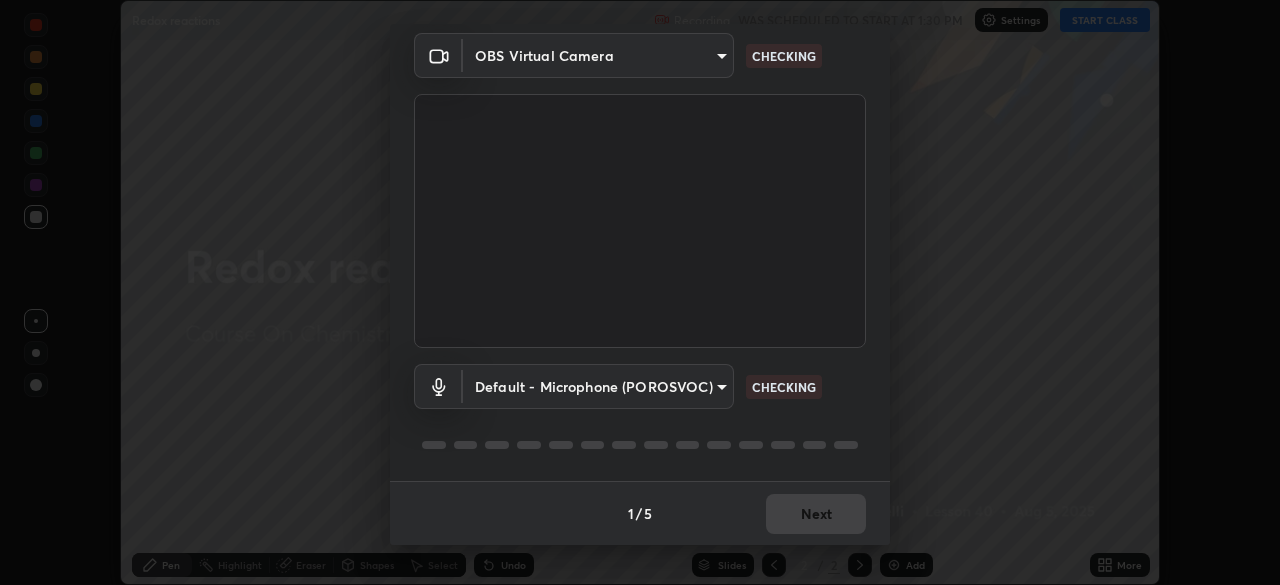 click on "Erase all Redox reactions Recording WAS SCHEDULED TO START AT  1:30 PM Settings START CLASS Setting up your live class Redox reactions • L40 of Course On Chemistry for NEET Conquer 1 2026 Vijay Komuravelli Pen Highlight Eraser Shapes Select Undo Slides 2 / 2 Add More No doubts shared Encourage your learners to ask a doubt for better clarity Report an issue Reason for reporting Buffering Chat not working Audio - Video sync issue Educator video quality low ​ Attach an image Report Media settings OBS Virtual Camera b98531ccb291fb31e3b89e40f042c7c38db18d895562f17e0e36bfb5aca72fd8 CHECKING Default - Microphone (POROSVOC) default CHECKING 1 / 5 Next" at bounding box center (640, 292) 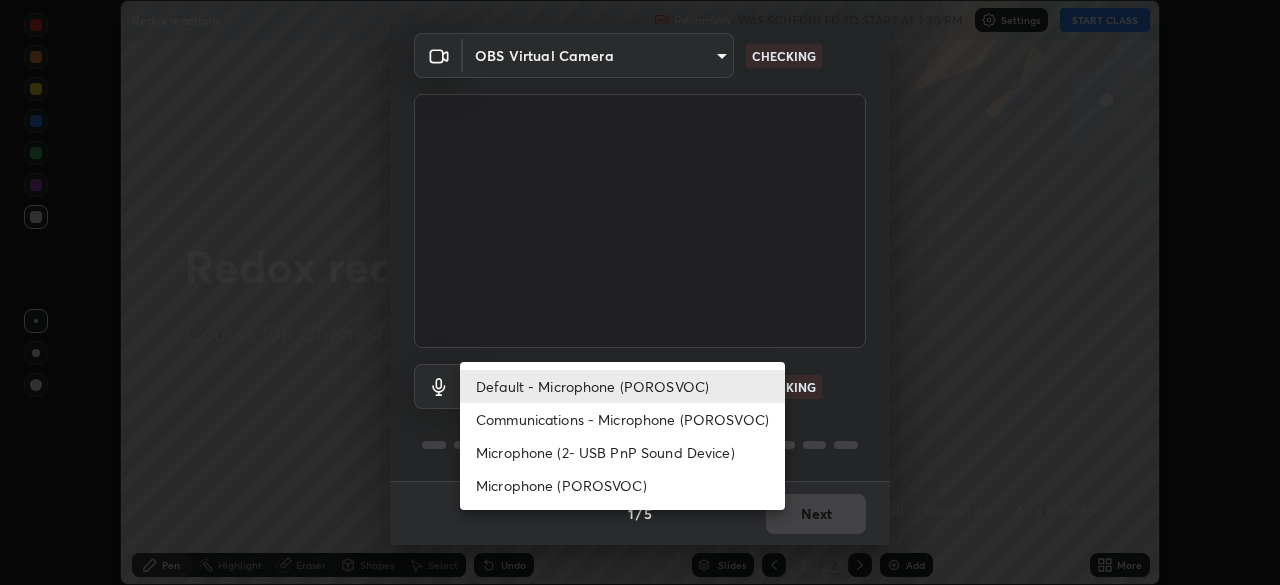 click at bounding box center (640, 292) 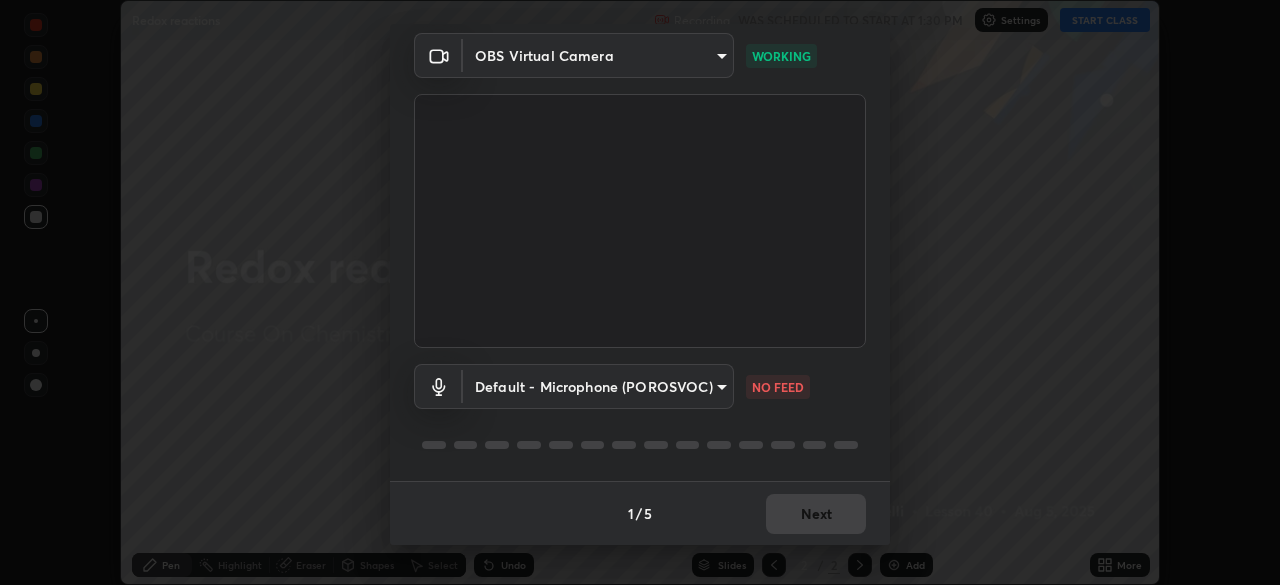 click on "Erase all Redox reactions Recording WAS SCHEDULED TO START AT  1:30 PM Settings START CLASS Setting up your live class Redox reactions • L40 of Course On Chemistry for NEET Conquer 1 2026 Vijay Komuravelli Pen Highlight Eraser Shapes Select Undo Slides 2 / 2 Add More No doubts shared Encourage your learners to ask a doubt for better clarity Report an issue Reason for reporting Buffering Chat not working Audio - Video sync issue Educator video quality low ​ Attach an image Report Media settings OBS Virtual Camera b98531ccb291fb31e3b89e40f042c7c38db18d895562f17e0e36bfb5aca72fd8 WORKING Default - Microphone (POROSVOC) default NO FEED 1 / 5 Next" at bounding box center (640, 292) 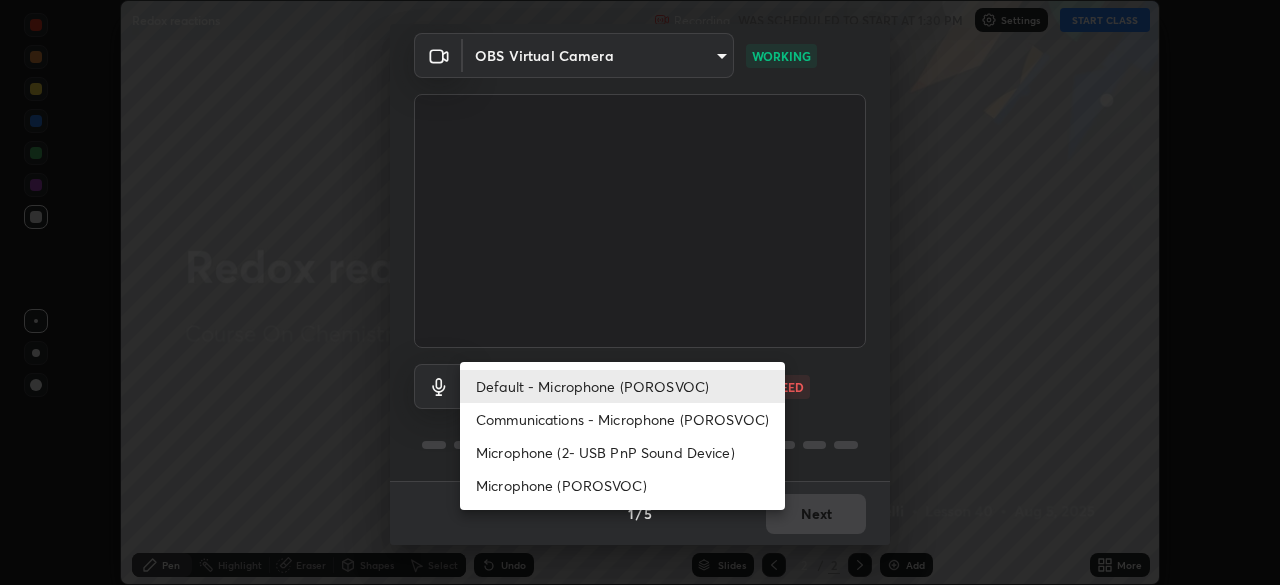 click on "Communications - Microphone (POROSVOC)" at bounding box center (622, 419) 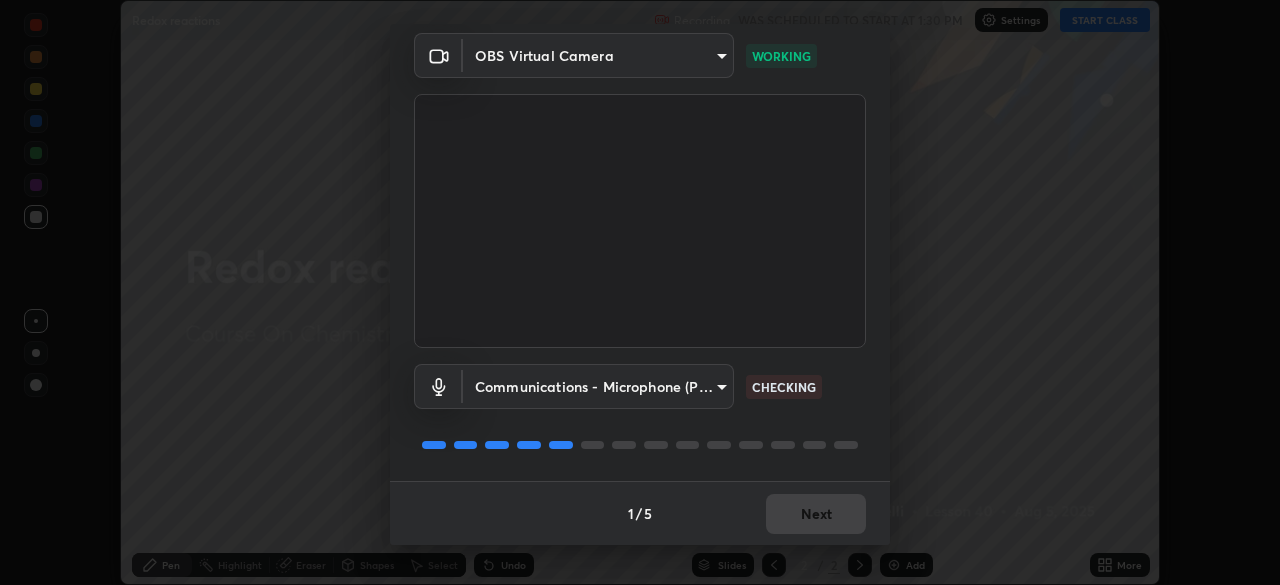 click on "Erase all Redox reactions Recording WAS SCHEDULED TO START AT  1:30 PM Settings START CLASS Setting up your live class Redox reactions • L40 of Course On Chemistry for NEET Conquer 1 2026 Vijay Komuravelli Pen Highlight Eraser Shapes Select Undo Slides 2 / 2 Add More No doubts shared Encourage your learners to ask a doubt for better clarity Report an issue Reason for reporting Buffering Chat not working Audio - Video sync issue Educator video quality low ​ Attach an image Report Media settings OBS Virtual Camera b98531ccb291fb31e3b89e40f042c7c38db18d895562f17e0e36bfb5aca72fd8 WORKING Communications - Microphone (POROSVOC) communications CHECKING 1 / 5 Next" at bounding box center [640, 292] 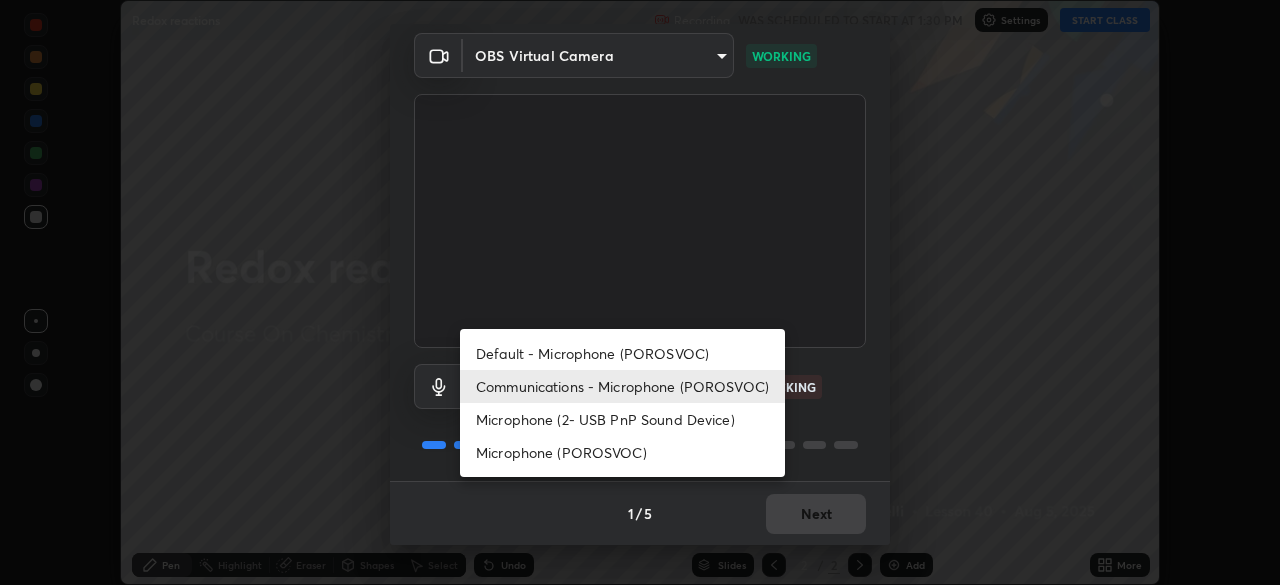 click on "Default - Microphone (POROSVOC)" at bounding box center (622, 353) 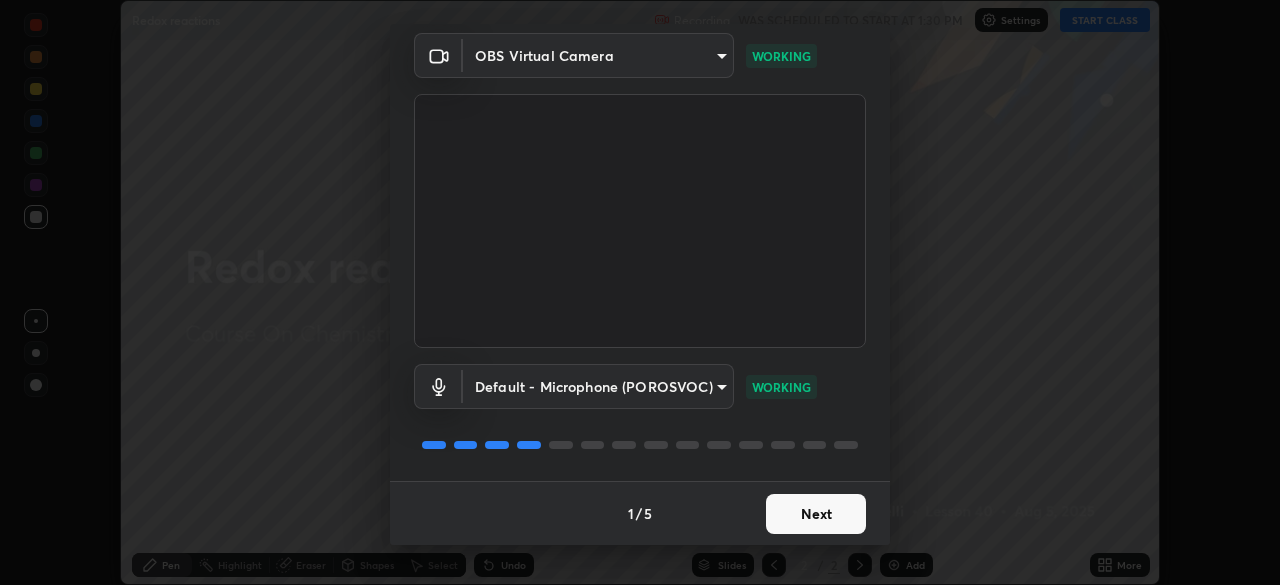 click on "Next" at bounding box center (816, 514) 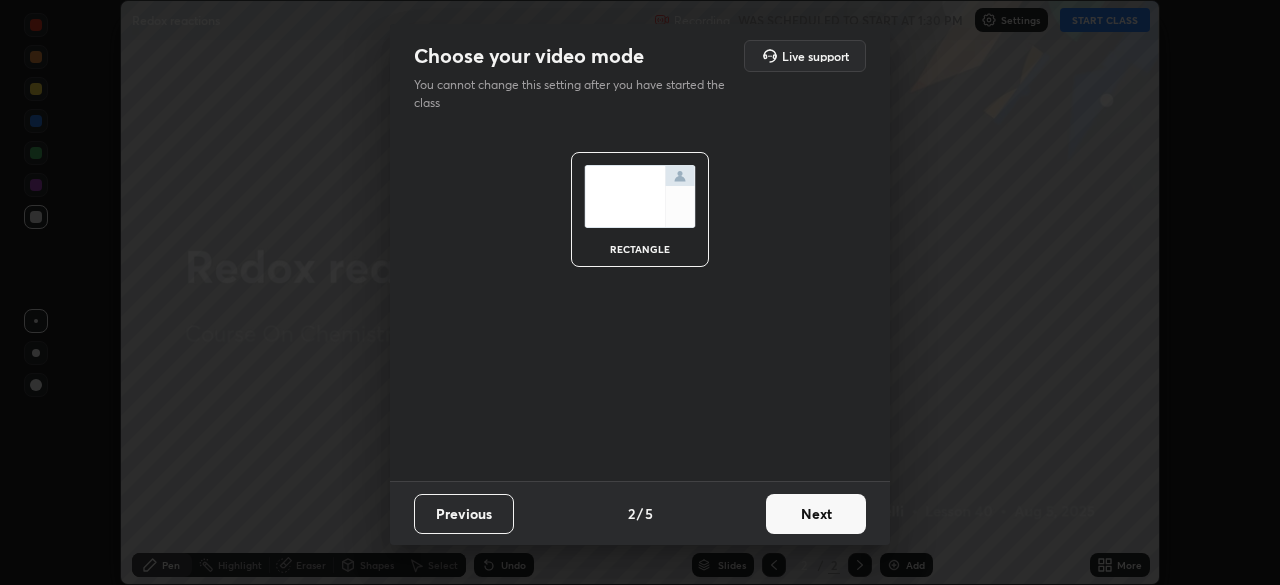 click on "Next" at bounding box center (816, 514) 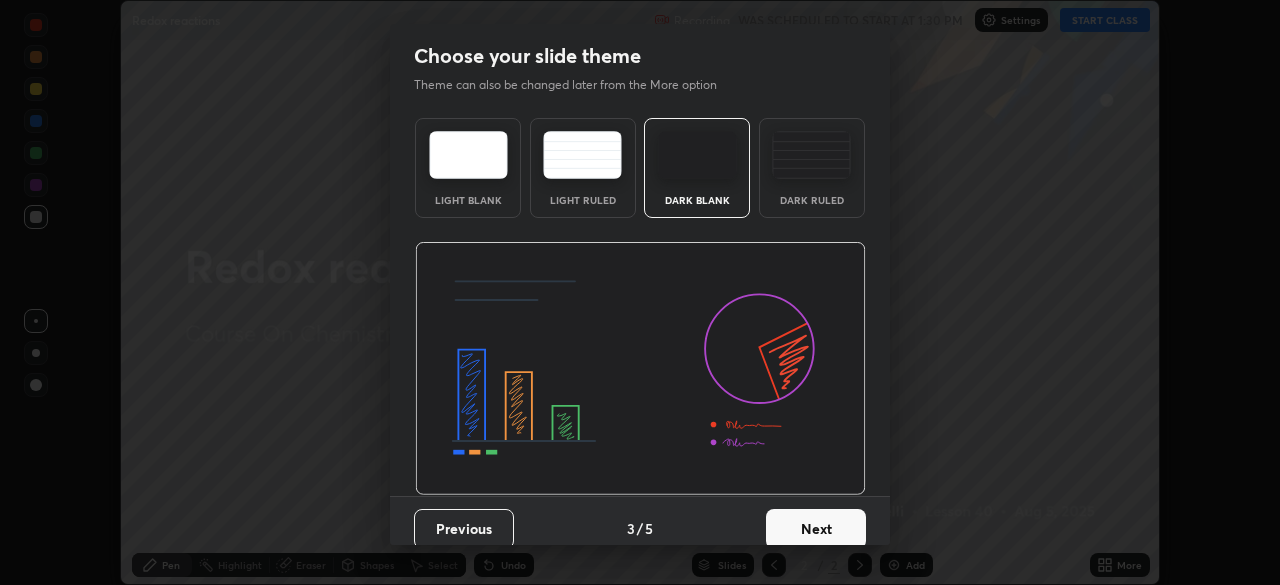 click on "Next" at bounding box center [816, 529] 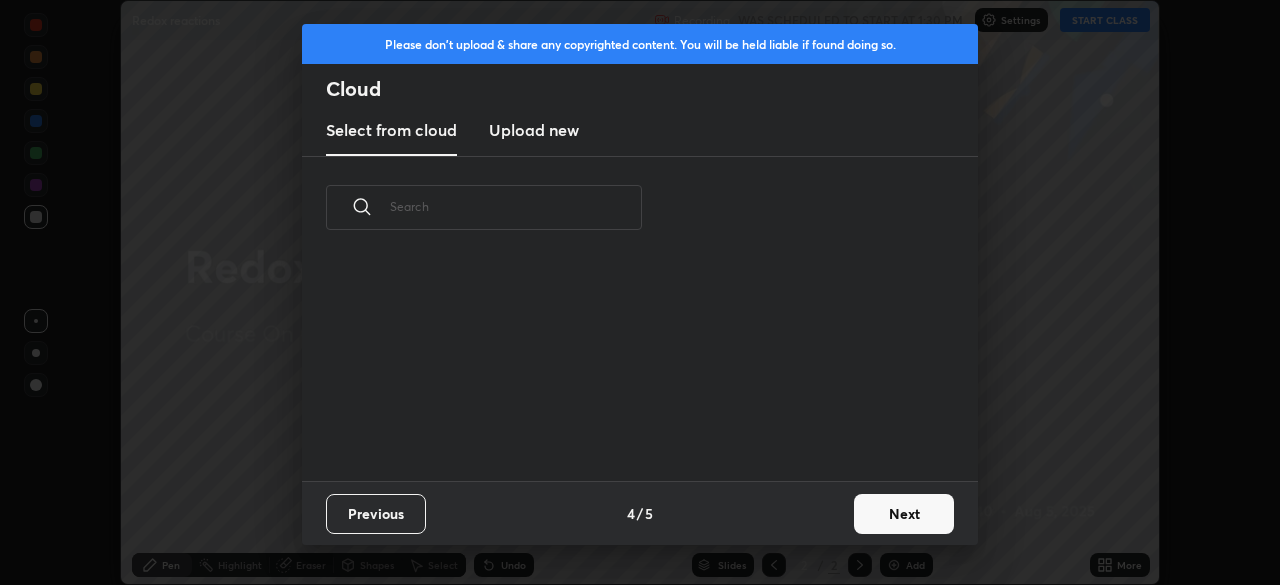 click on "Next" at bounding box center [904, 514] 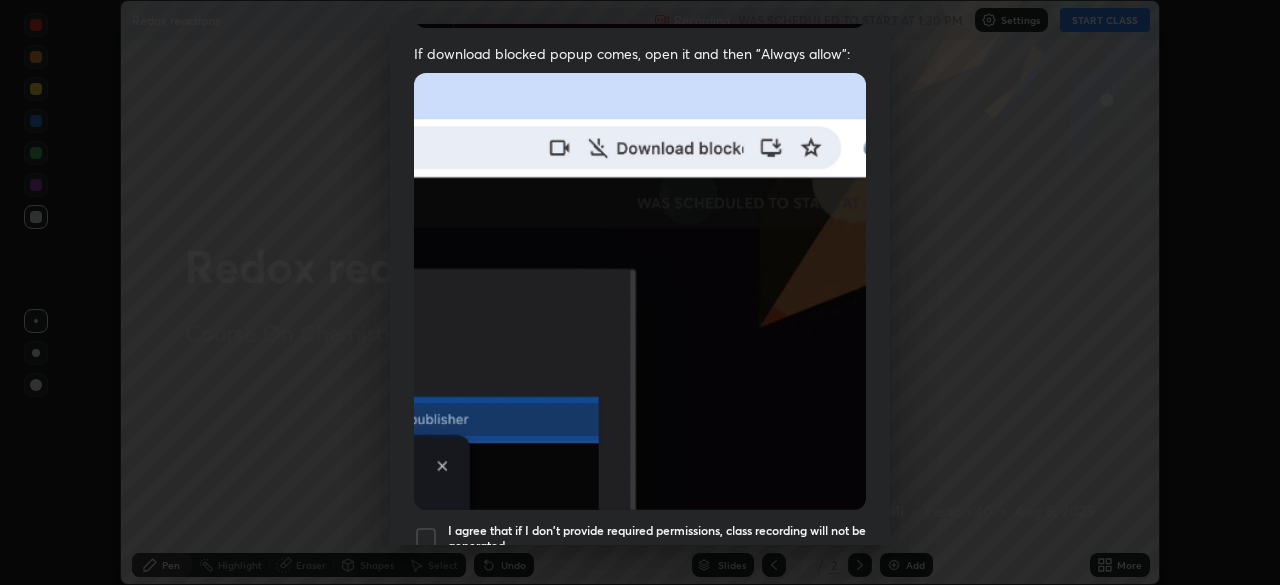 scroll, scrollTop: 400, scrollLeft: 0, axis: vertical 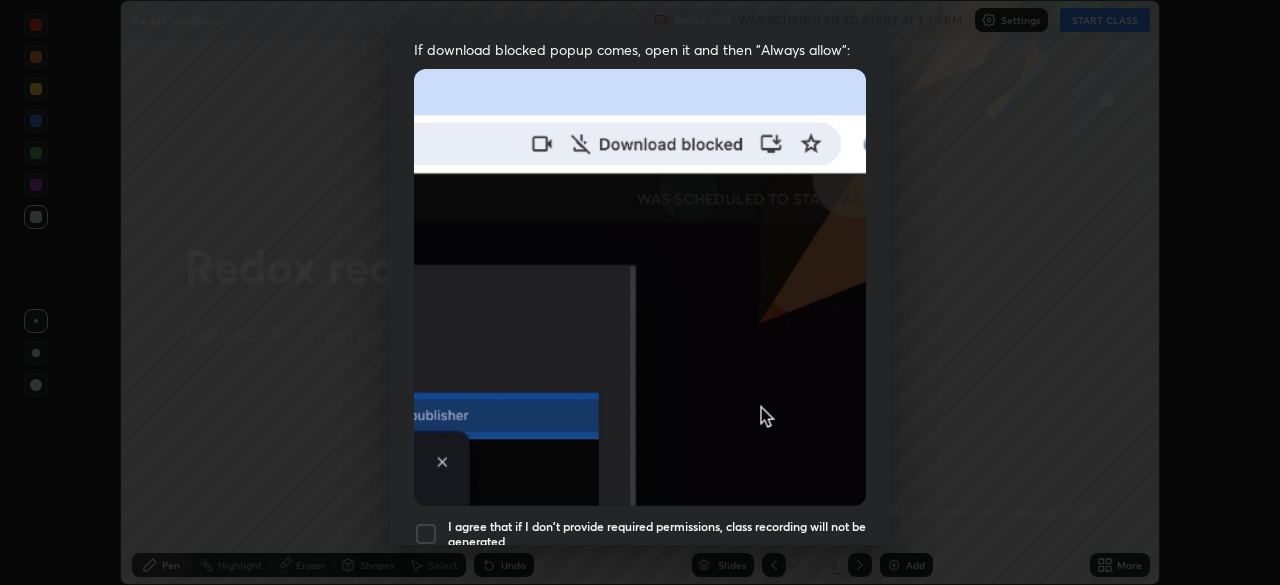 click at bounding box center (426, 534) 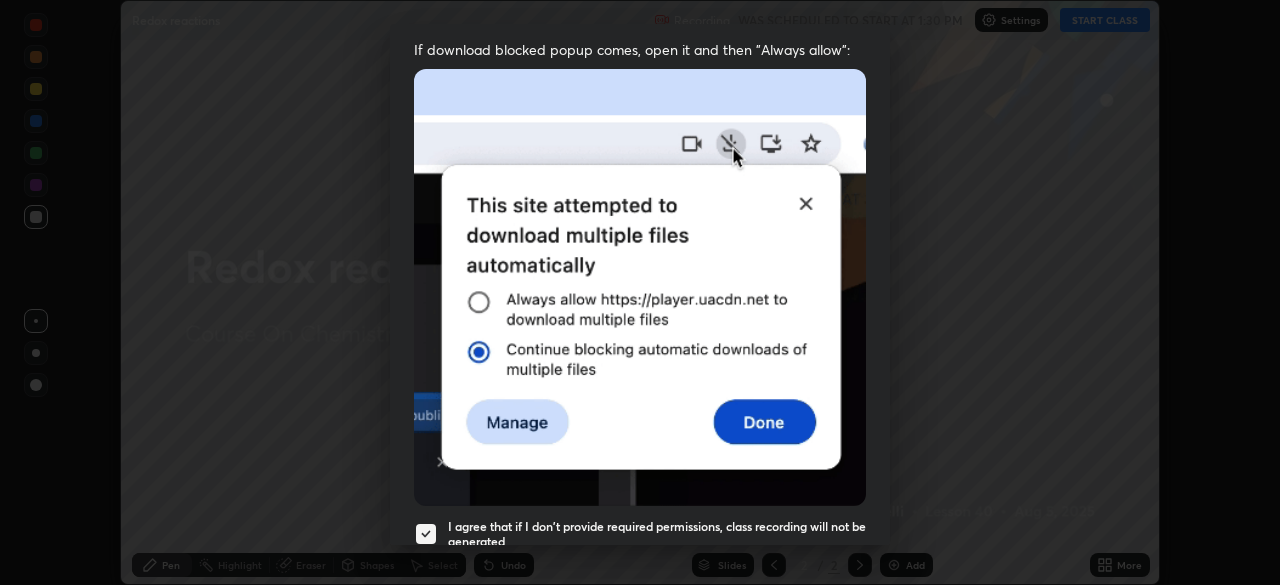 scroll, scrollTop: 479, scrollLeft: 0, axis: vertical 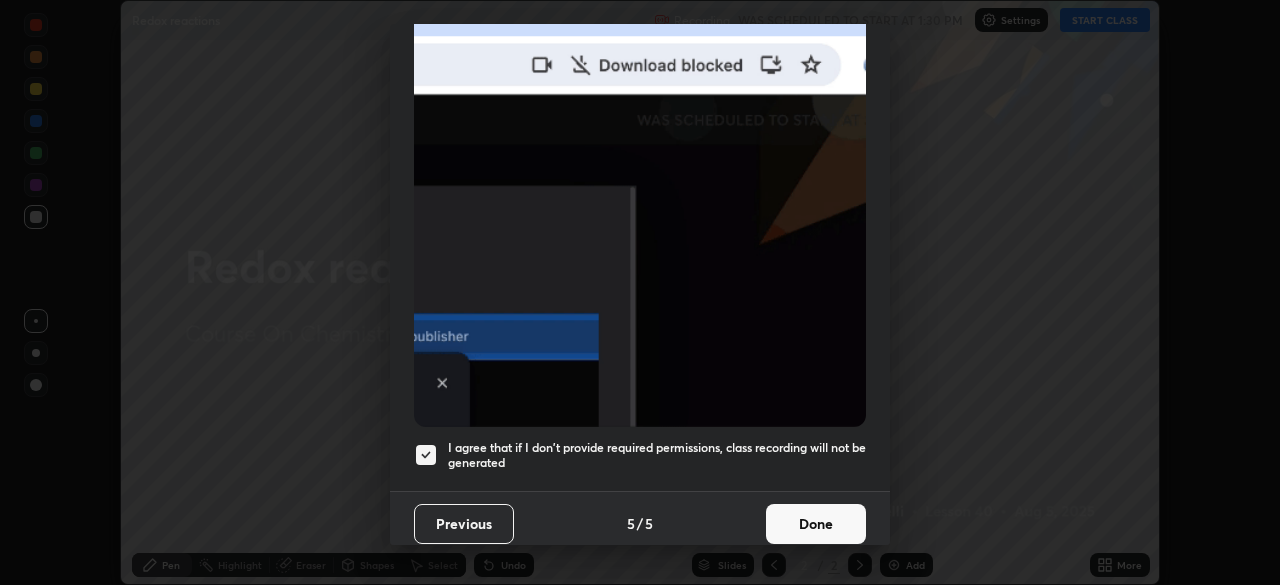 click on "Done" at bounding box center [816, 524] 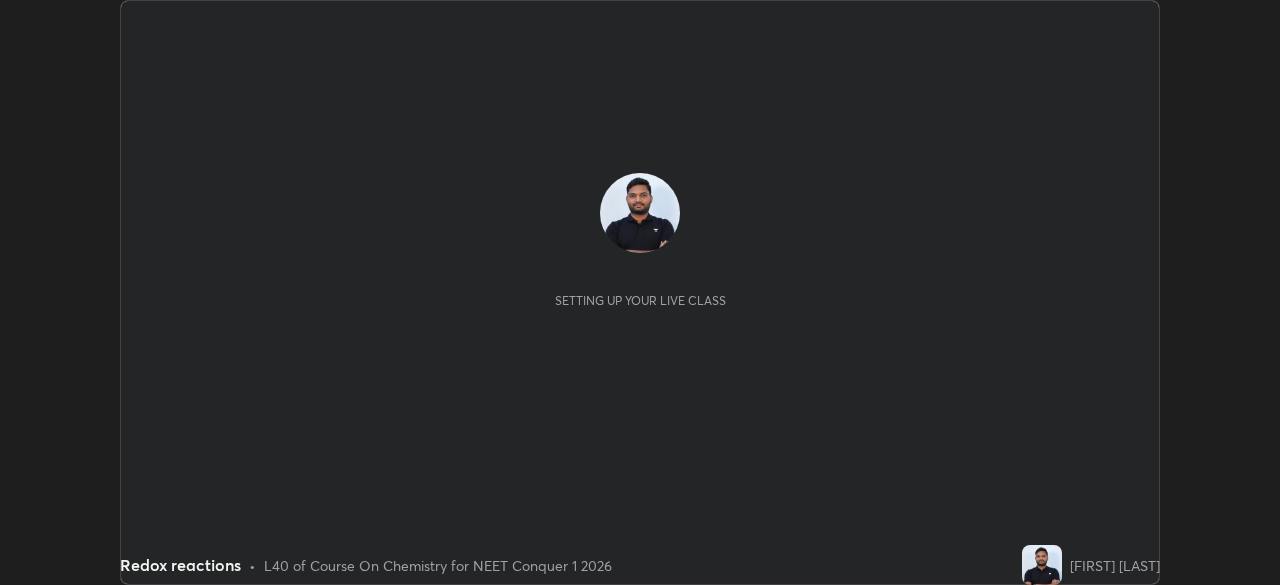 scroll, scrollTop: 0, scrollLeft: 0, axis: both 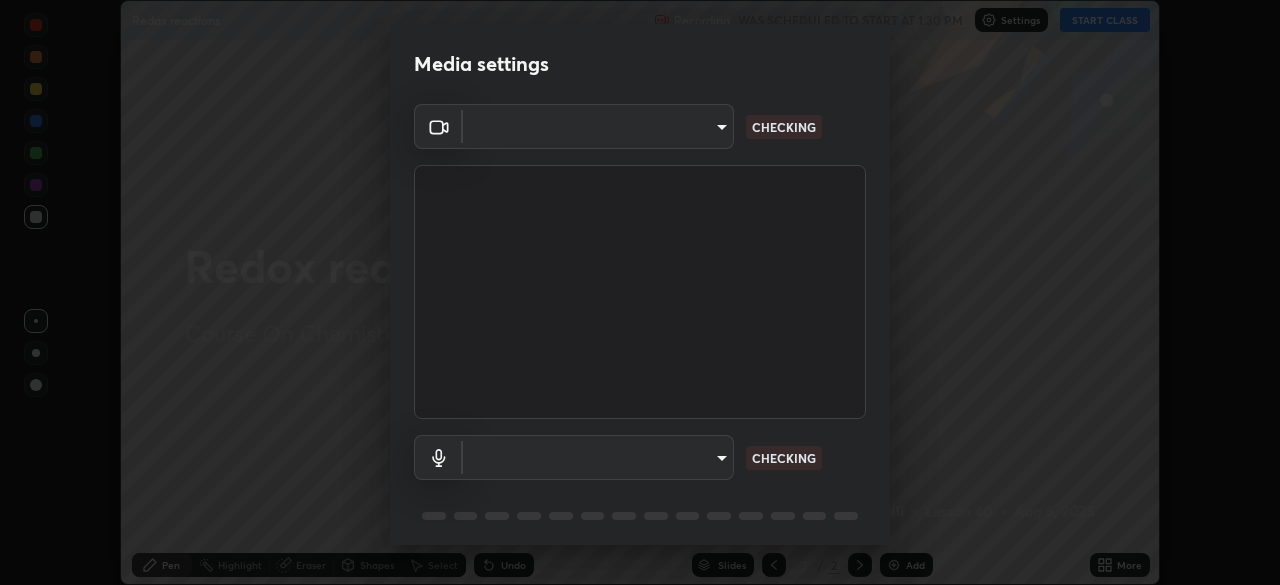 type on "b98531ccb291fb31e3b89e40f042c7c38db18d895562f17e0e36bfb5aca72fd8" 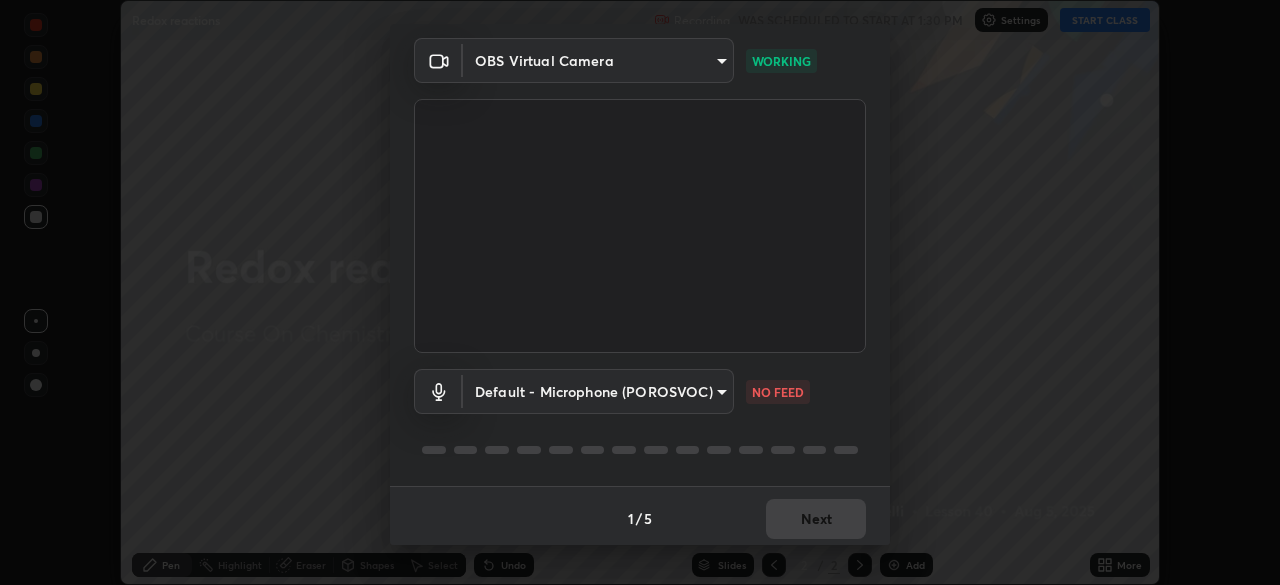 scroll, scrollTop: 71, scrollLeft: 0, axis: vertical 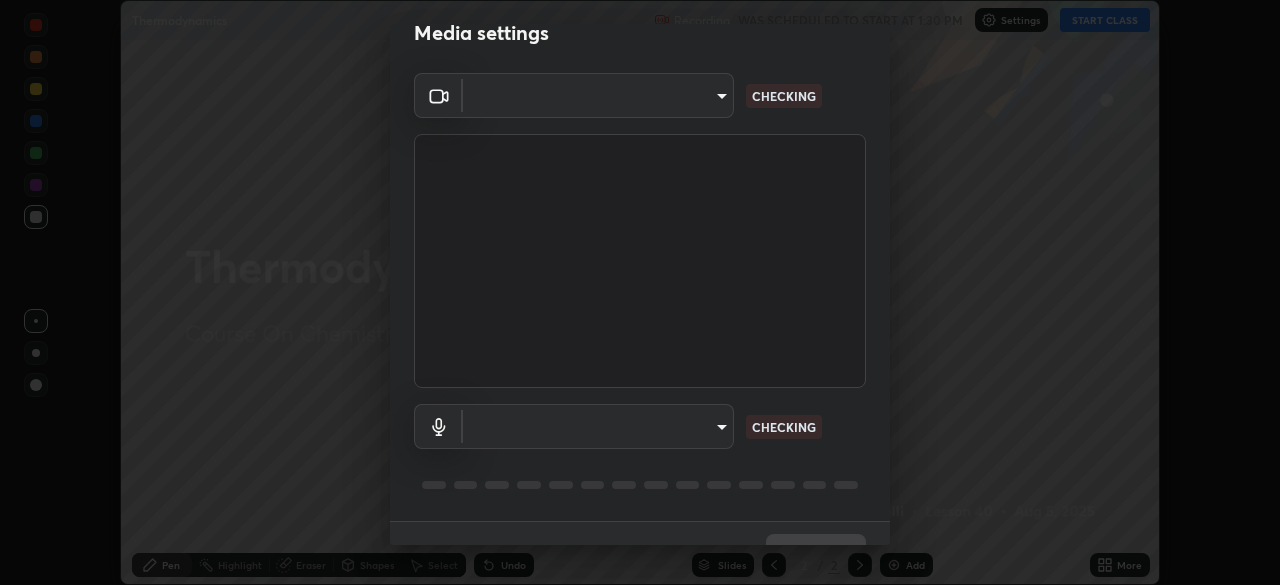 type on "b98531ccb291fb31e3b89e40f042c7c38db18d895562f17e0e36bfb5aca72fd8" 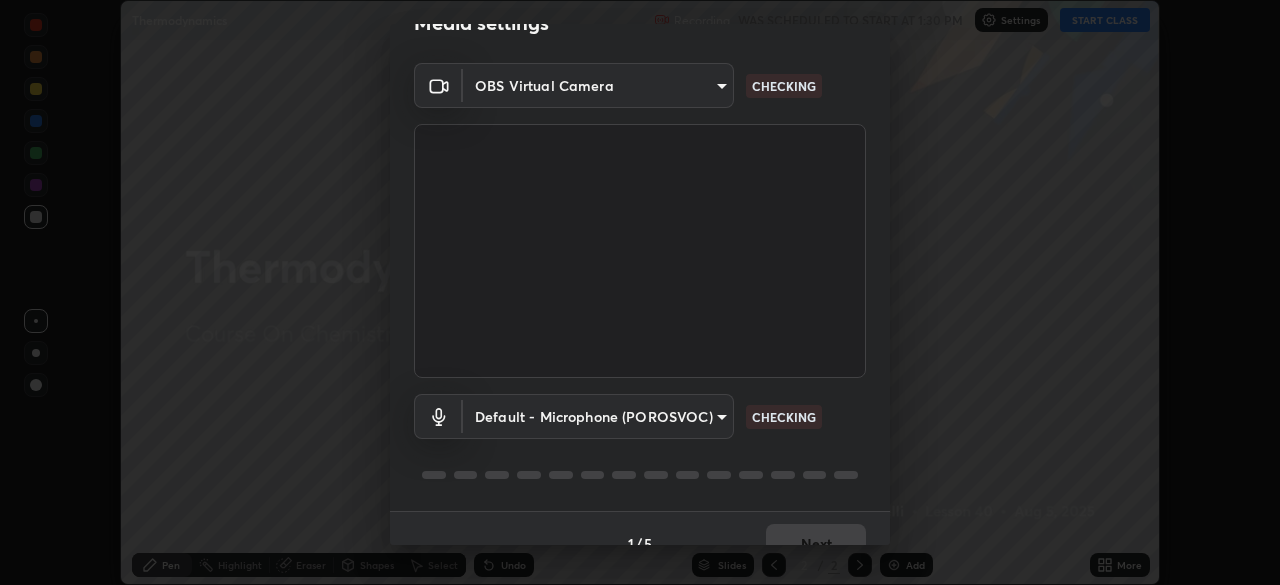 scroll, scrollTop: 71, scrollLeft: 0, axis: vertical 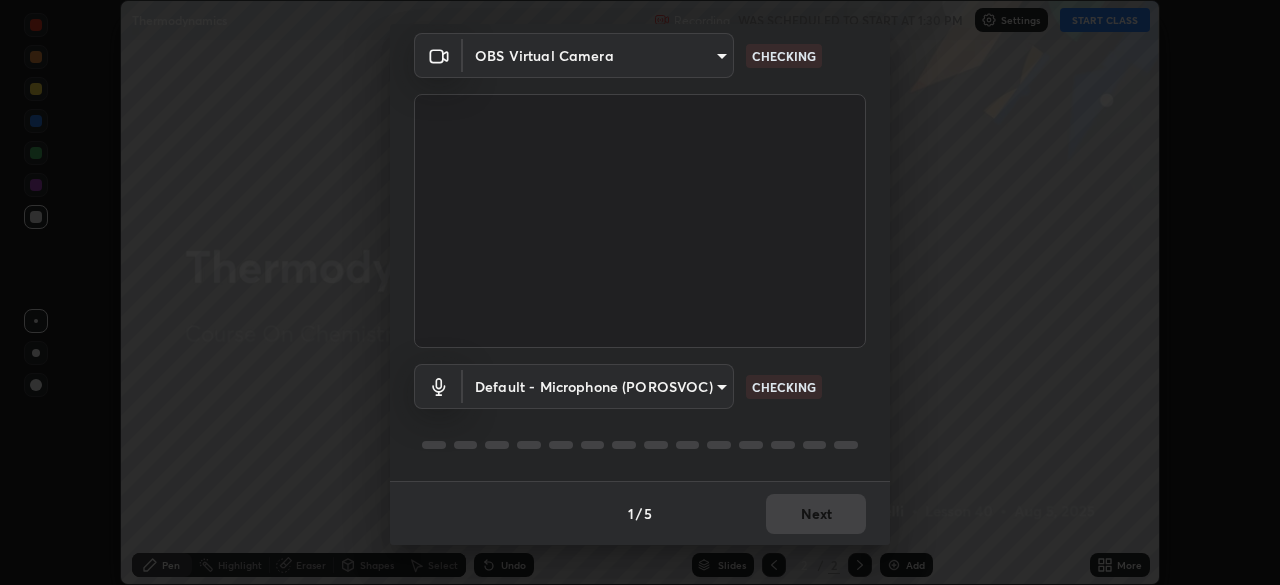 click on "Erase all Thermodynamics Recording WAS SCHEDULED TO START AT  1:30 PM Settings START CLASS Setting up your live class Thermodynamics • L40 of Course On Chemistry for NEET Conquer 1 2026 [FIRST] [LAST] Pen Highlight Eraser Shapes Select Undo Slides 2 / 2 Add More No doubts shared Encourage your learners to ask a doubt for better clarity Report an issue Reason for reporting Buffering Chat not working Audio - Video sync issue Educator video quality low ​ Attach an image Report Media settings OBS Virtual Camera b98531ccb291fb31e3b89e40f042c7c38db18d895562f17e0e36bfb5aca72fd8 CHECKING Default - Microphone (POROSVOC) default CHECKING 1 / 5 Next" at bounding box center (640, 292) 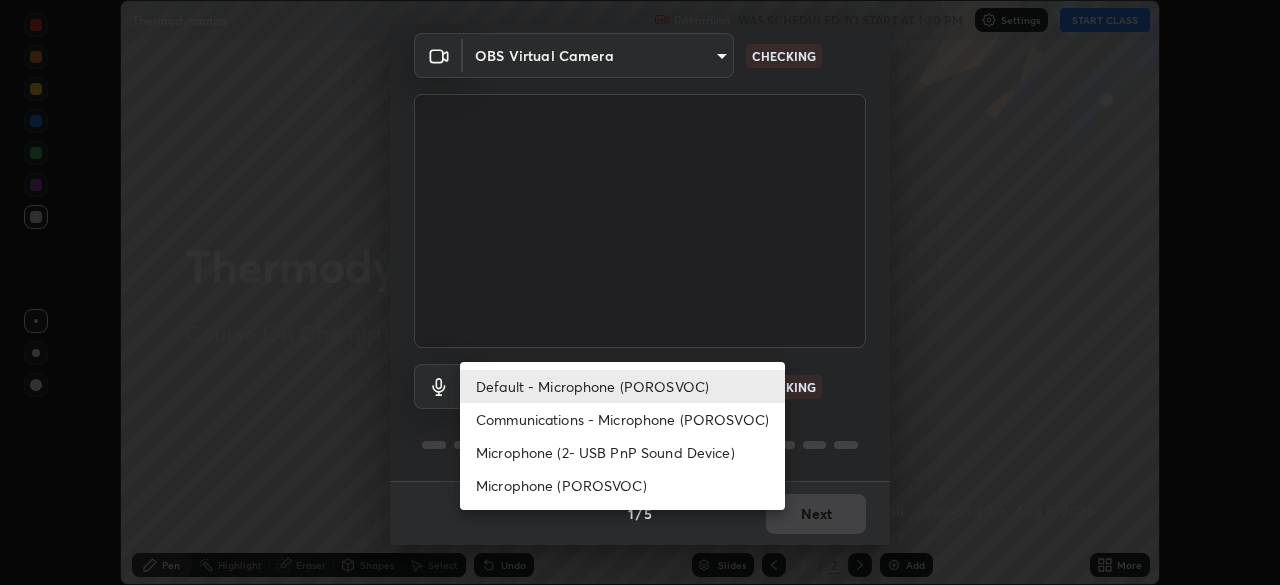 click on "Communications - Microphone (POROSVOC)" at bounding box center [622, 419] 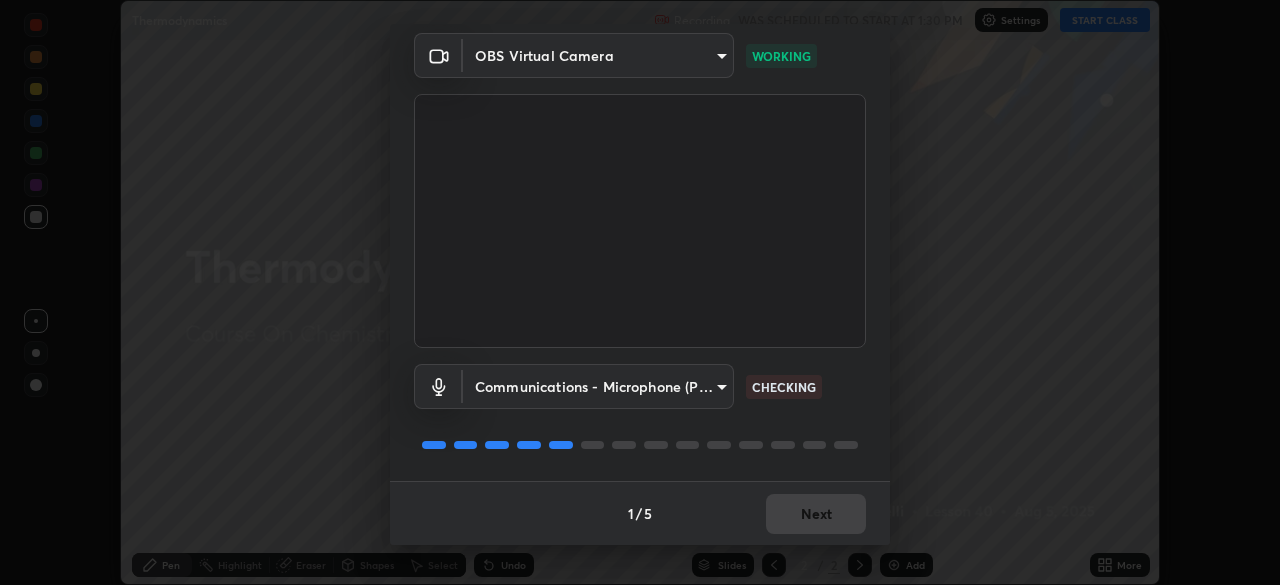 click on "Erase all Thermodynamics Recording WAS SCHEDULED TO START AT  1:30 PM Settings START CLASS Setting up your live class Thermodynamics • L40 of Course On Chemistry for NEET Conquer 1 2026 [FIRST] [LAST] Pen Highlight Eraser Shapes Select Undo Slides 2 / 2 Add More No doubts shared Encourage your learners to ask a doubt for better clarity Report an issue Reason for reporting Buffering Chat not working Audio - Video sync issue Educator video quality low ​ Attach an image Report Media settings OBS Virtual Camera b98531ccb291fb31e3b89e40f042c7c38db18d895562f17e0e36bfb5aca72fd8 WORKING Communications - Microphone (POROSVOC) communications CHECKING 1 / 5 Next" at bounding box center (640, 292) 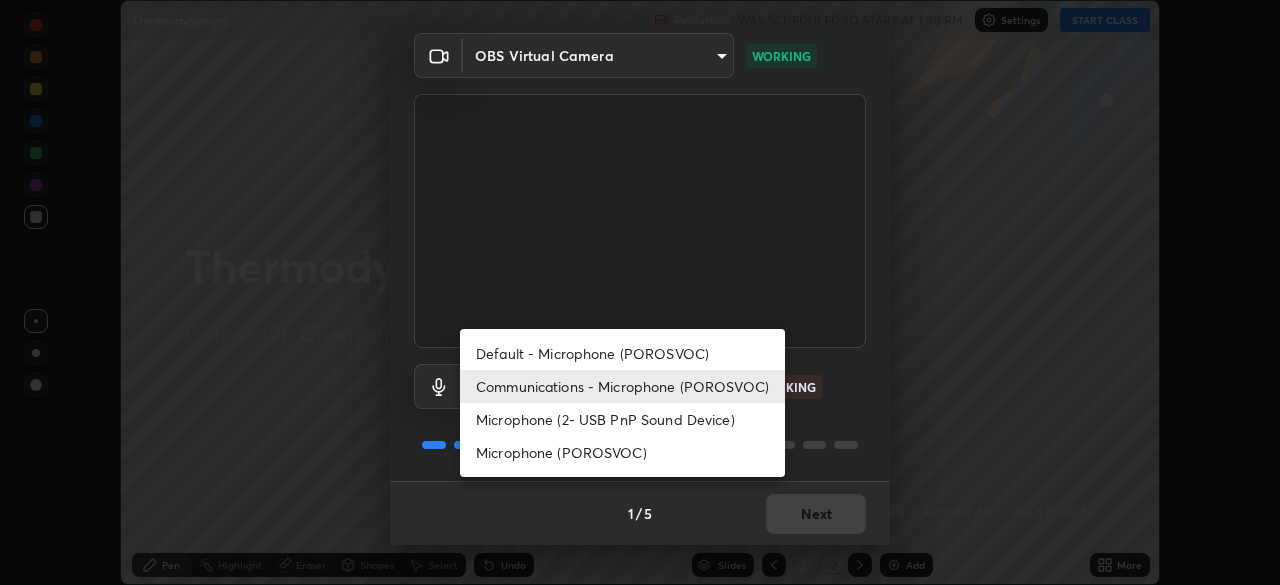 click on "Default - Microphone (POROSVOC)" at bounding box center (622, 353) 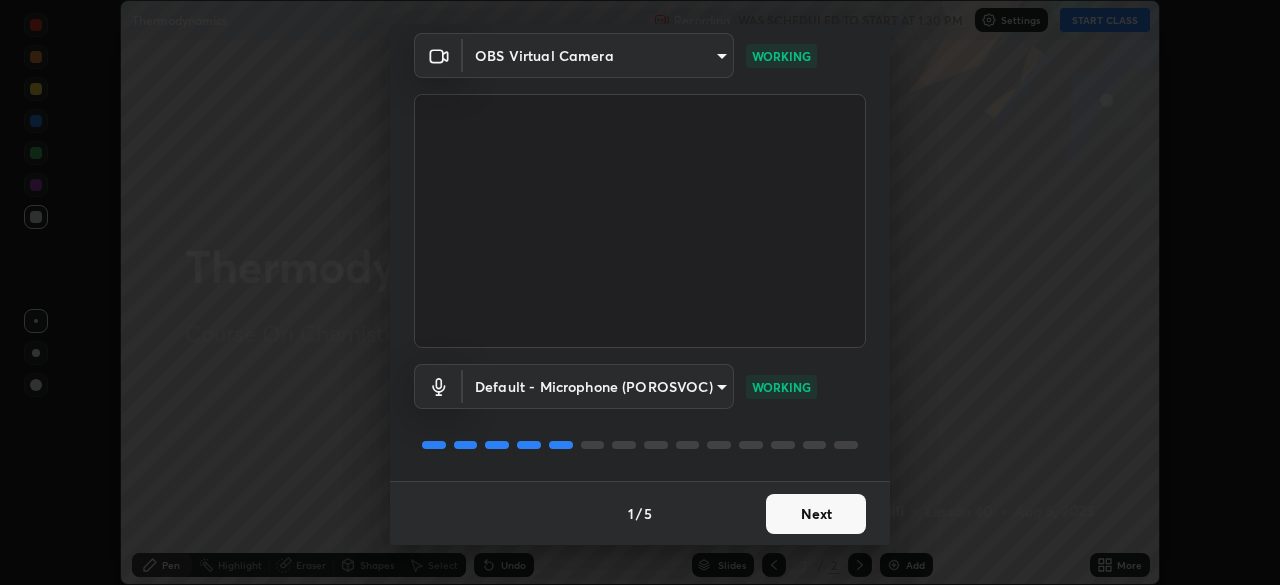 click on "Next" at bounding box center [816, 514] 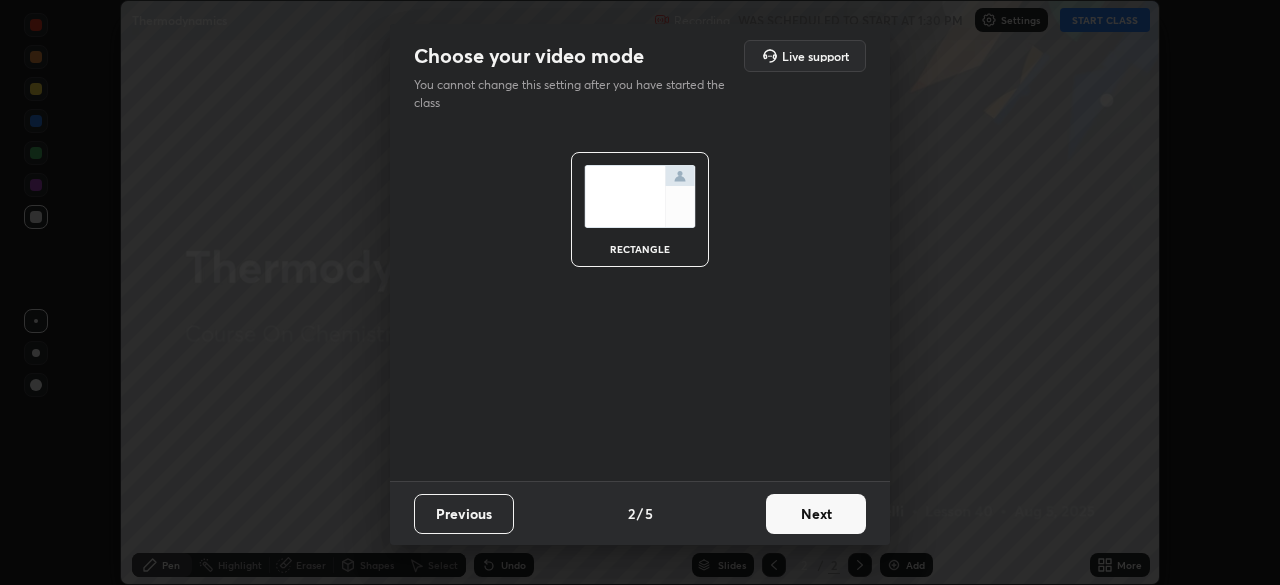 scroll, scrollTop: 0, scrollLeft: 0, axis: both 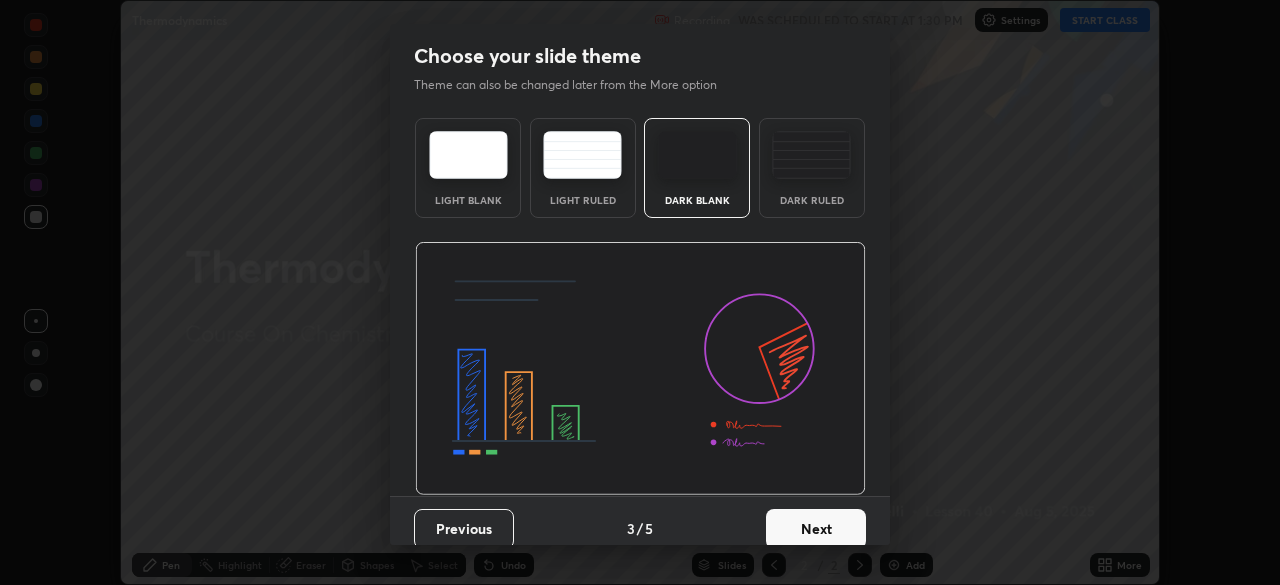 click on "Next" at bounding box center [816, 529] 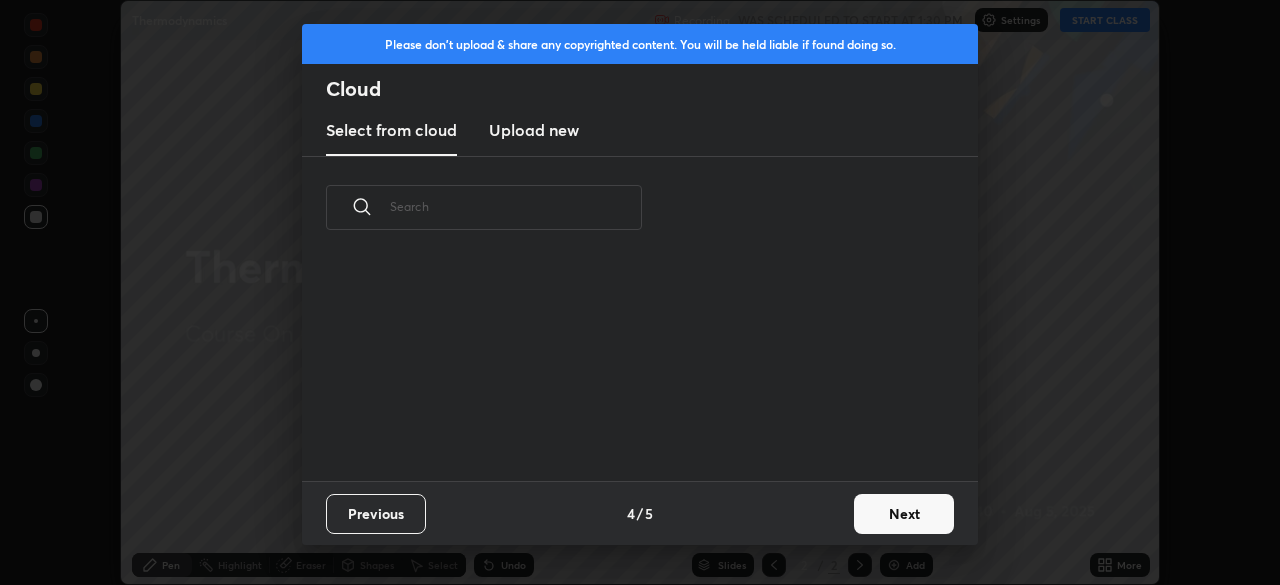 click on "Next" at bounding box center [904, 514] 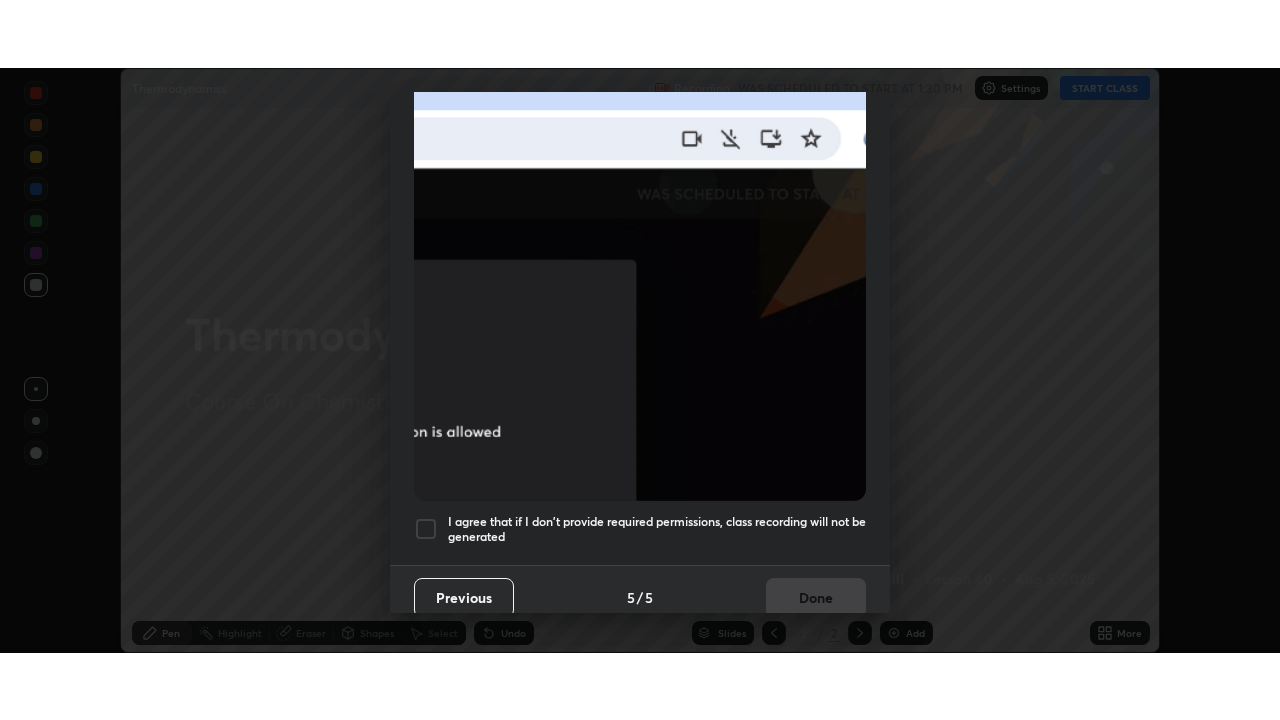 scroll, scrollTop: 479, scrollLeft: 0, axis: vertical 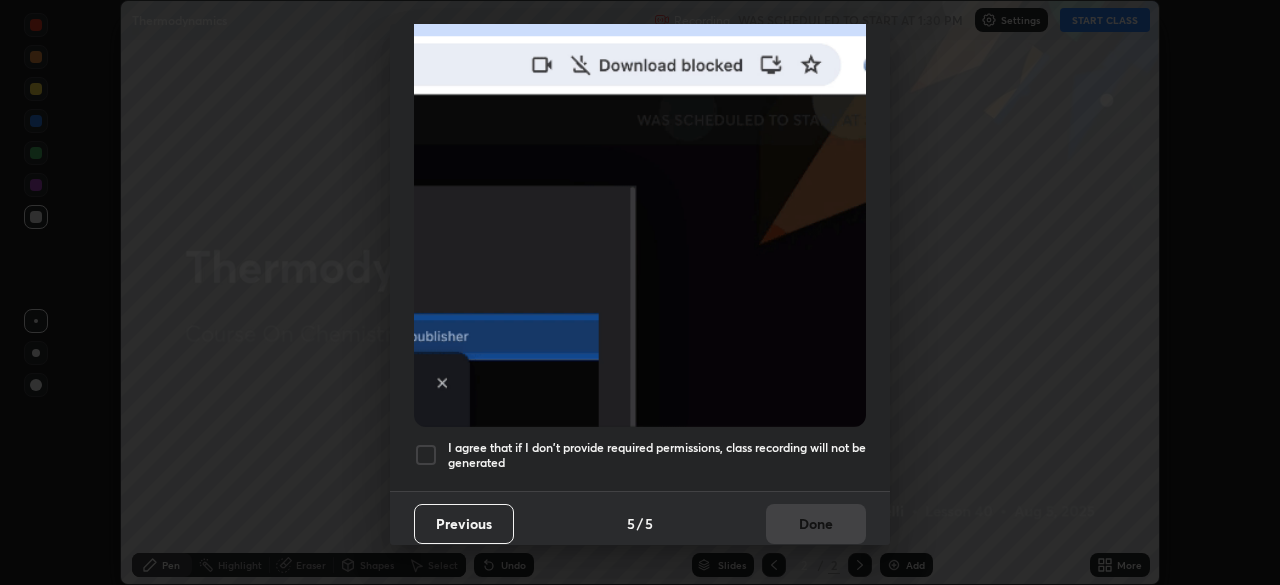 click at bounding box center [426, 455] 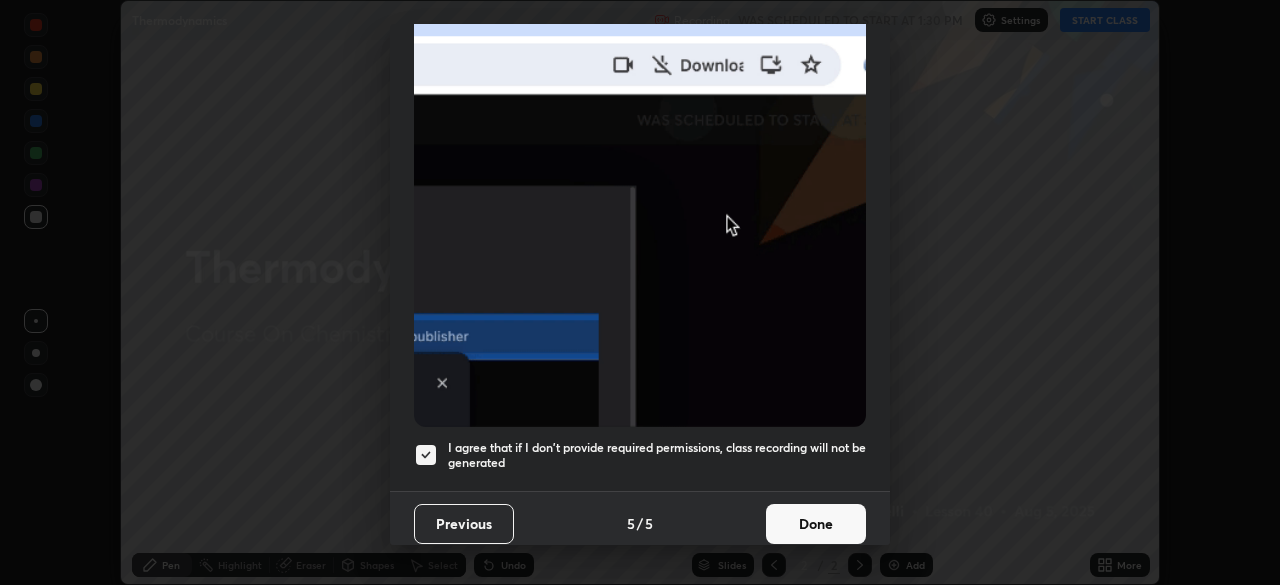 click on "Done" at bounding box center [816, 524] 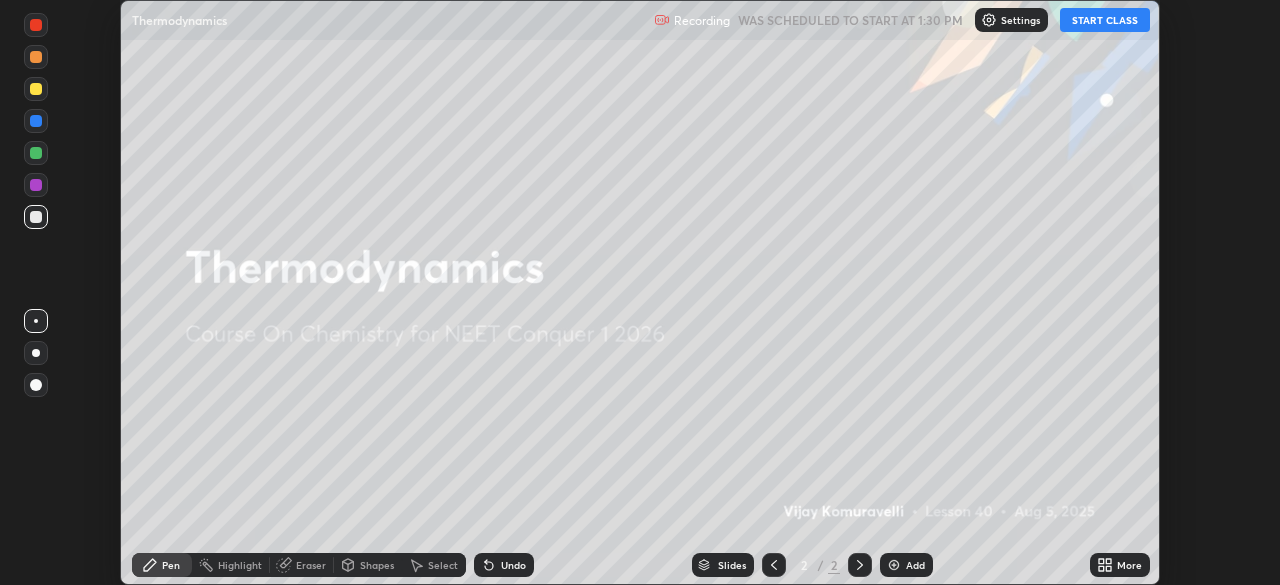 click on "START CLASS" at bounding box center [1105, 20] 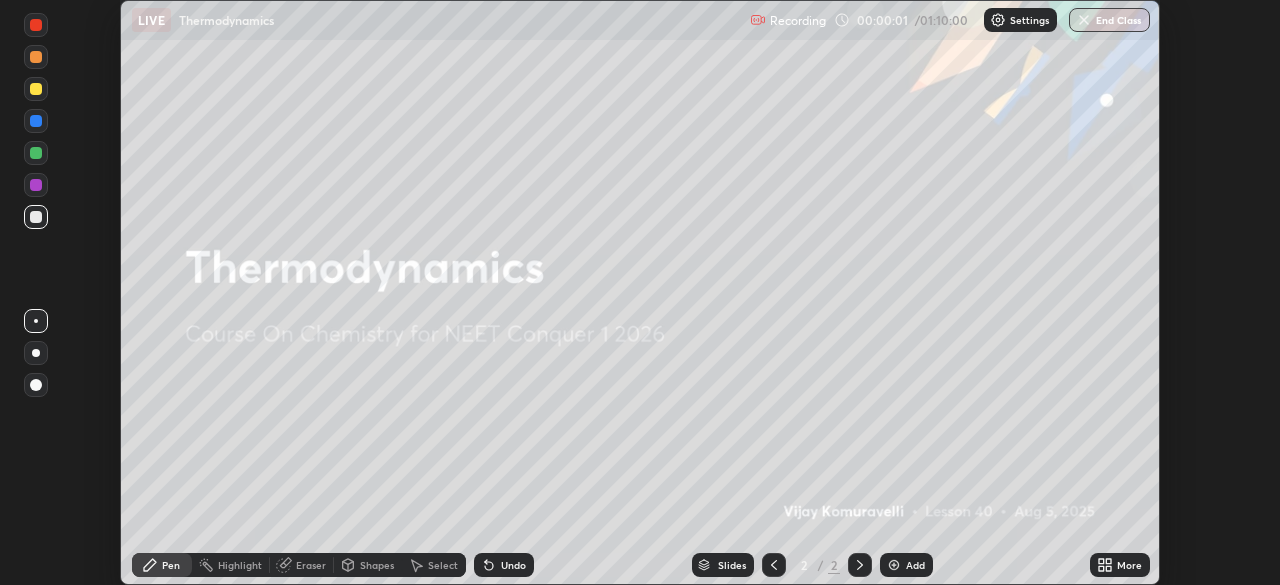 click 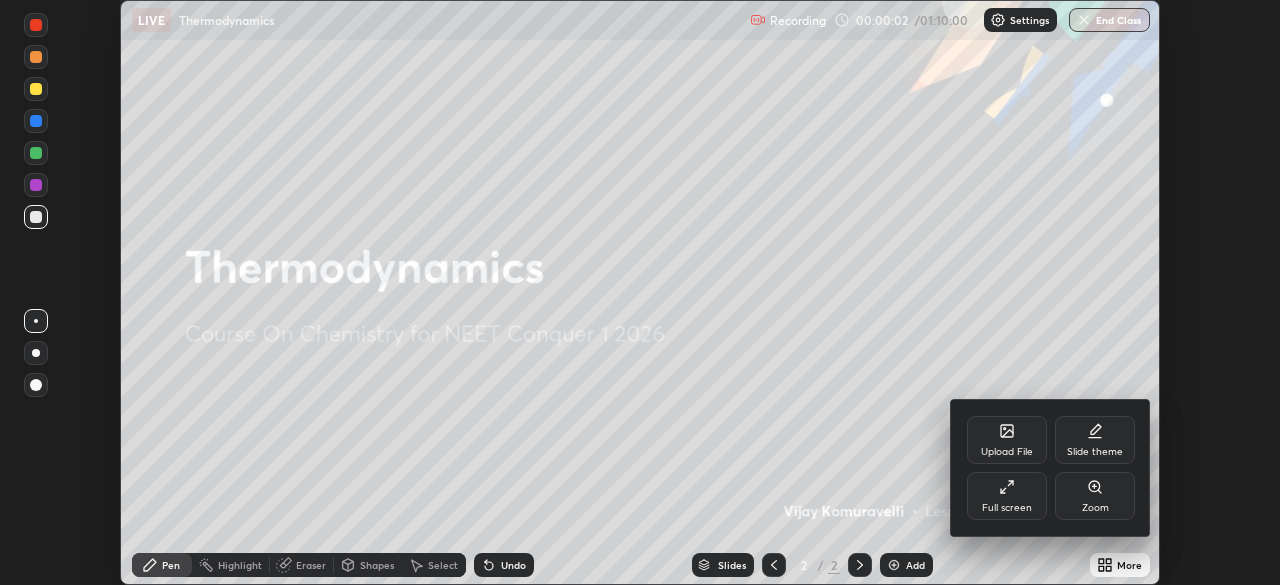click on "Full screen" at bounding box center [1007, 496] 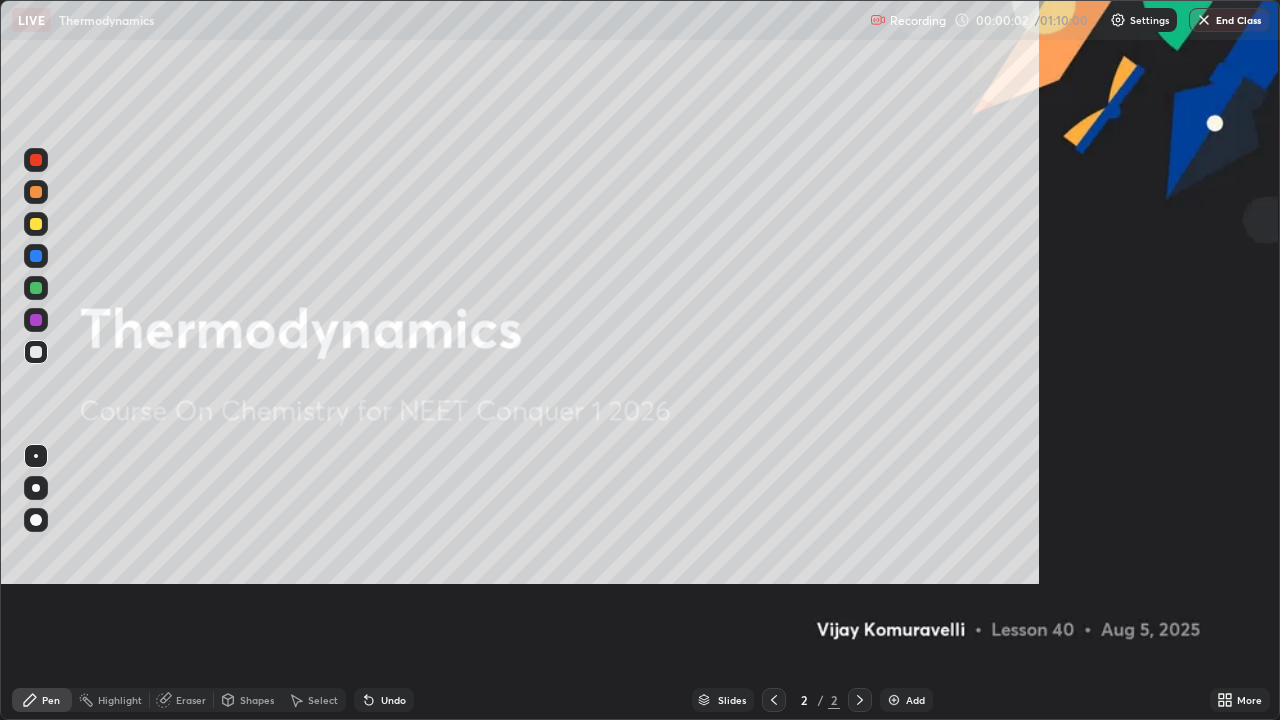 scroll, scrollTop: 99280, scrollLeft: 98720, axis: both 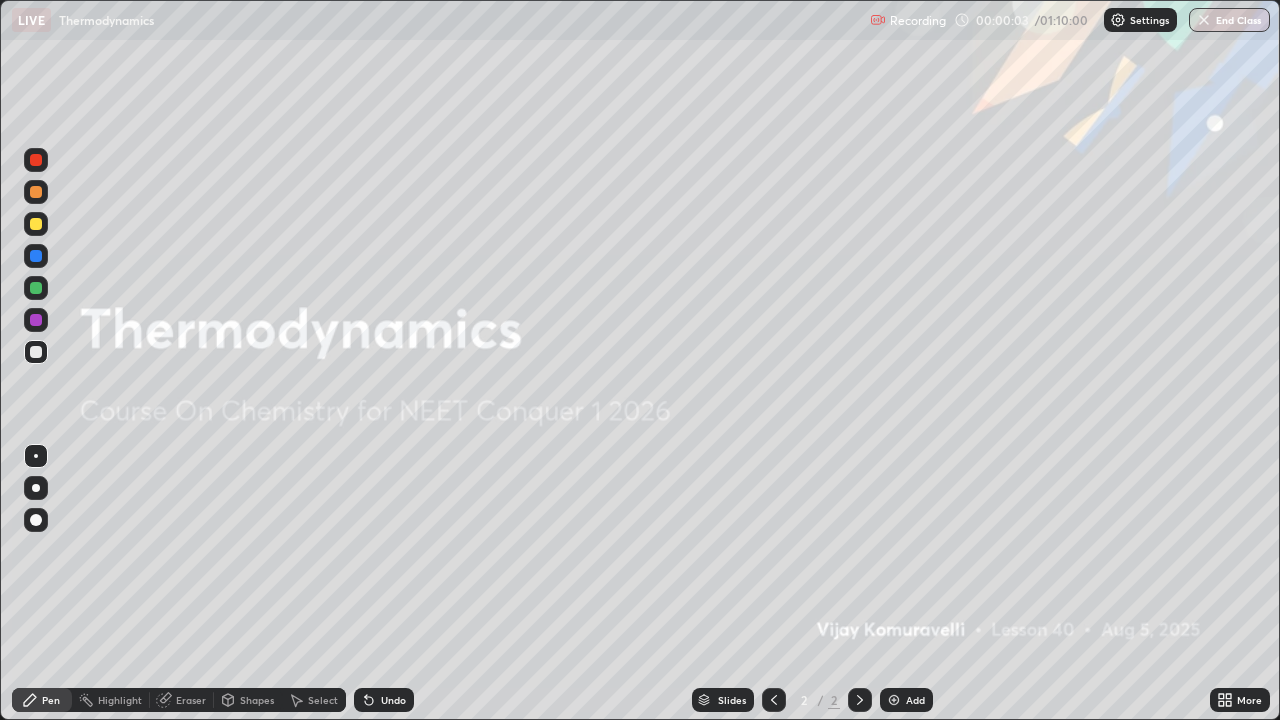 click on "Add" at bounding box center [915, 700] 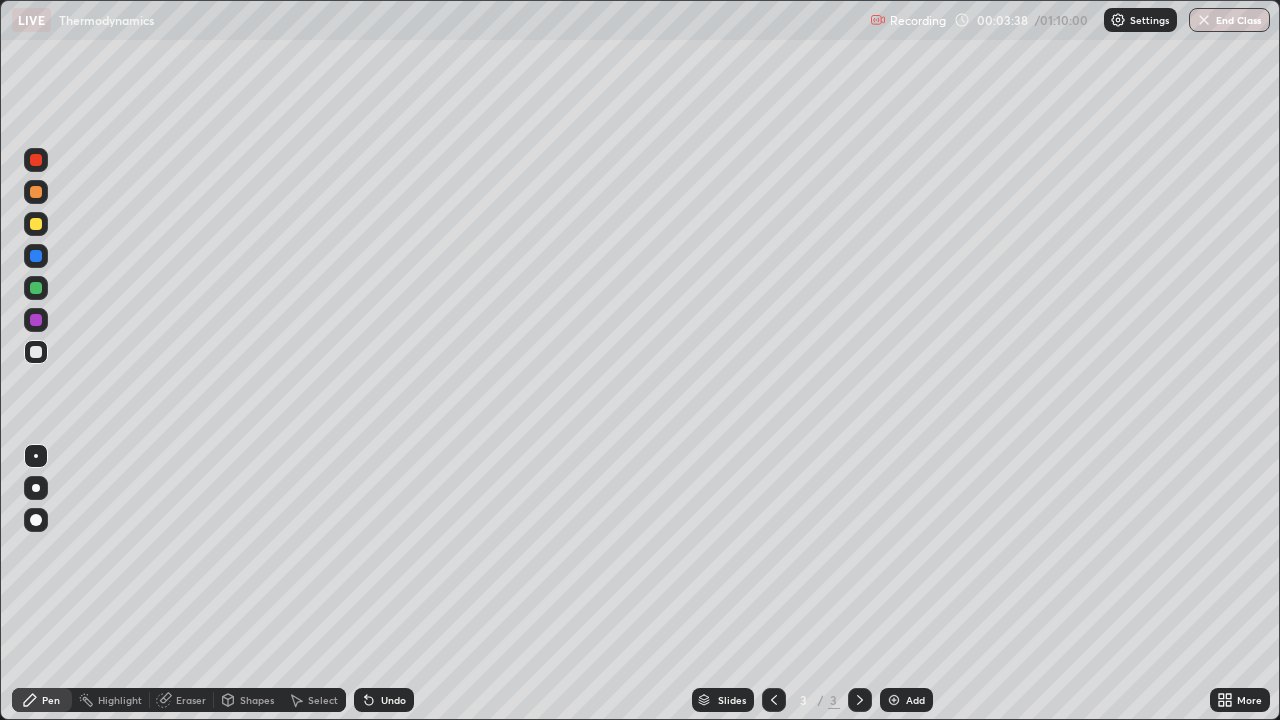 click at bounding box center [36, 224] 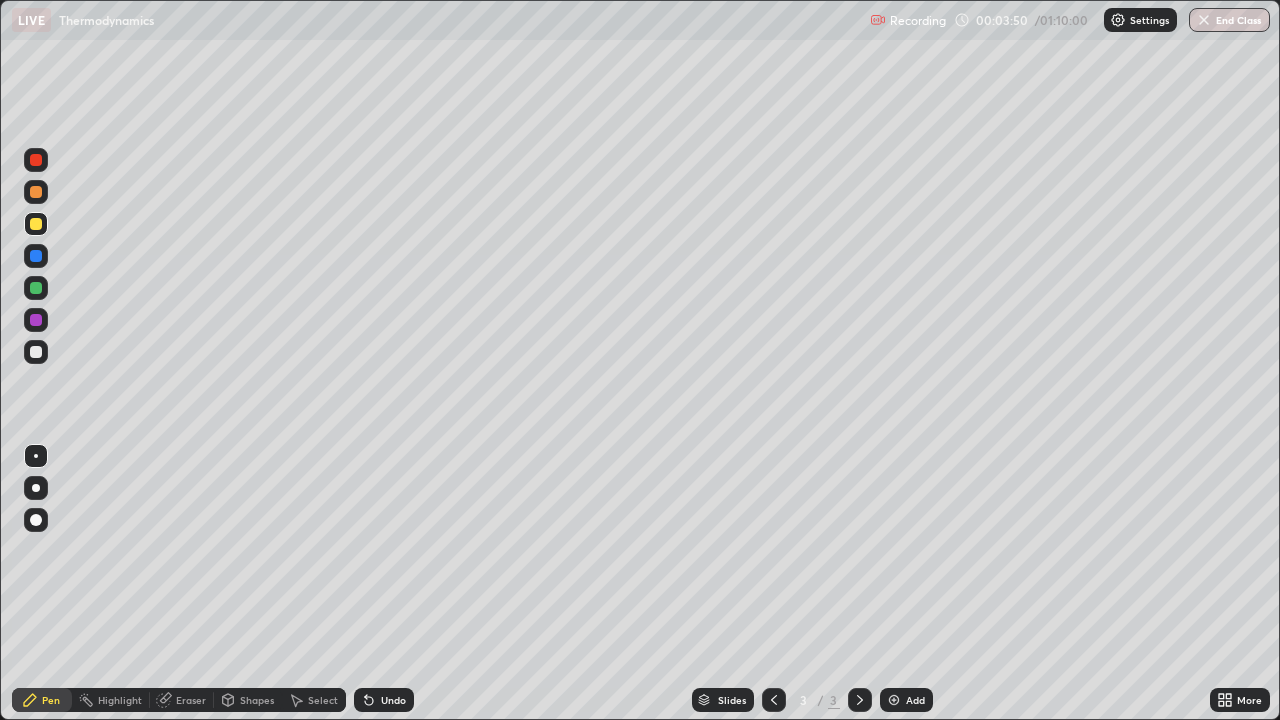 click at bounding box center (36, 352) 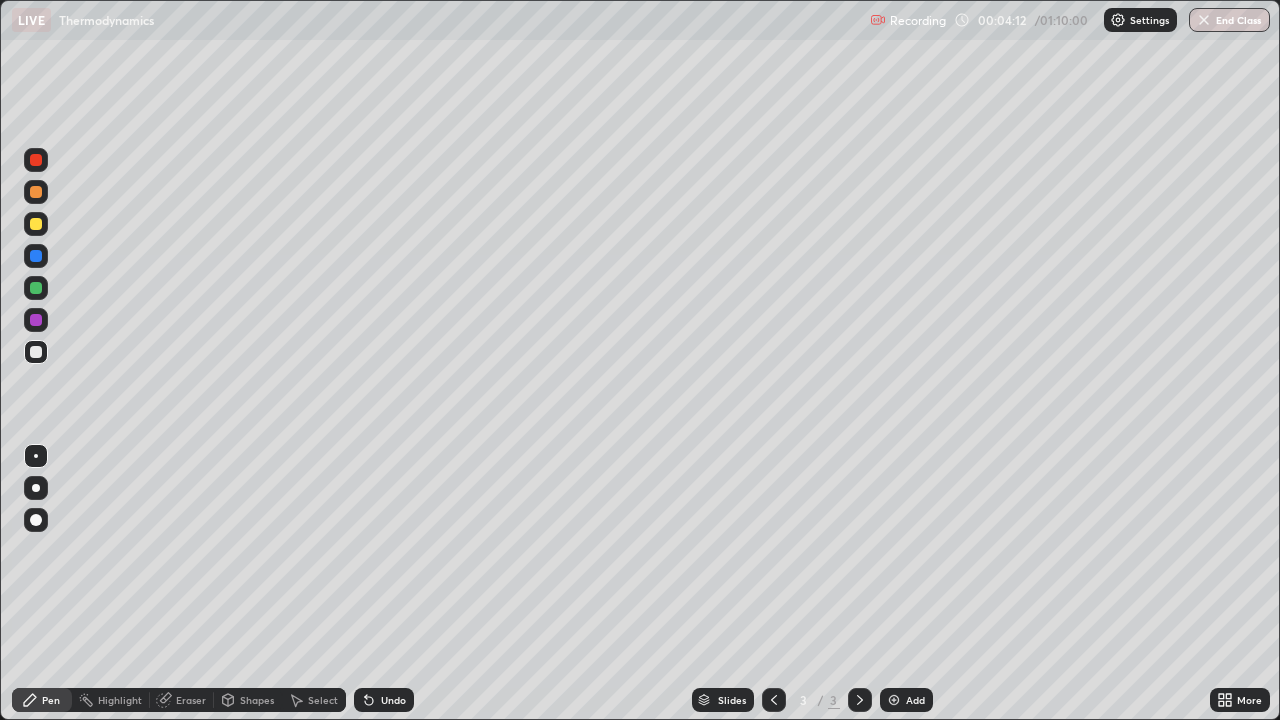 click at bounding box center [36, 352] 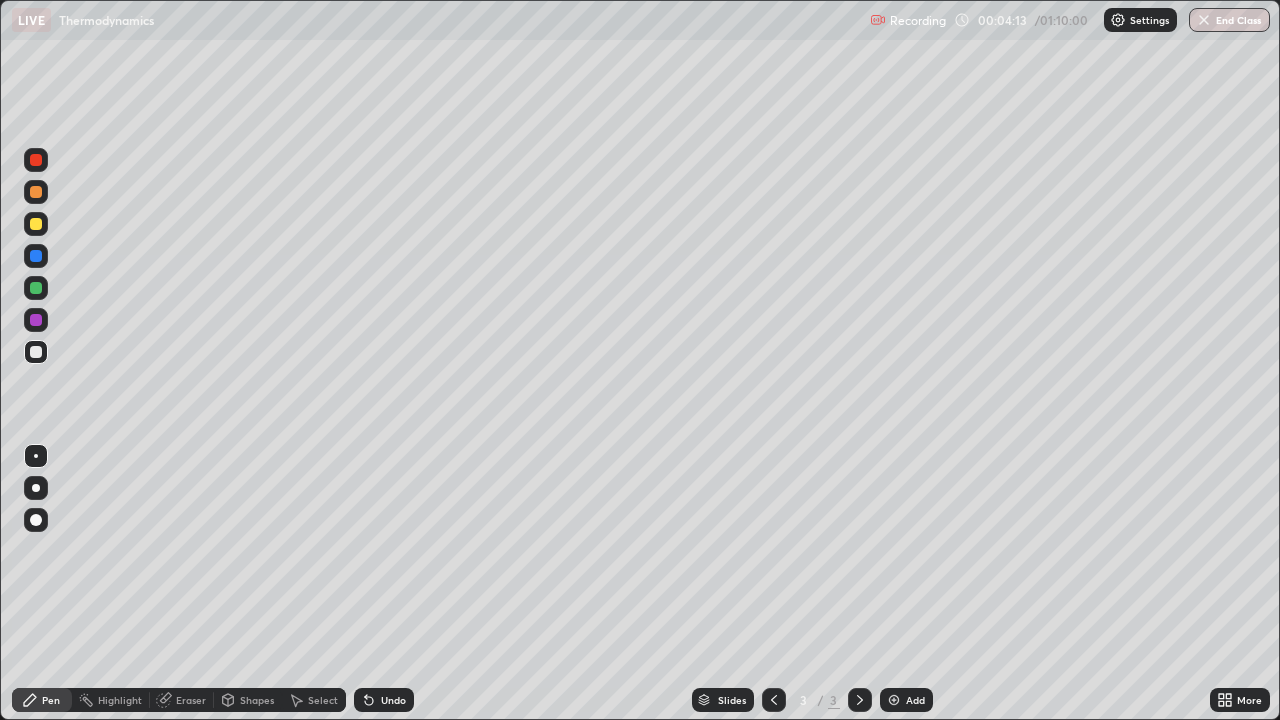 click at bounding box center [36, 352] 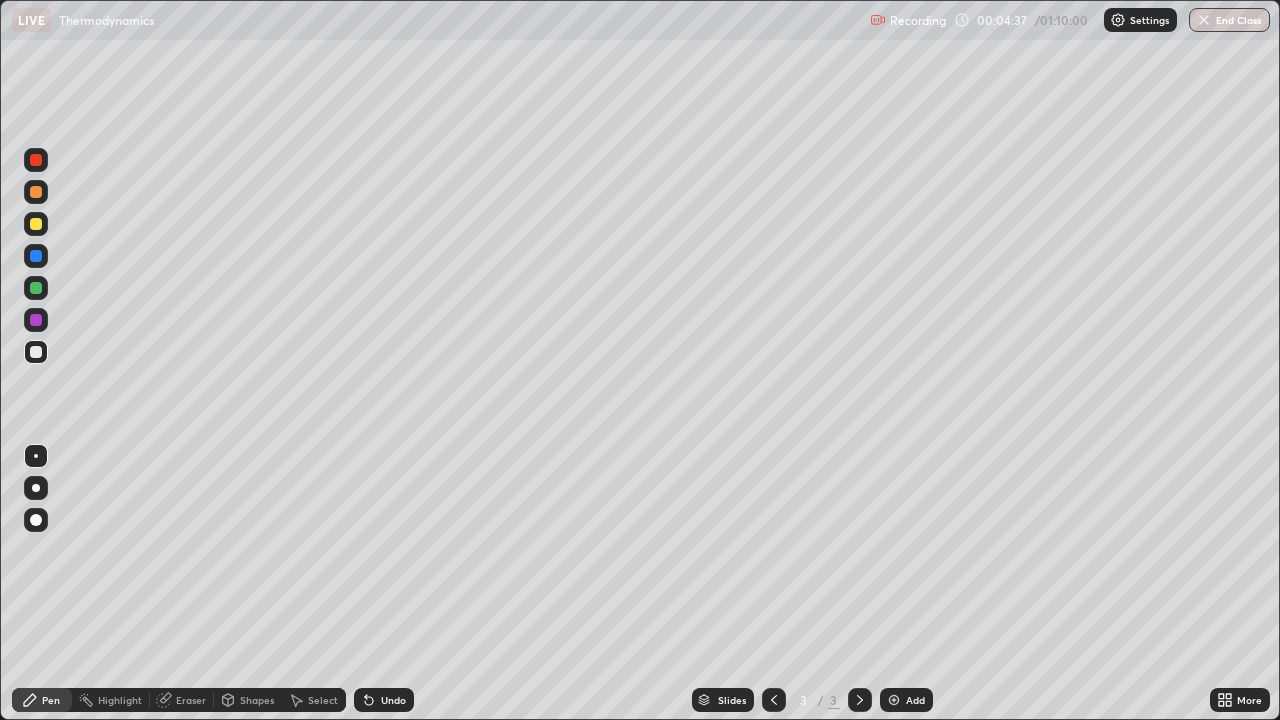 click at bounding box center (36, 224) 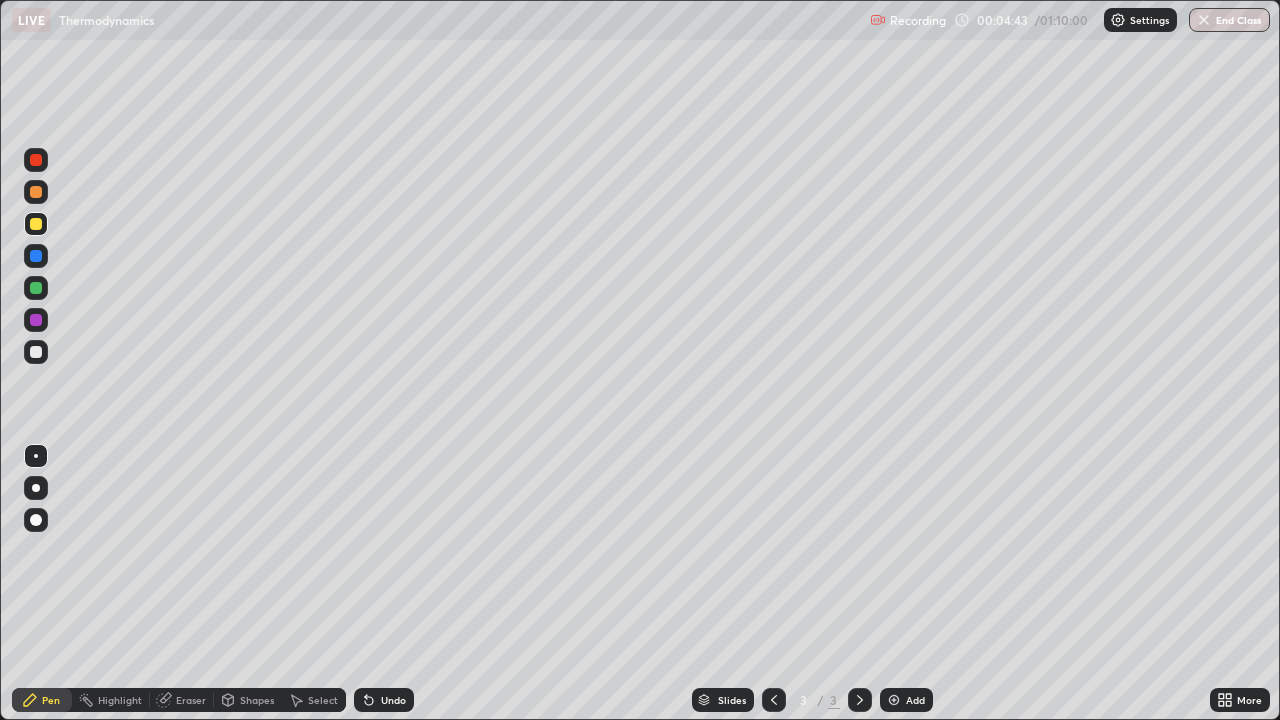click at bounding box center (36, 352) 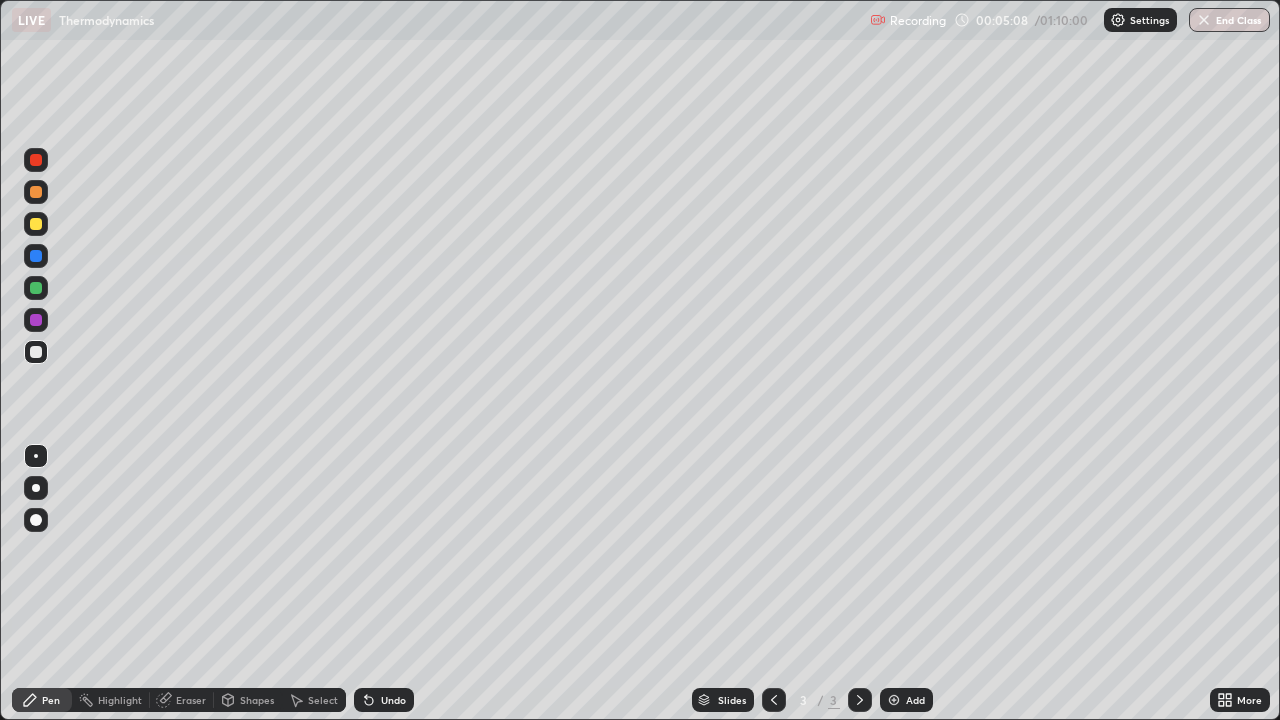 click at bounding box center (36, 224) 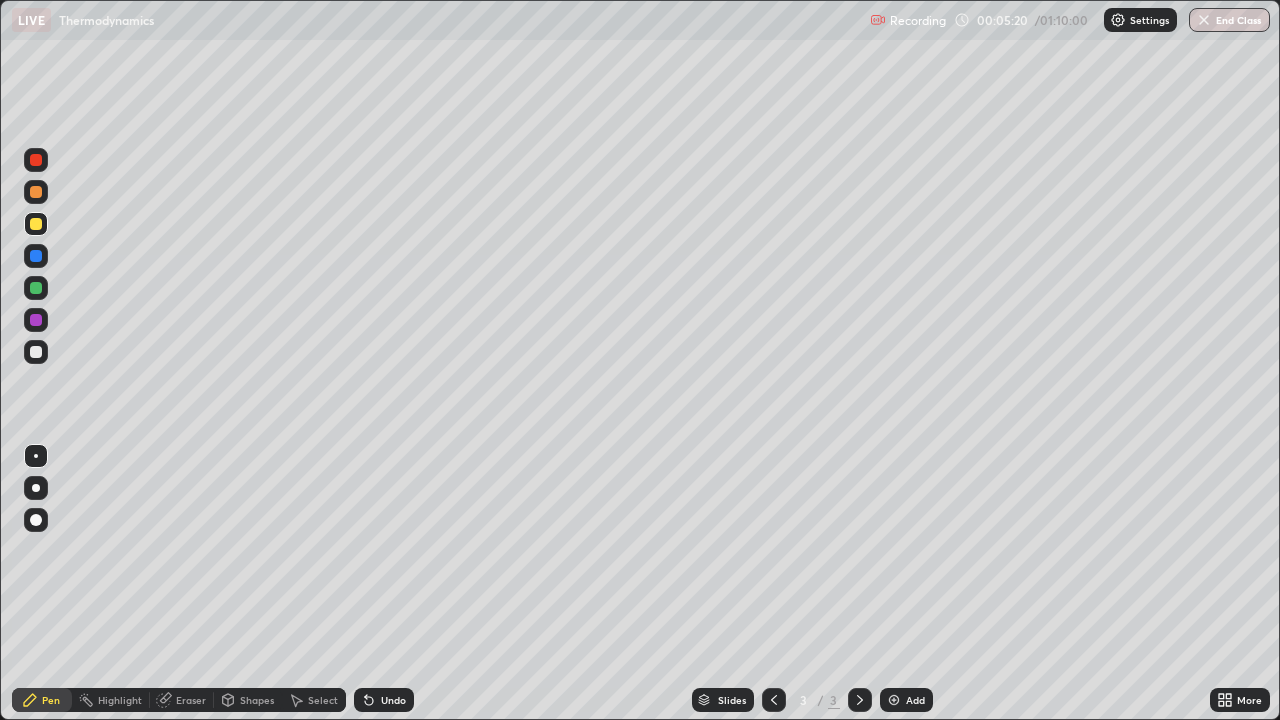 click at bounding box center [36, 352] 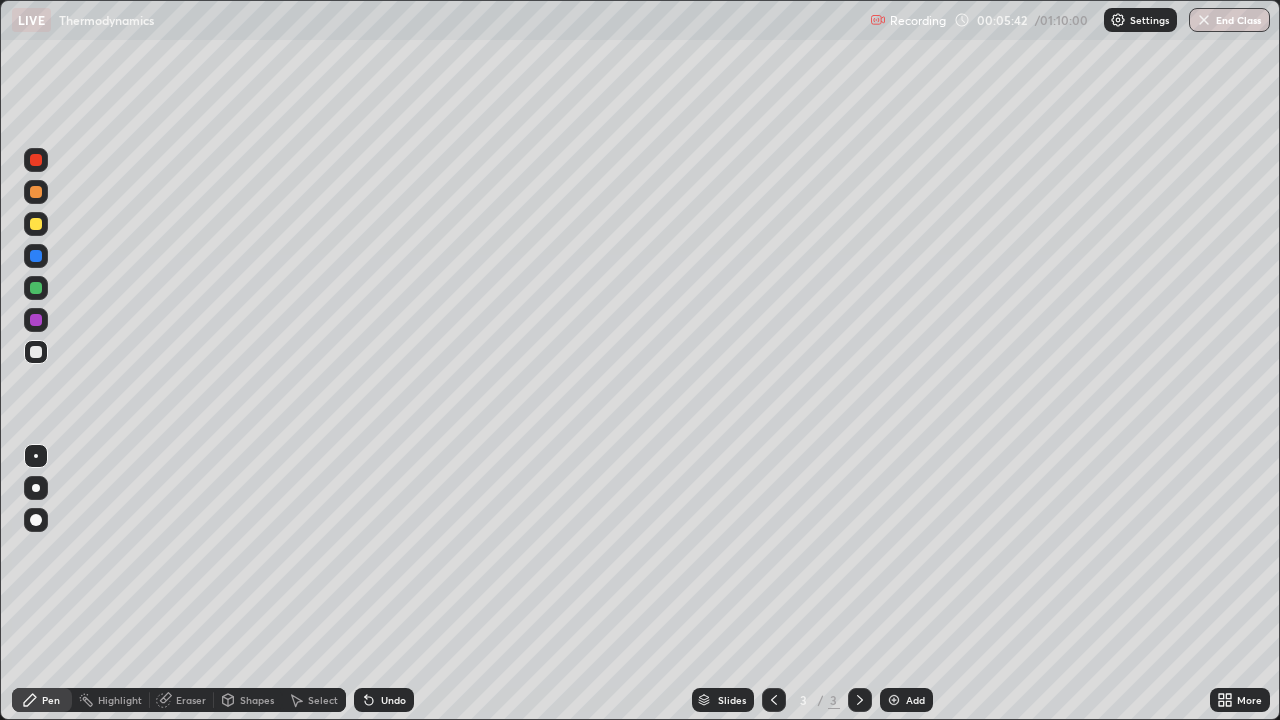 click at bounding box center [36, 224] 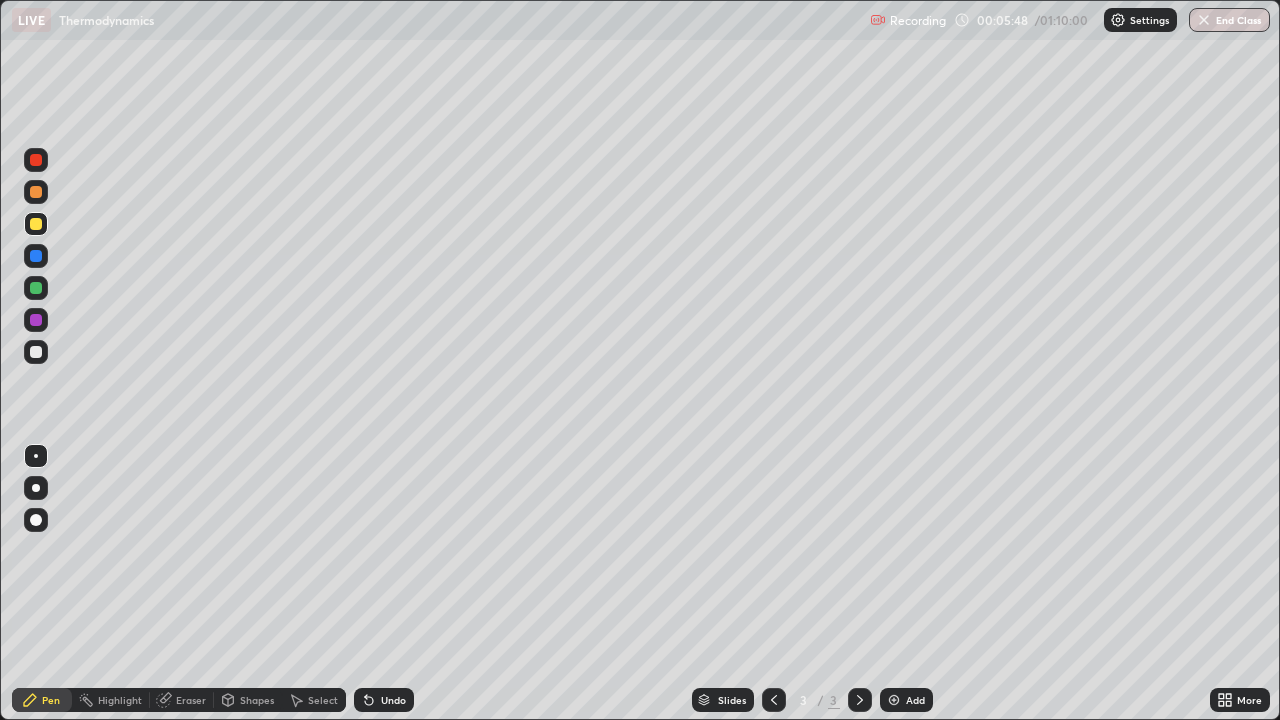 click at bounding box center (36, 352) 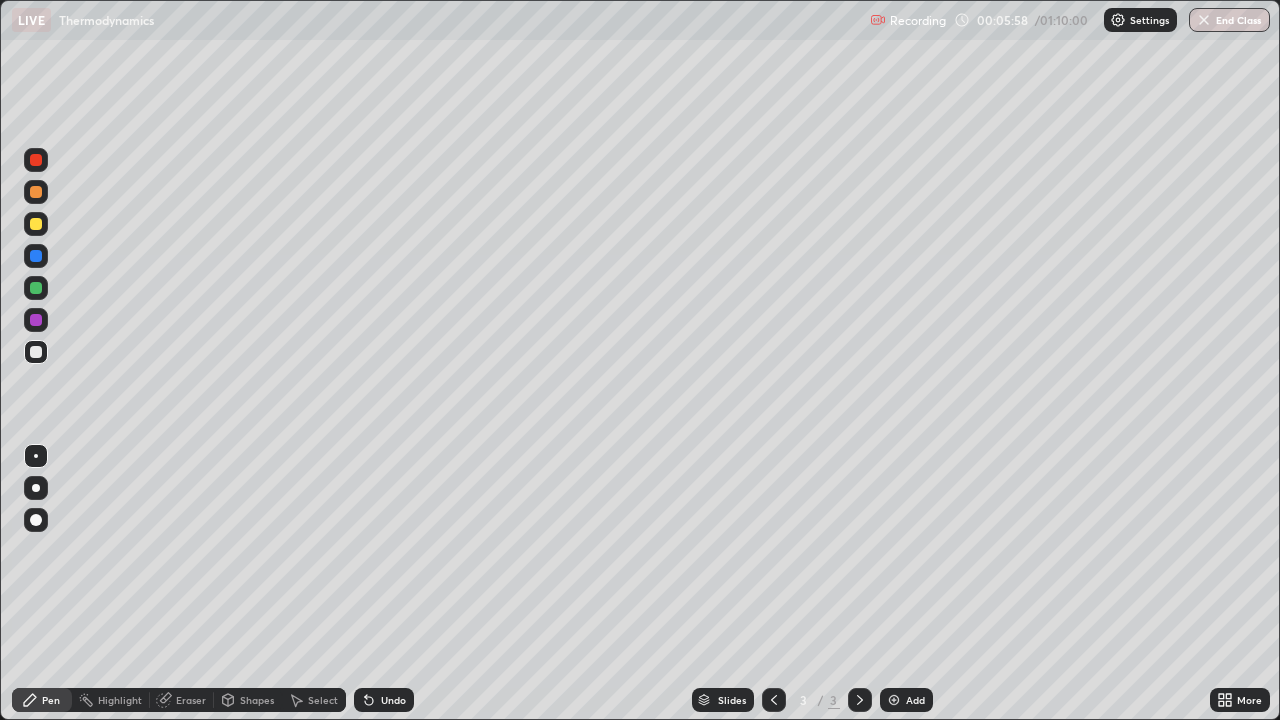 click at bounding box center (36, 224) 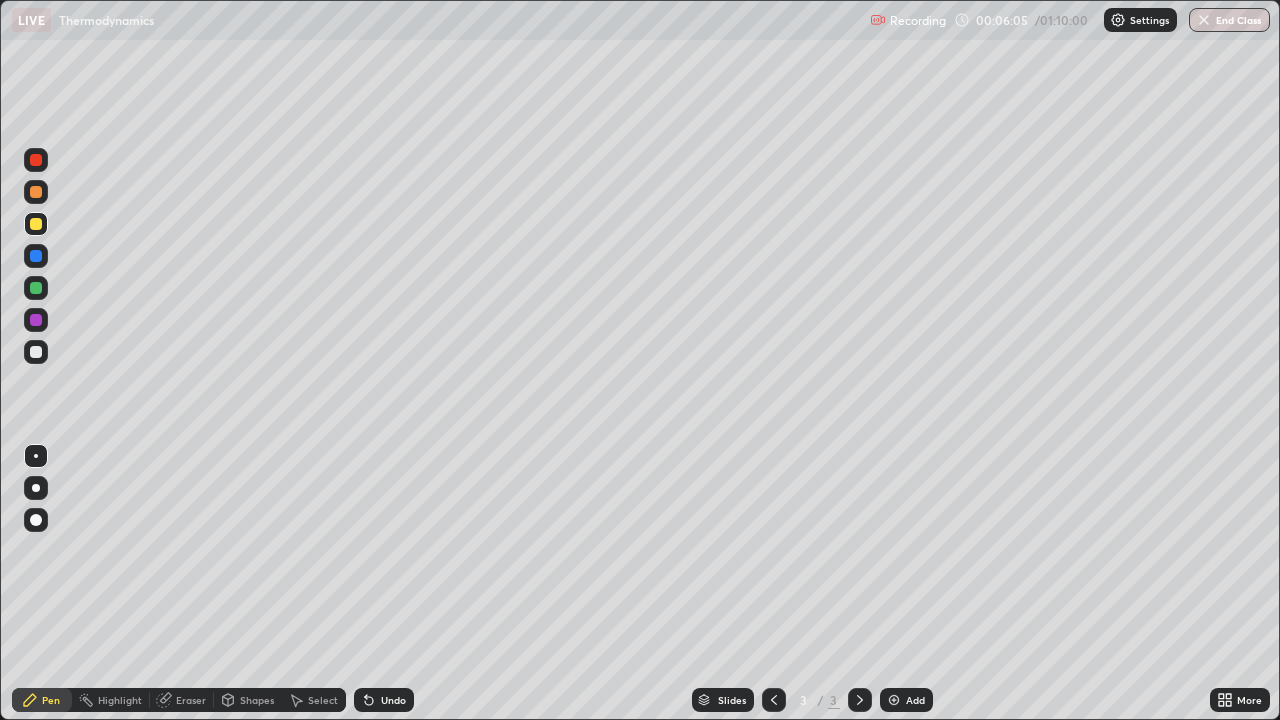 click at bounding box center (36, 352) 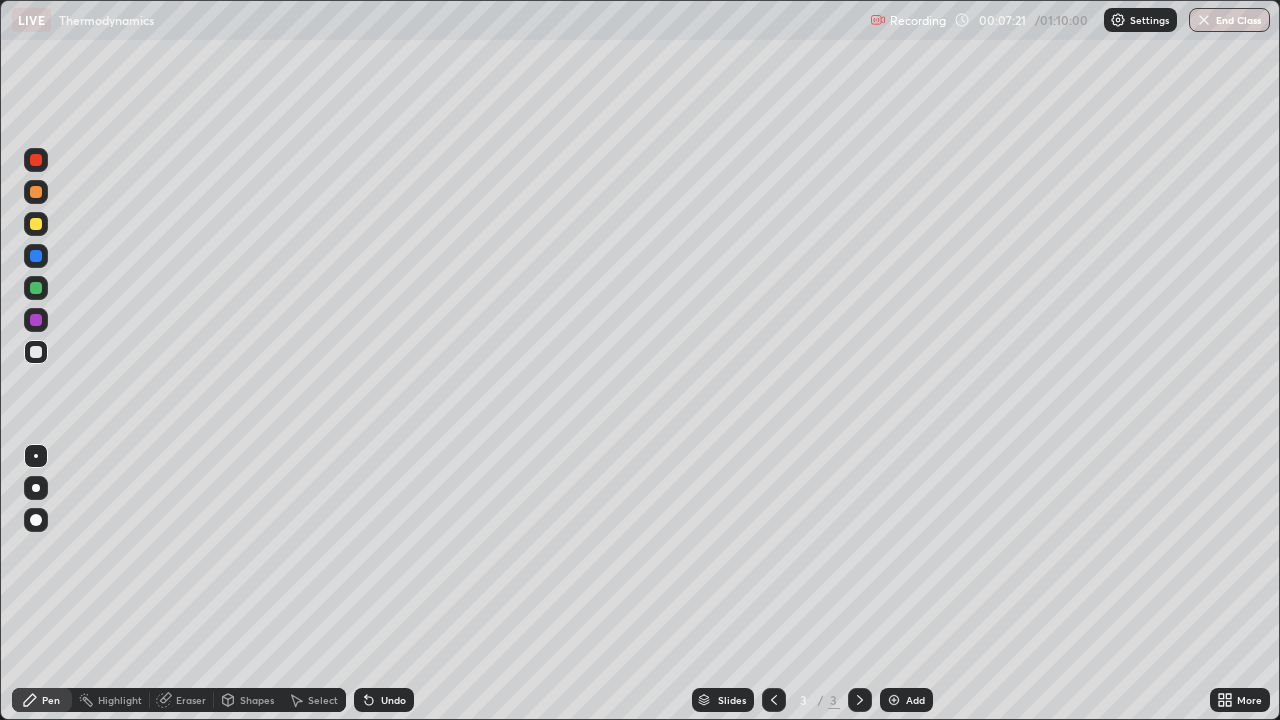click at bounding box center (894, 700) 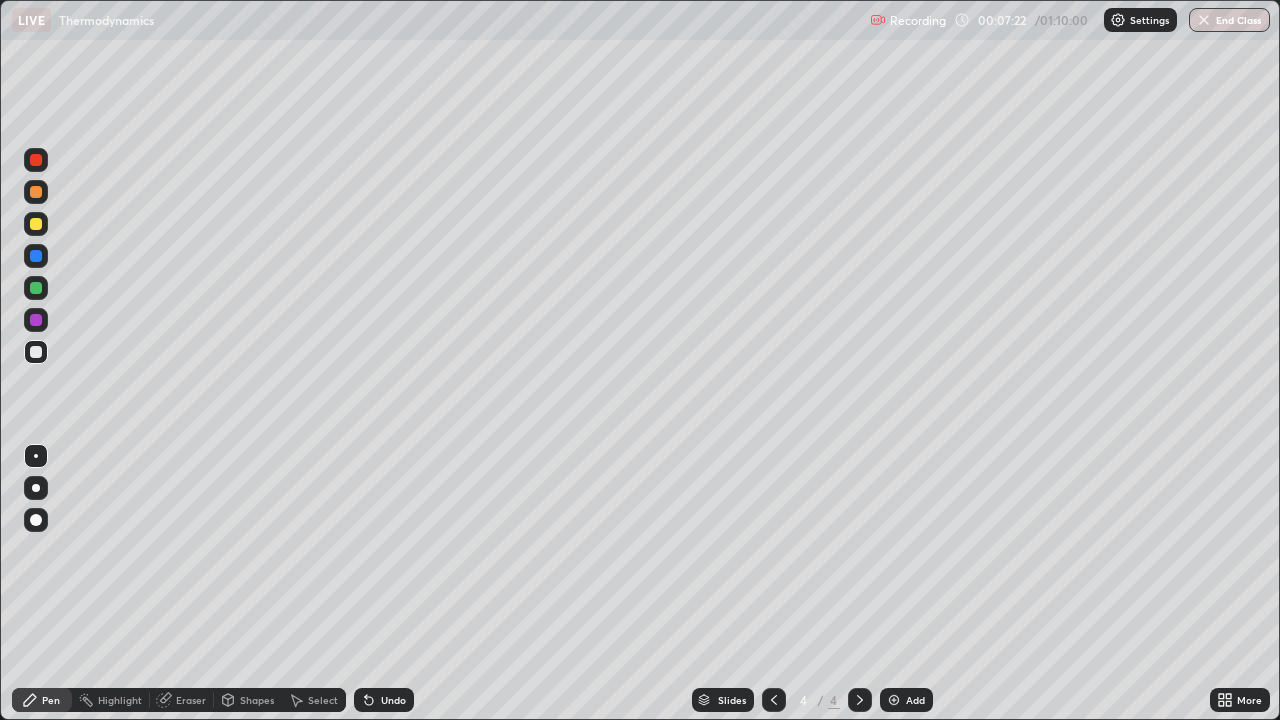 click at bounding box center [36, 224] 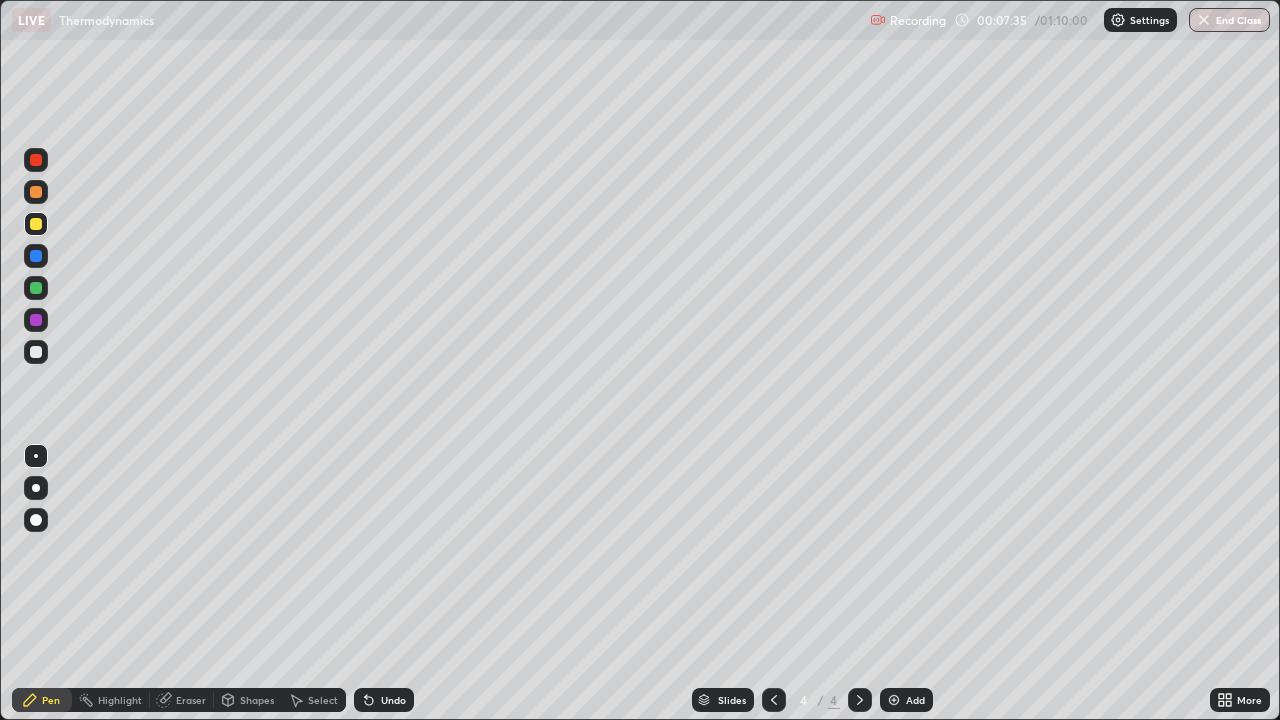 click at bounding box center [774, 700] 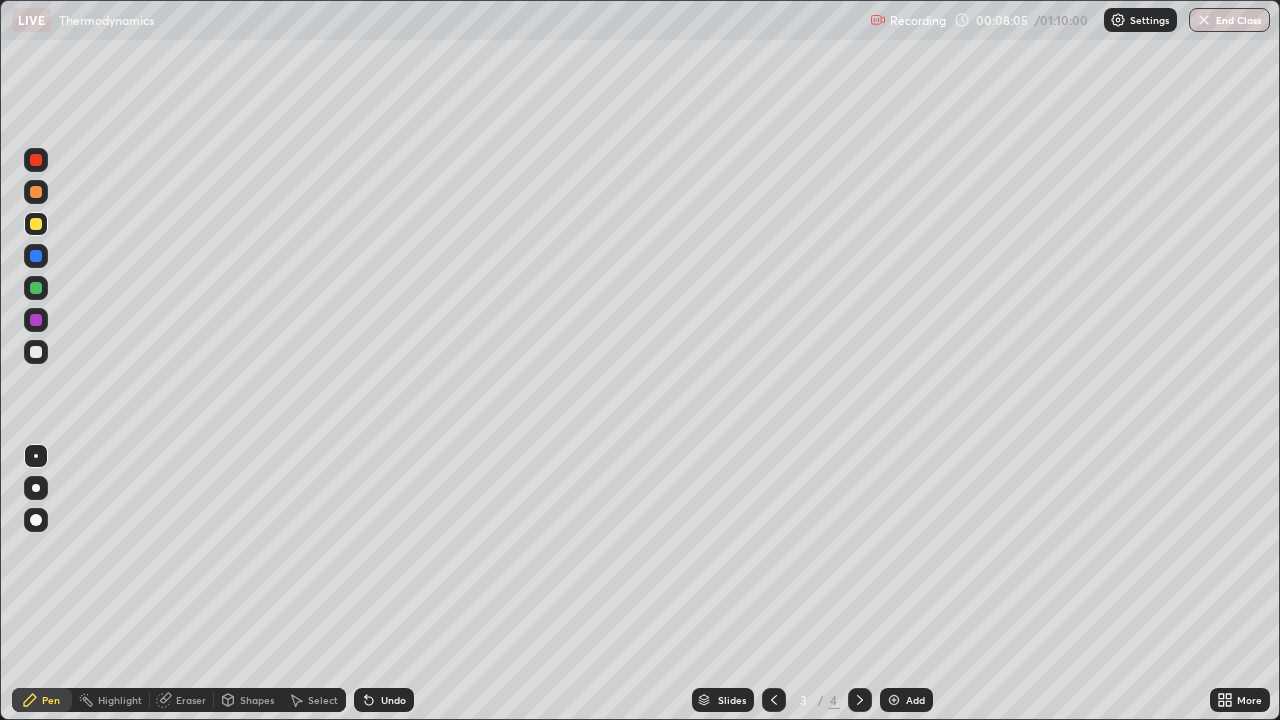 click 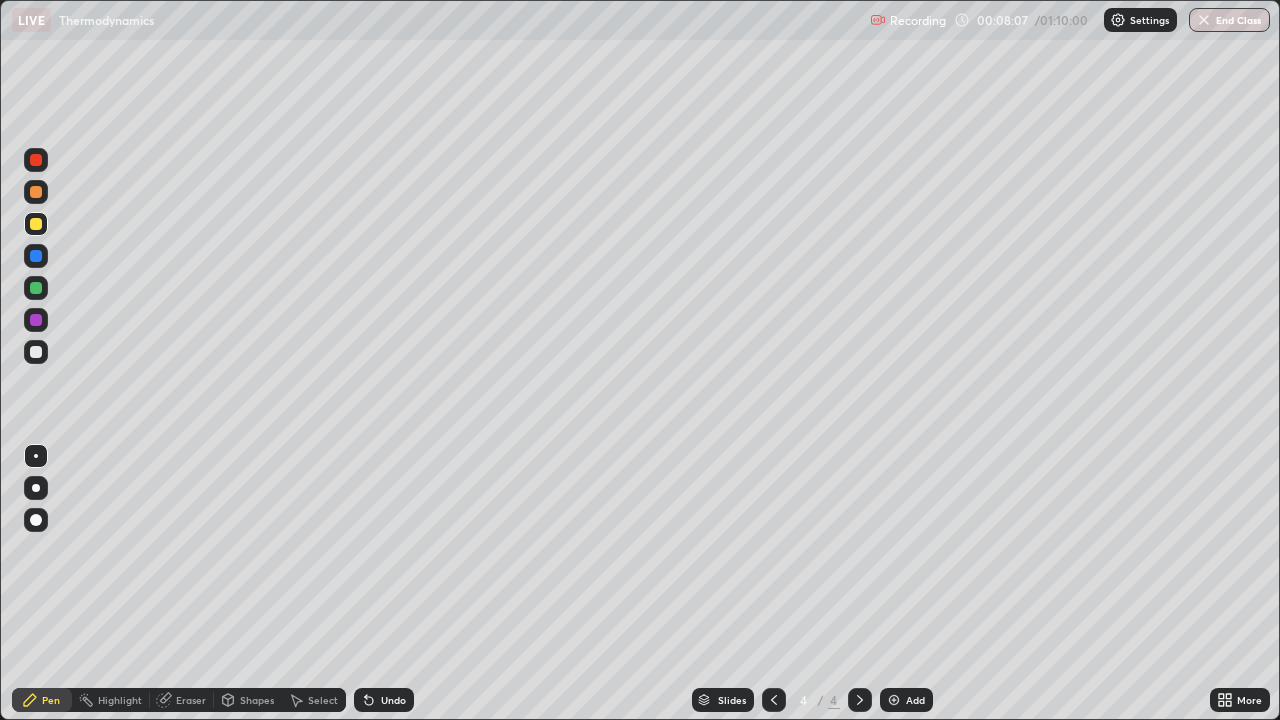 click at bounding box center (36, 352) 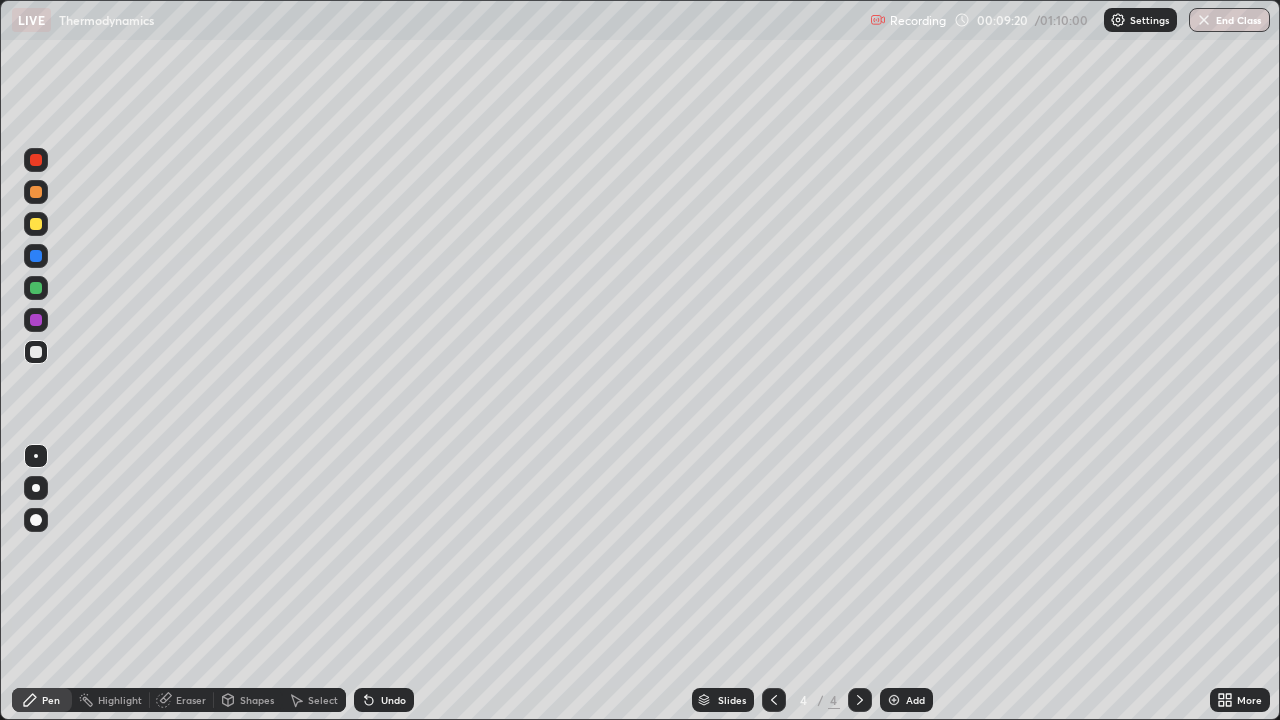 click at bounding box center [36, 224] 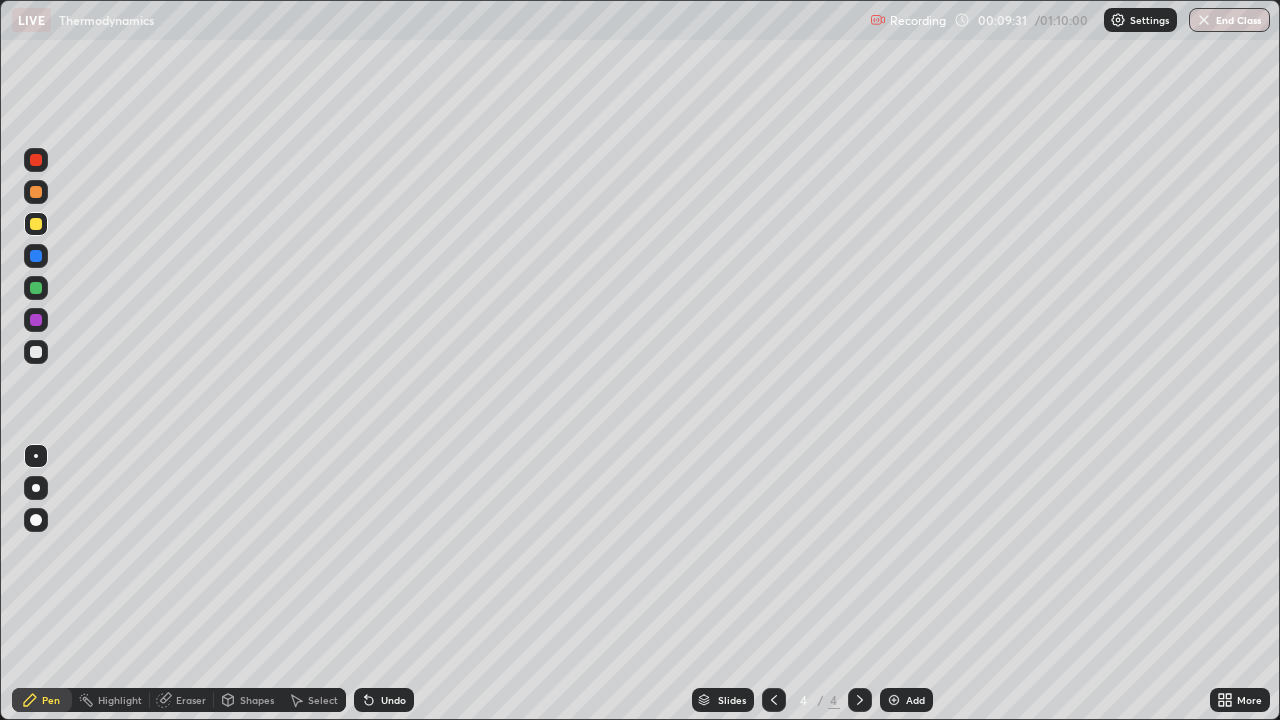 click at bounding box center [36, 352] 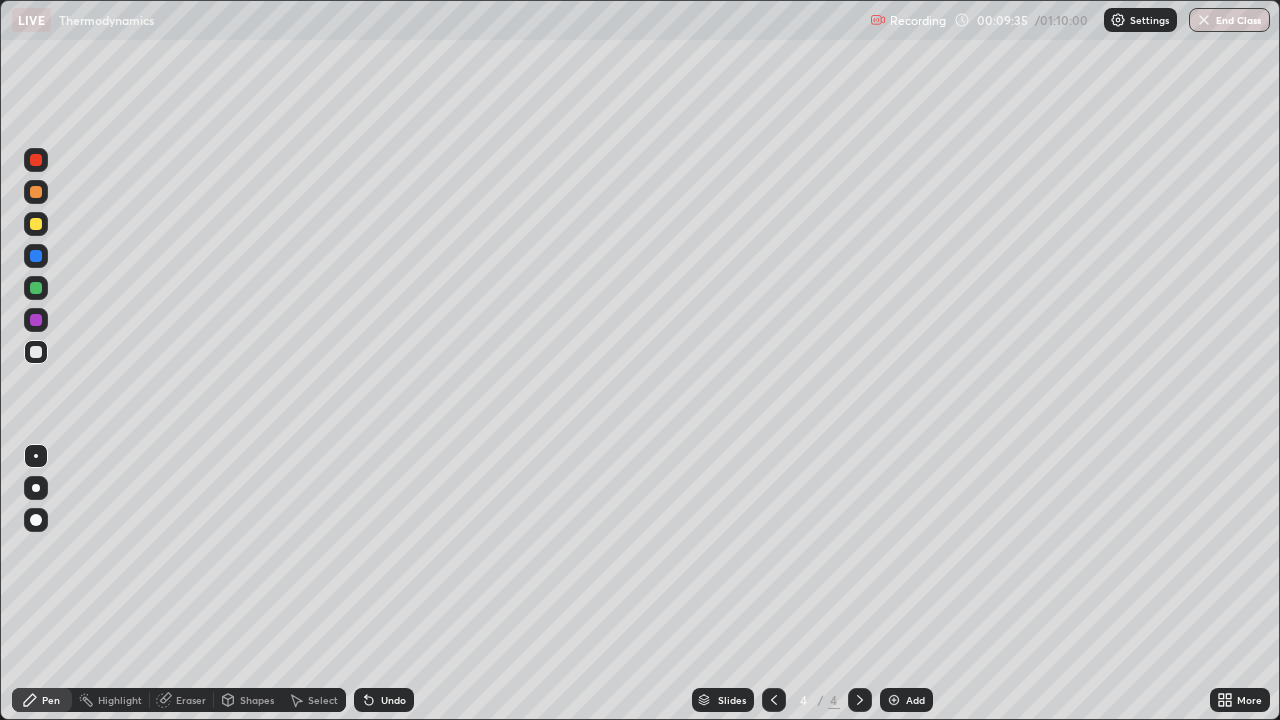 click on "Shapes" at bounding box center [257, 700] 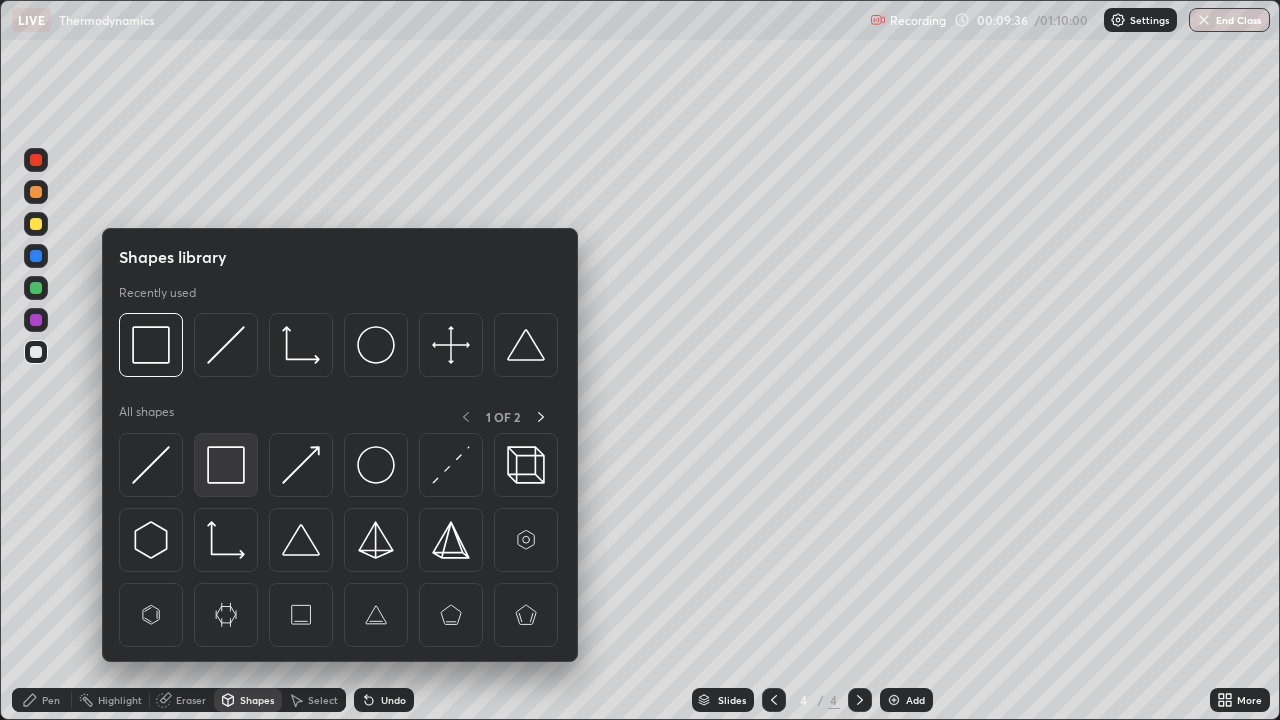 click at bounding box center (226, 465) 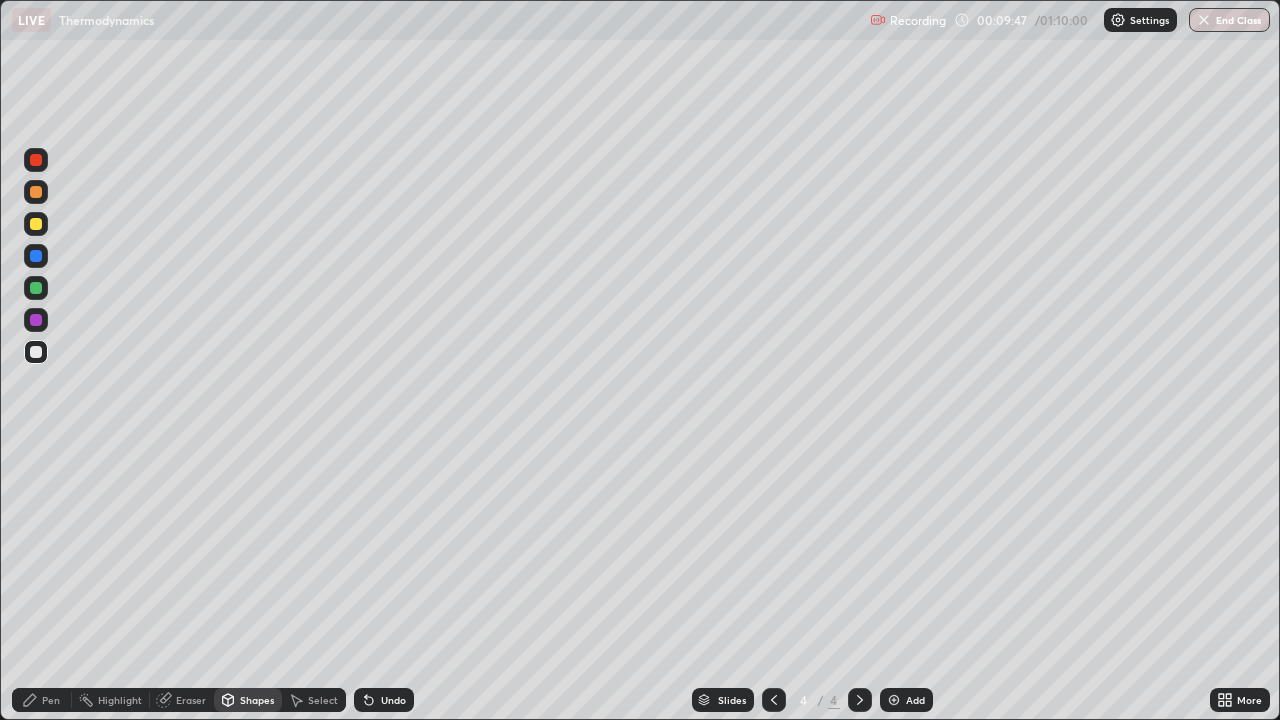 click 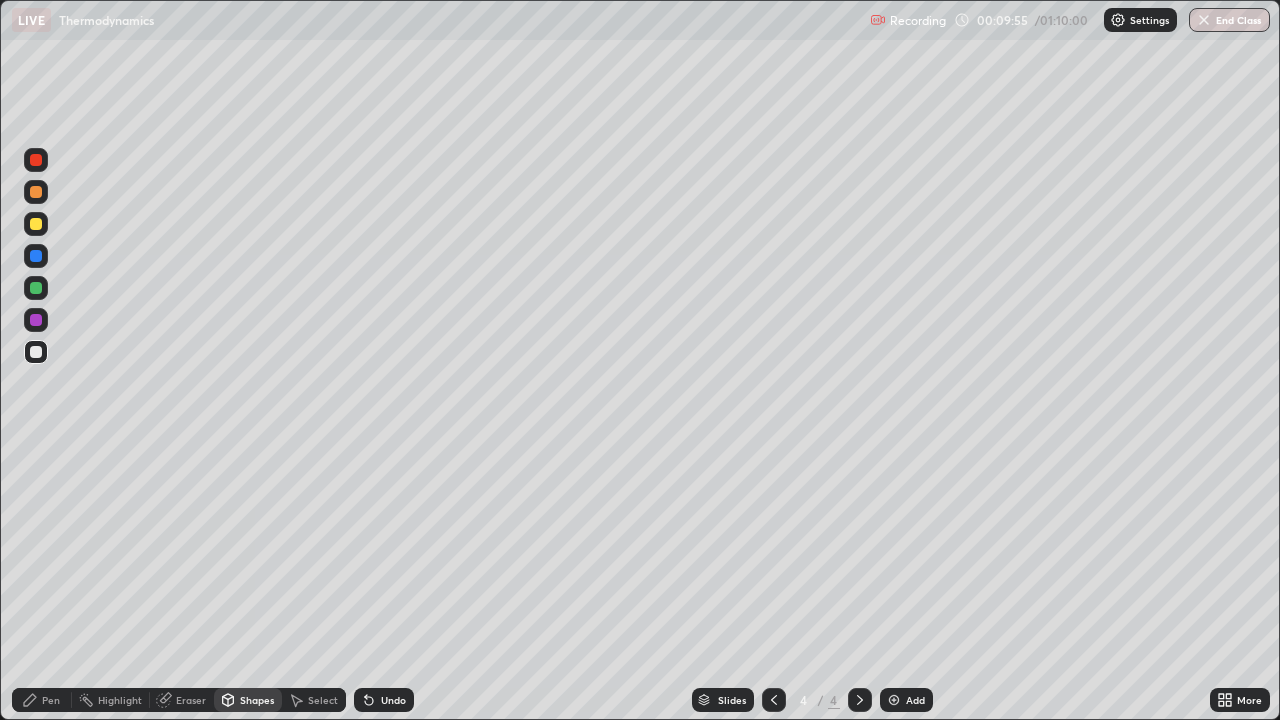 click on "Eraser" at bounding box center (191, 700) 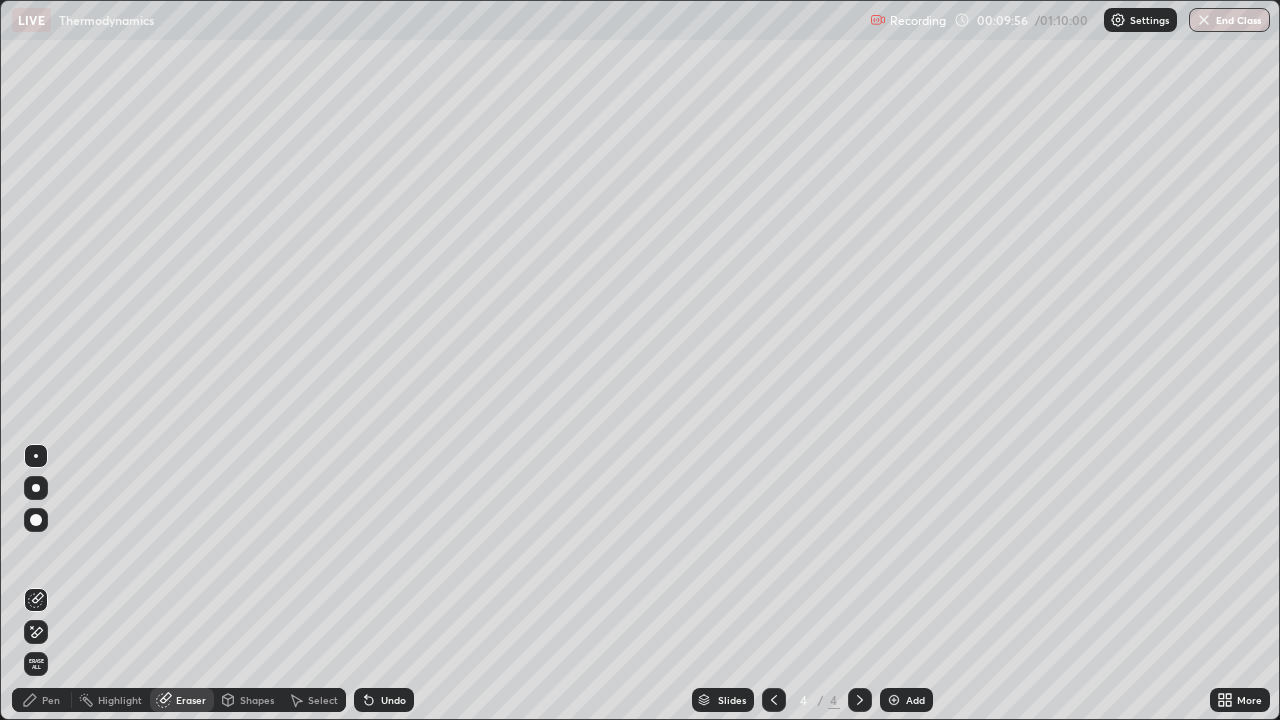 click at bounding box center [36, 488] 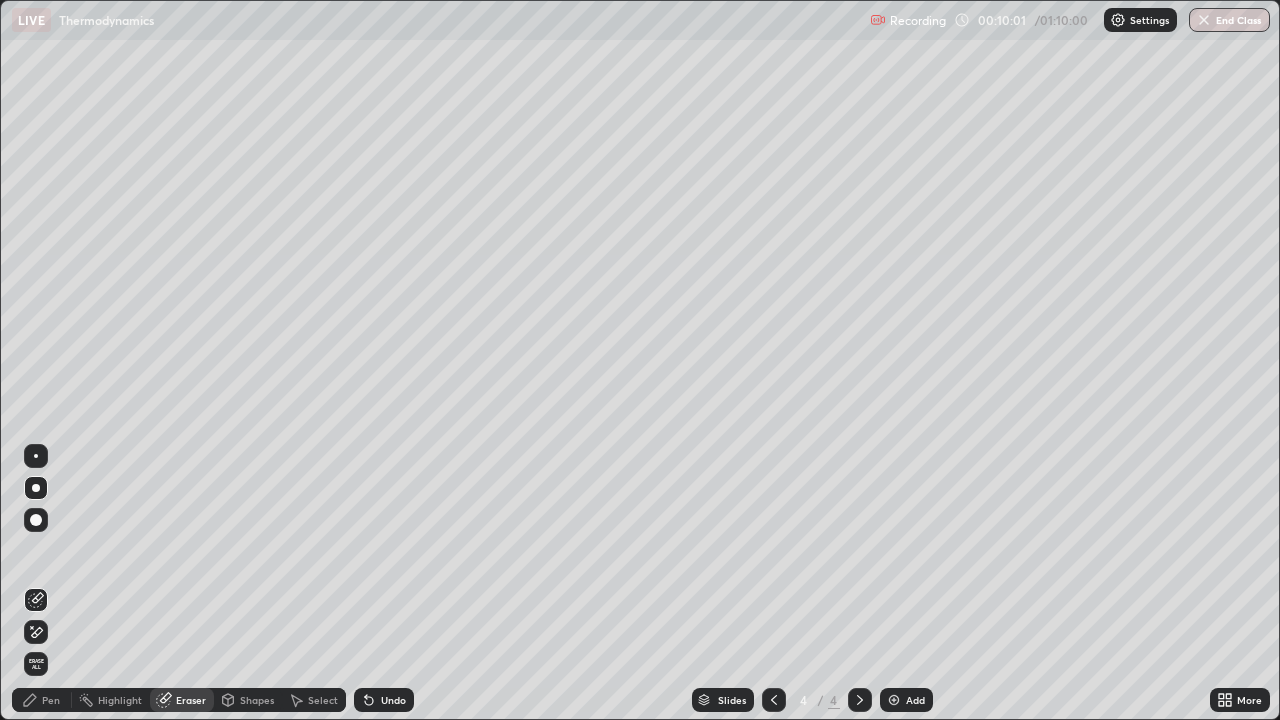 click on "Pen" at bounding box center [51, 700] 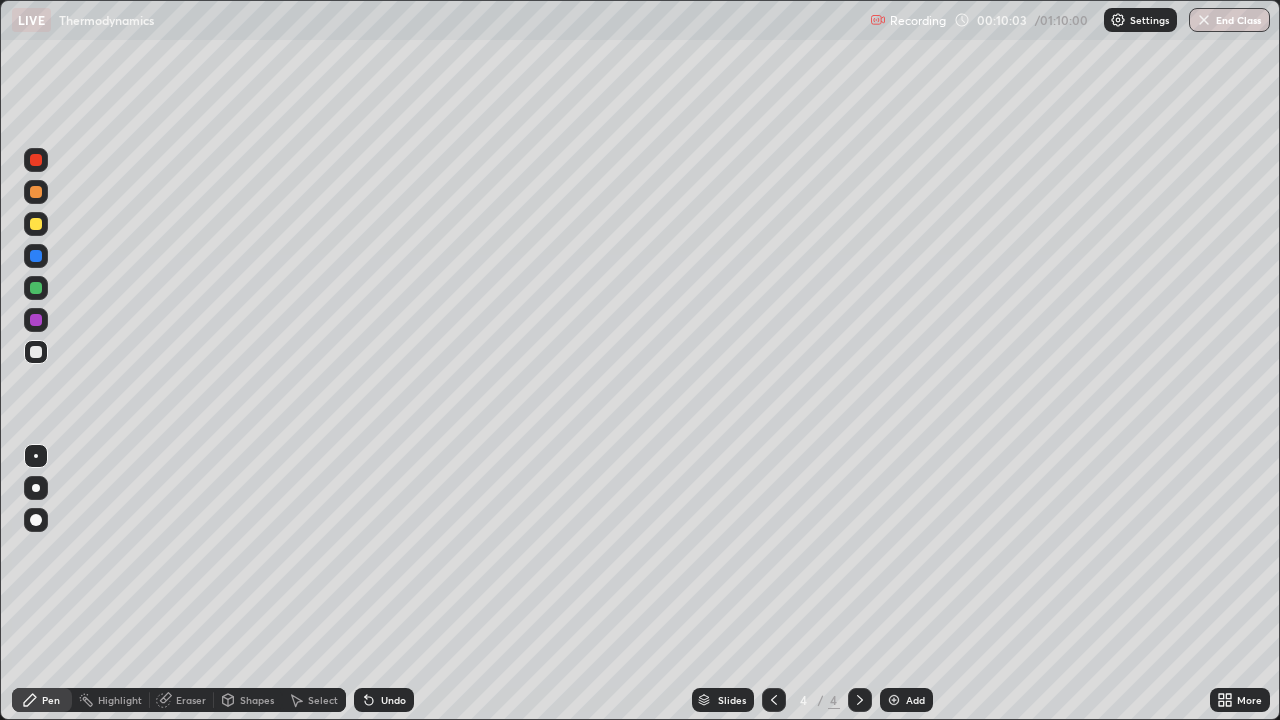 click at bounding box center (36, 224) 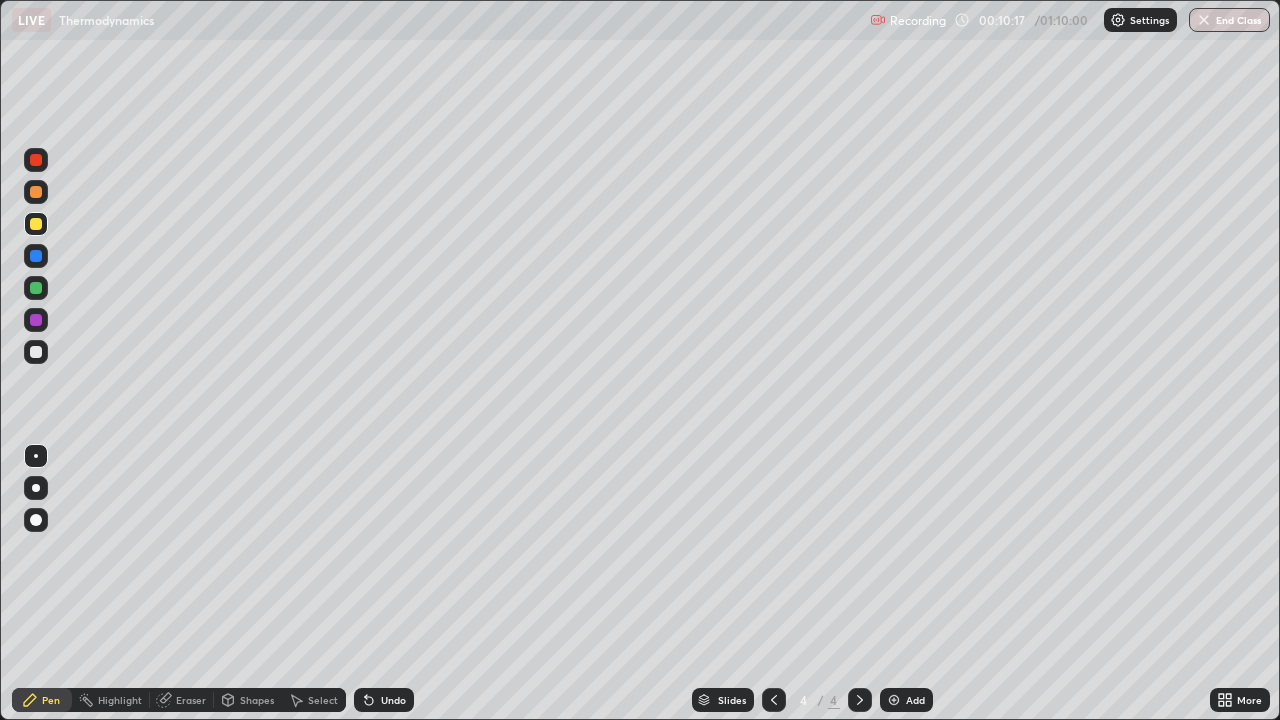 click at bounding box center [36, 352] 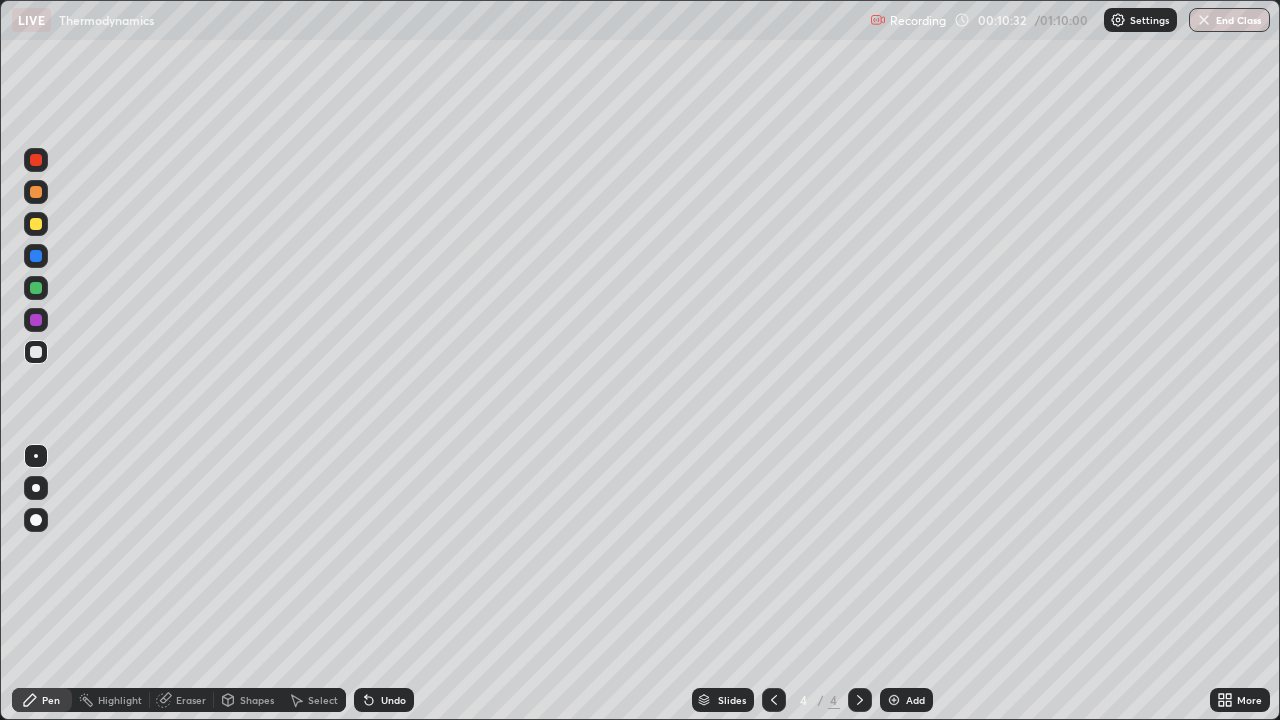 click at bounding box center (36, 224) 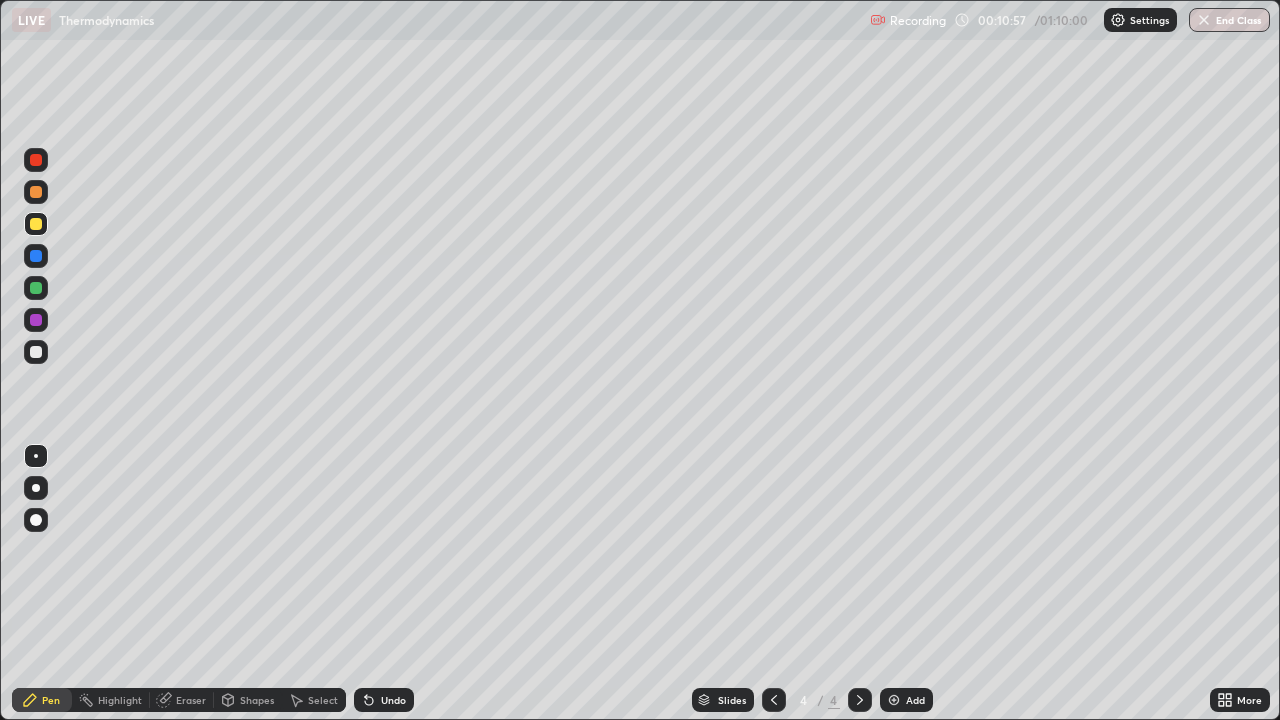 click on "Undo" at bounding box center (393, 700) 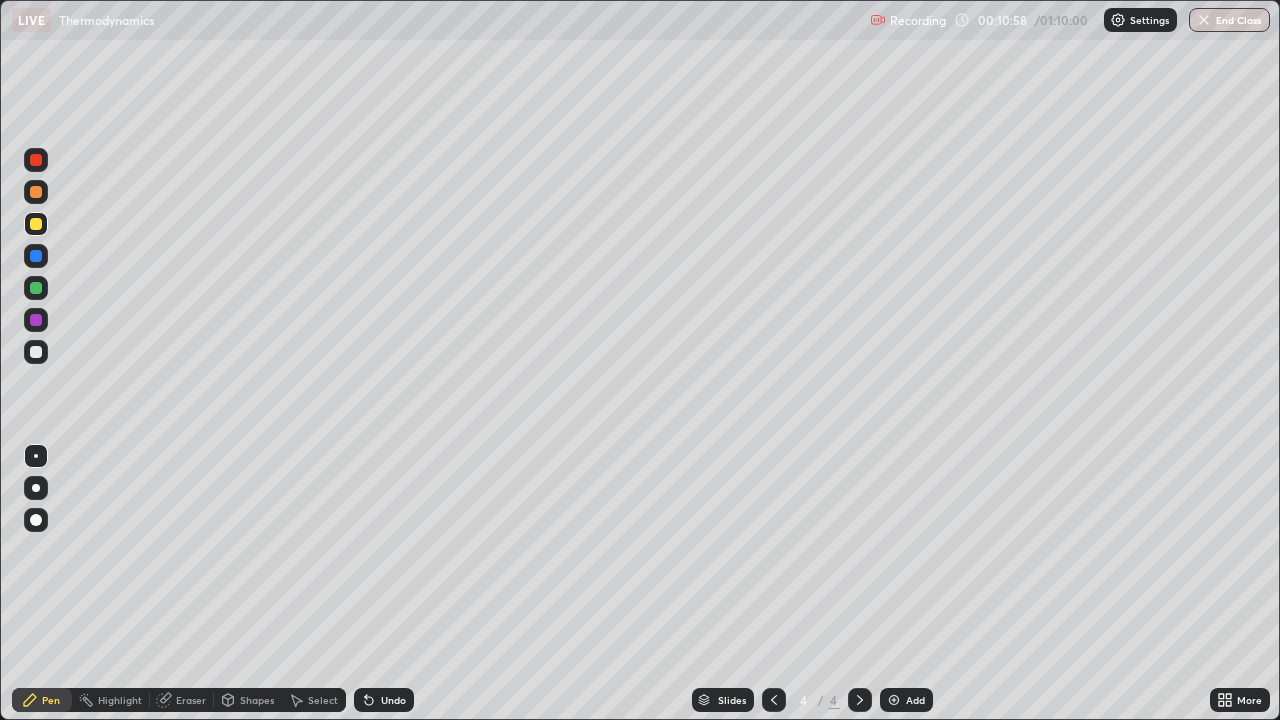 click on "Undo" at bounding box center (393, 700) 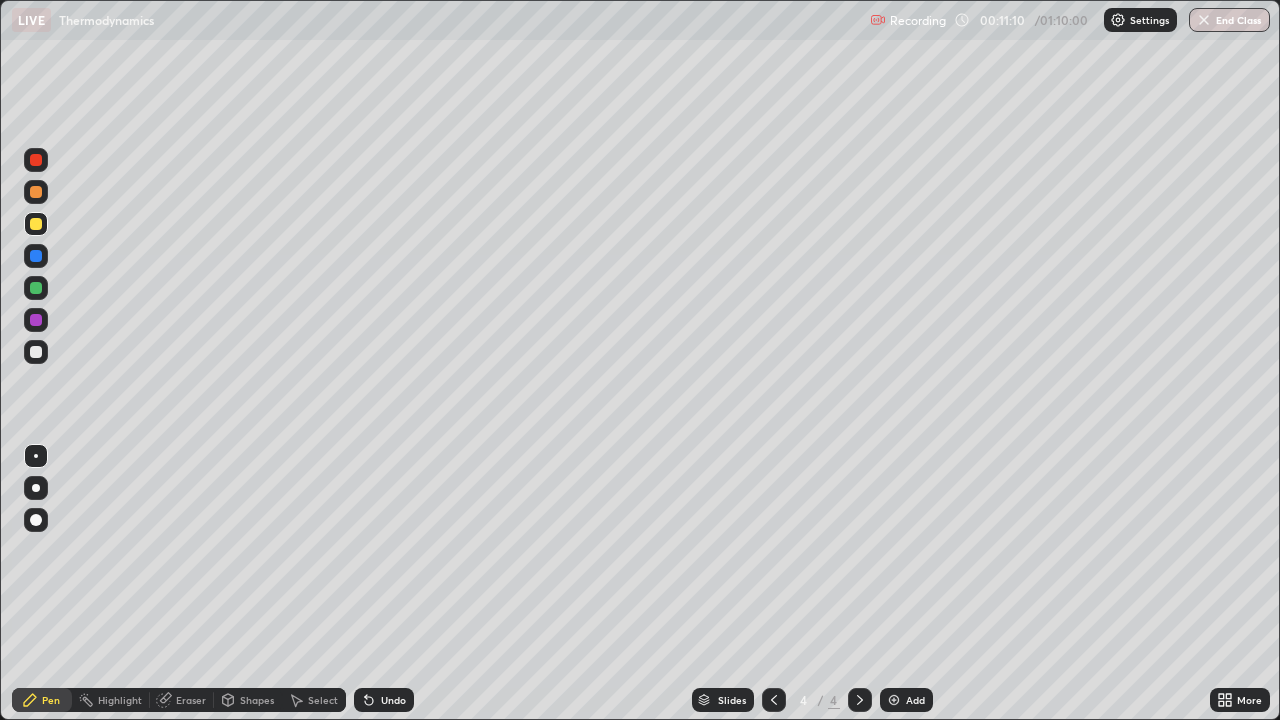 click at bounding box center [36, 352] 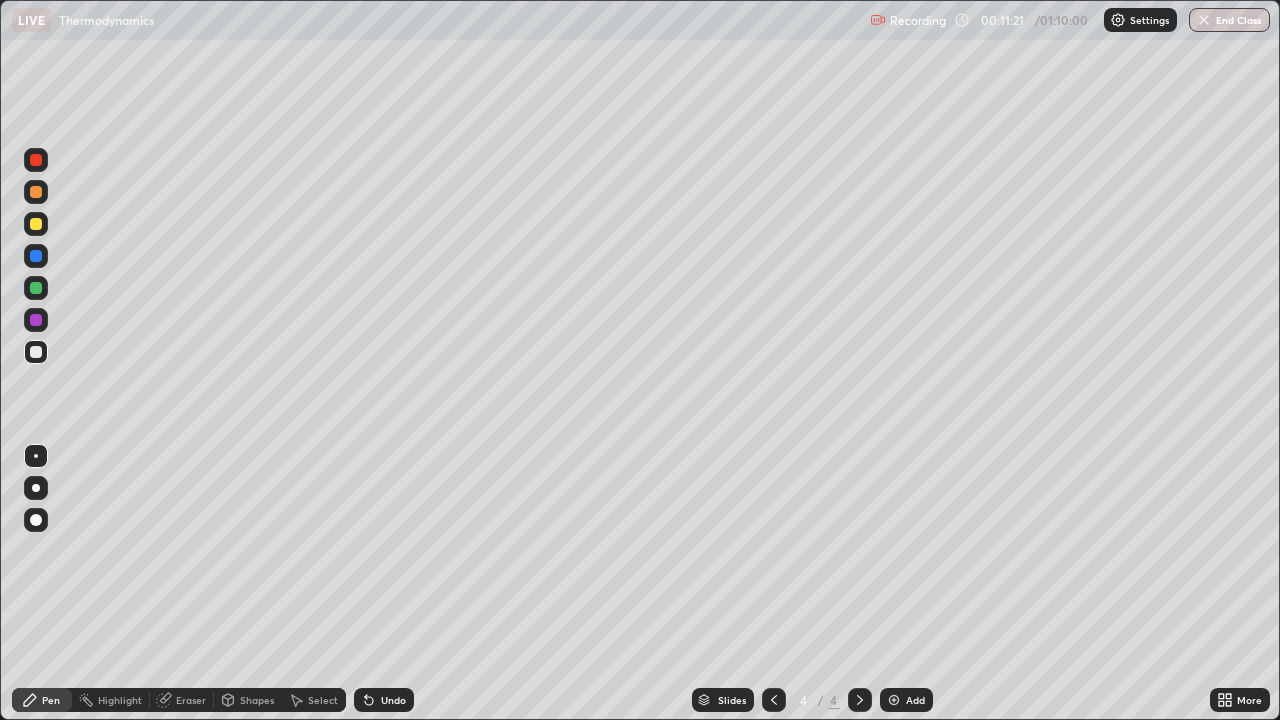 click on "Undo" at bounding box center [393, 700] 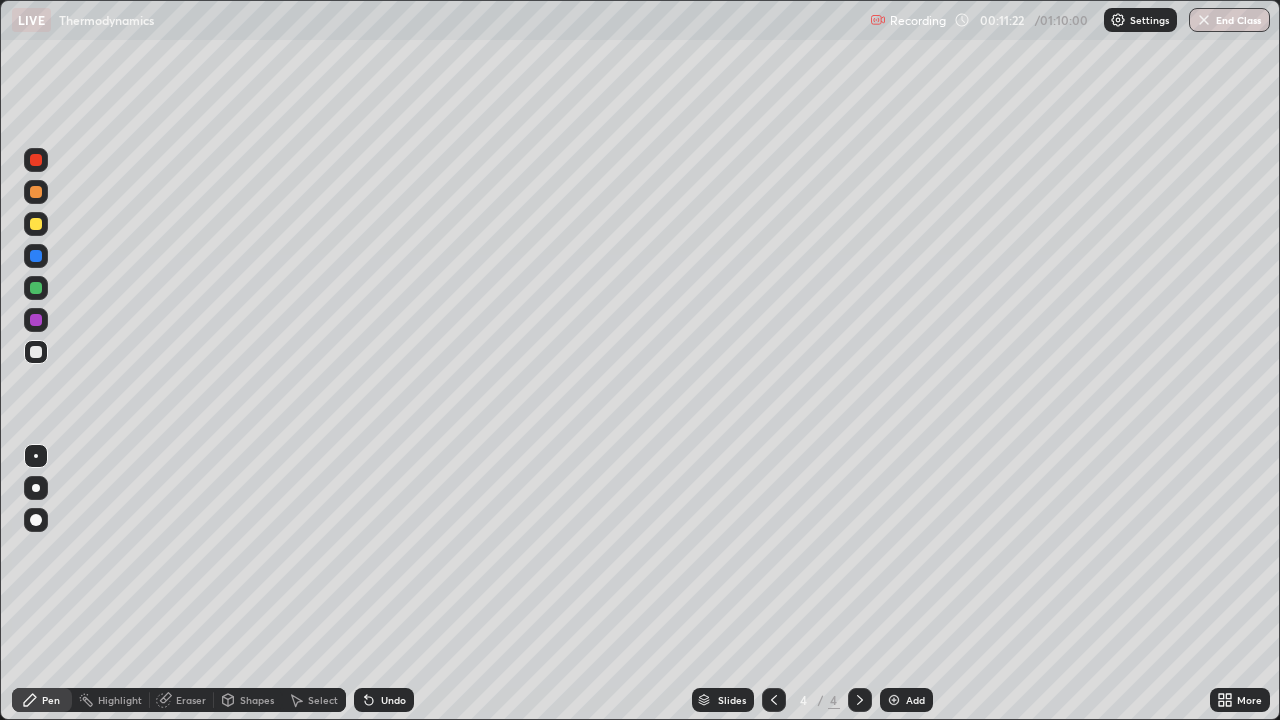 click on "Undo" at bounding box center [393, 700] 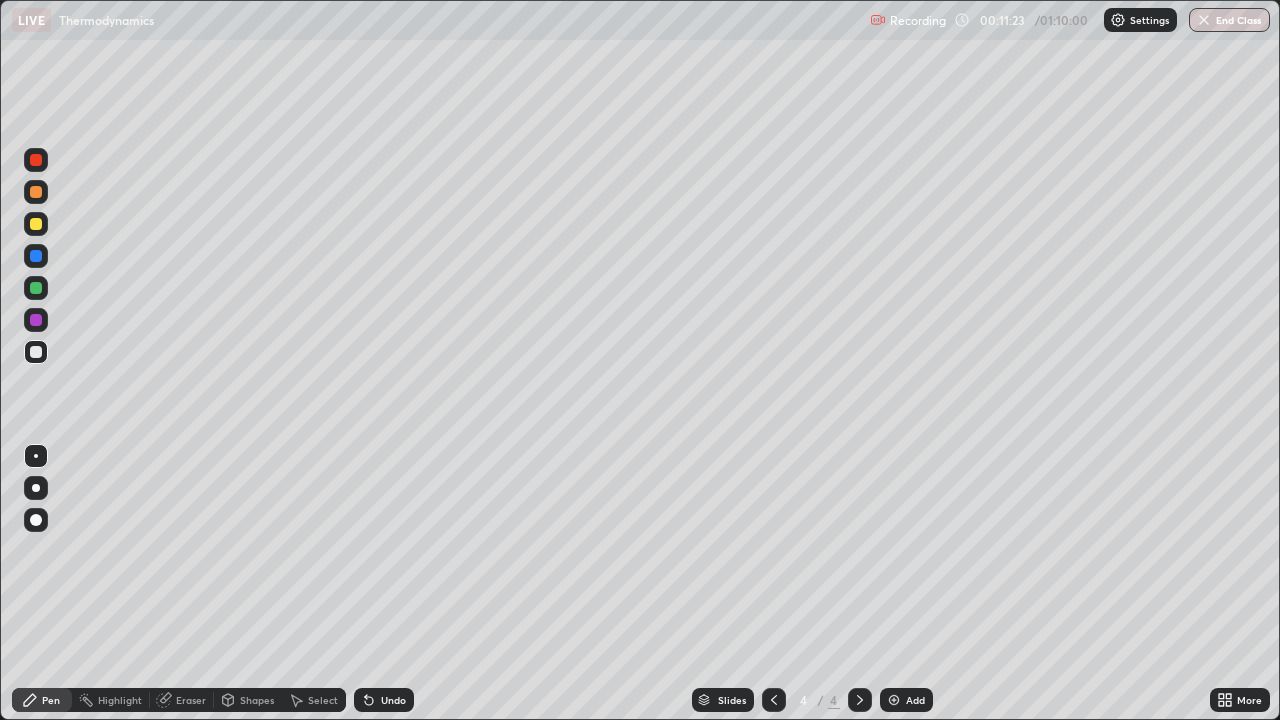 click at bounding box center [36, 224] 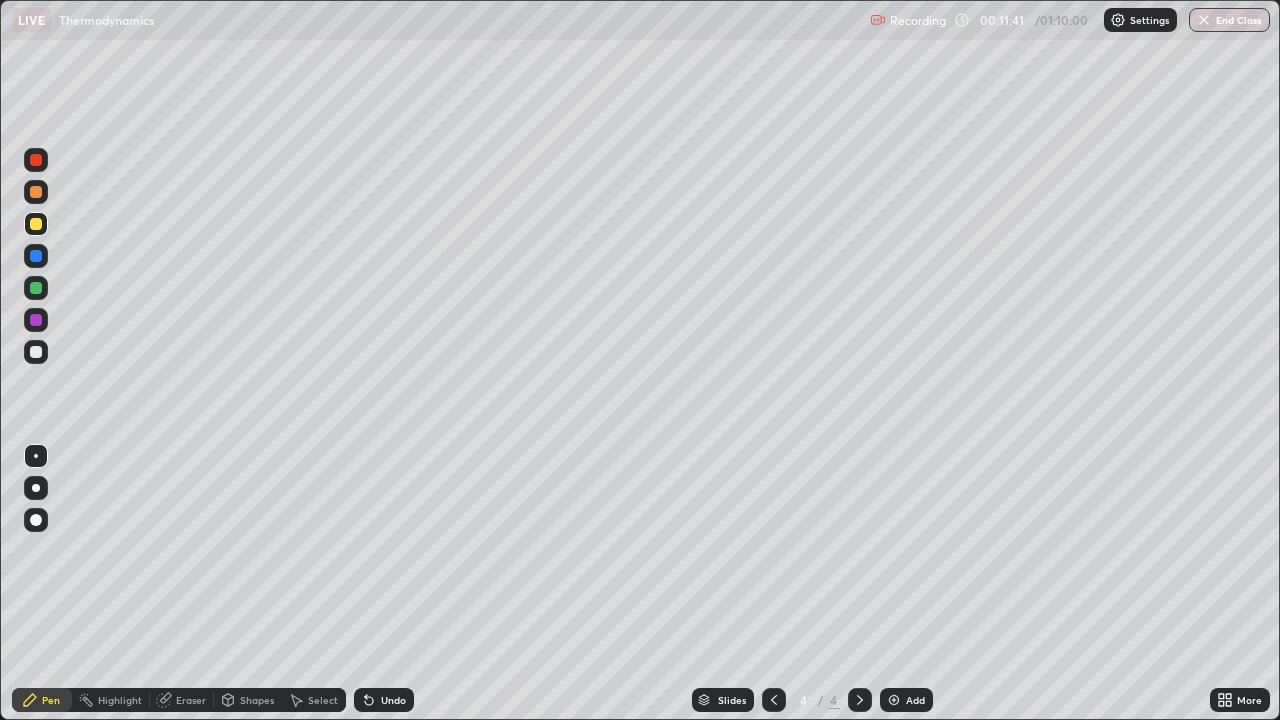click at bounding box center [36, 352] 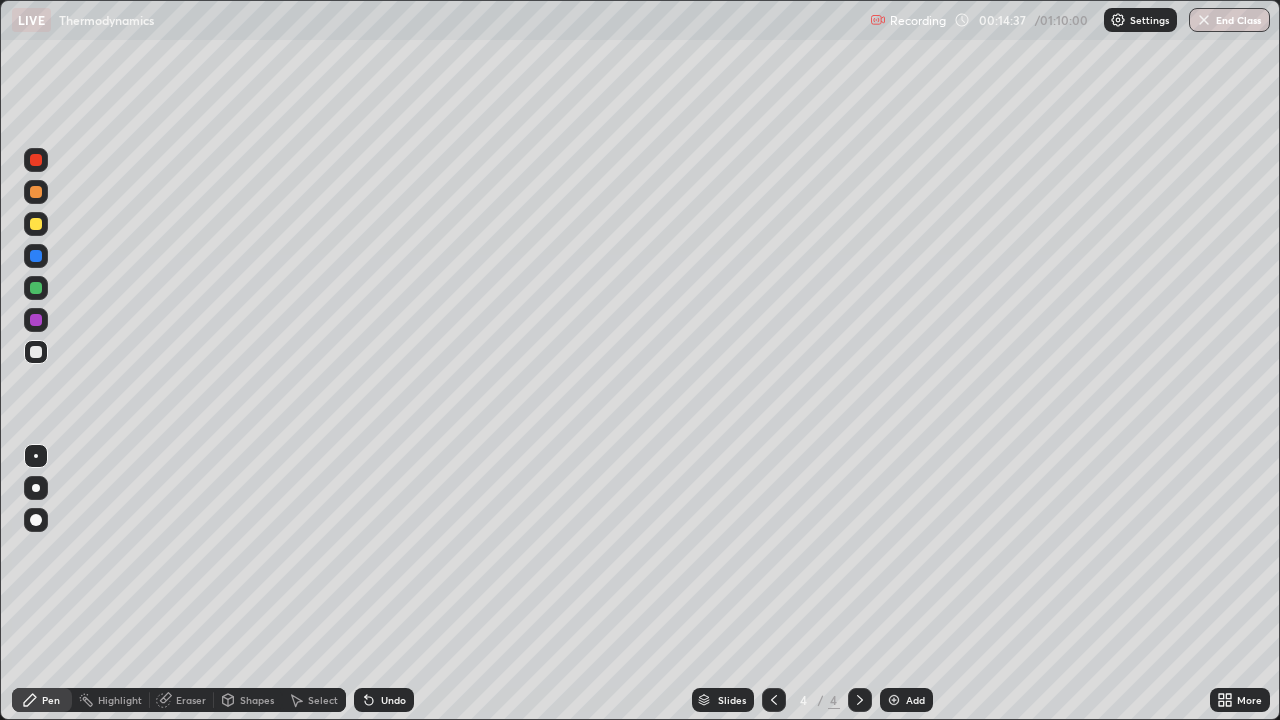 click at bounding box center (894, 700) 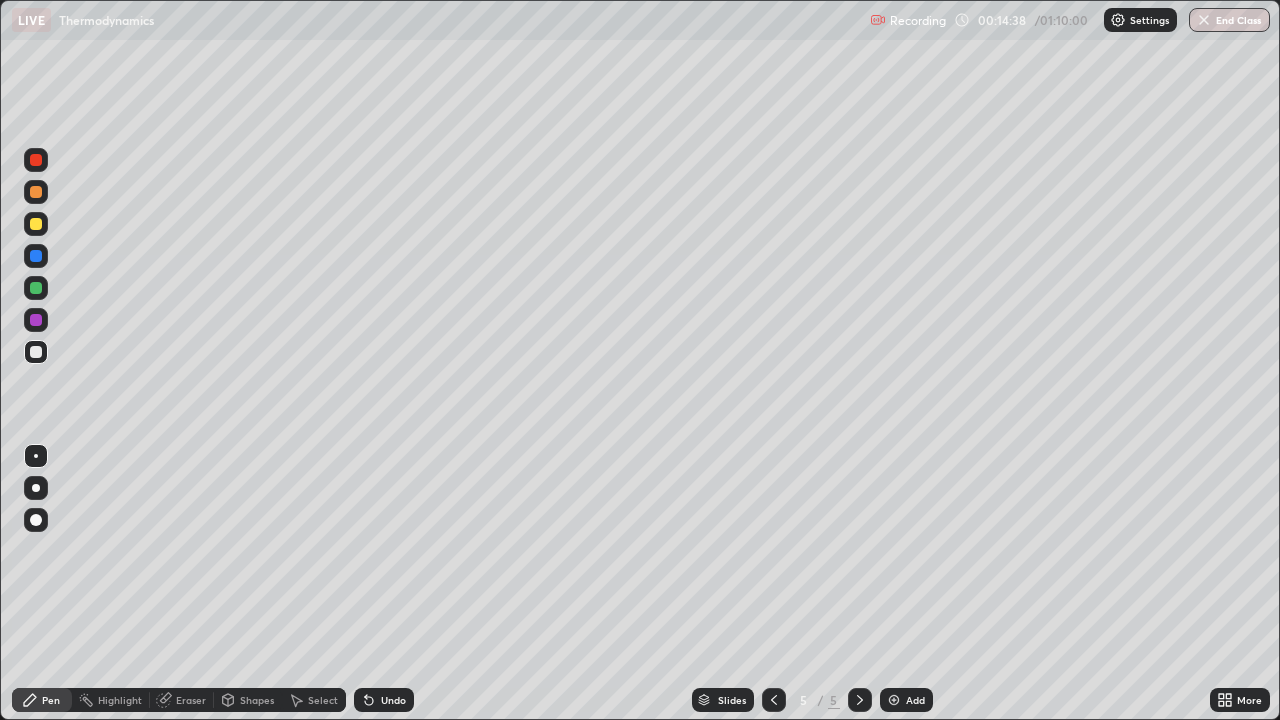 click at bounding box center [36, 224] 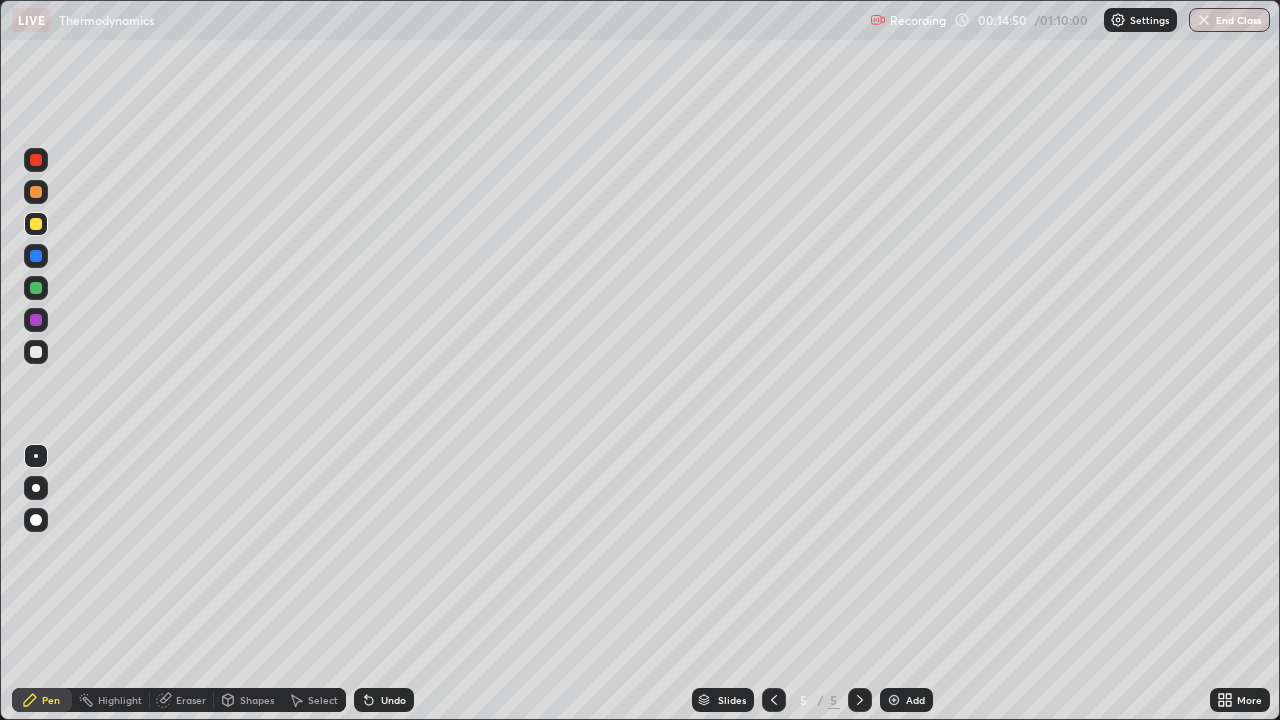 click at bounding box center [36, 352] 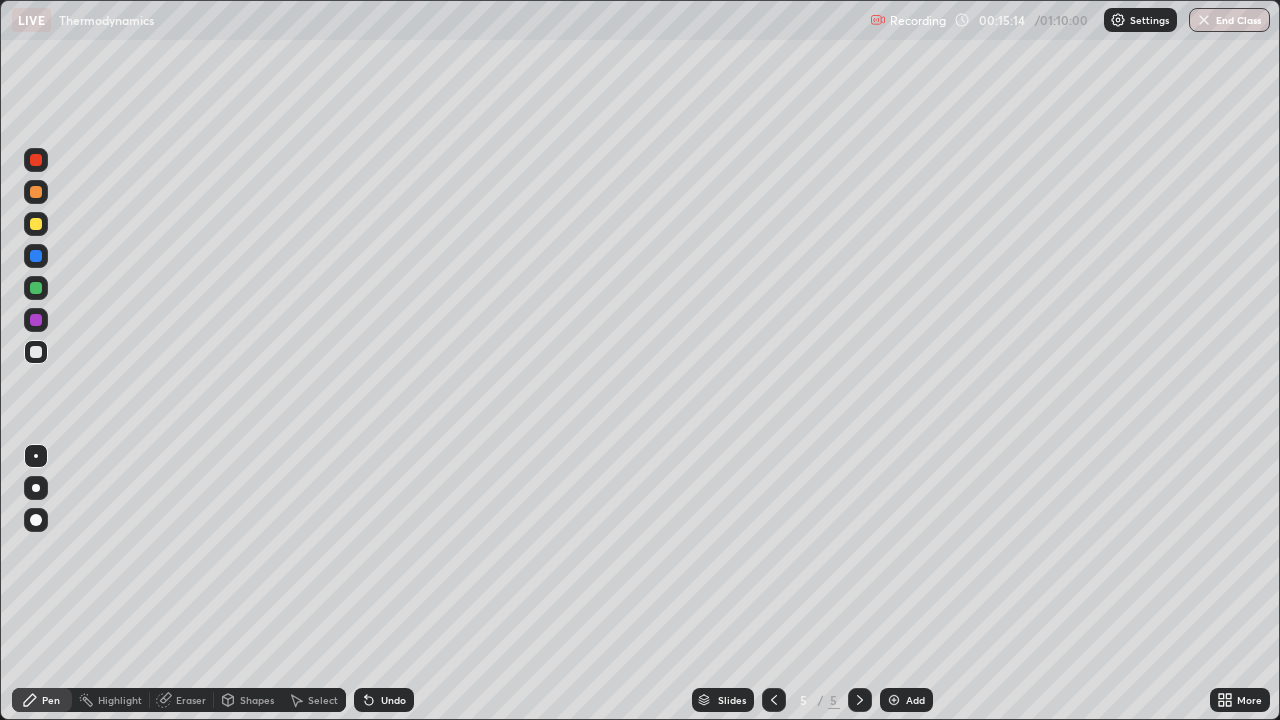 click at bounding box center [36, 224] 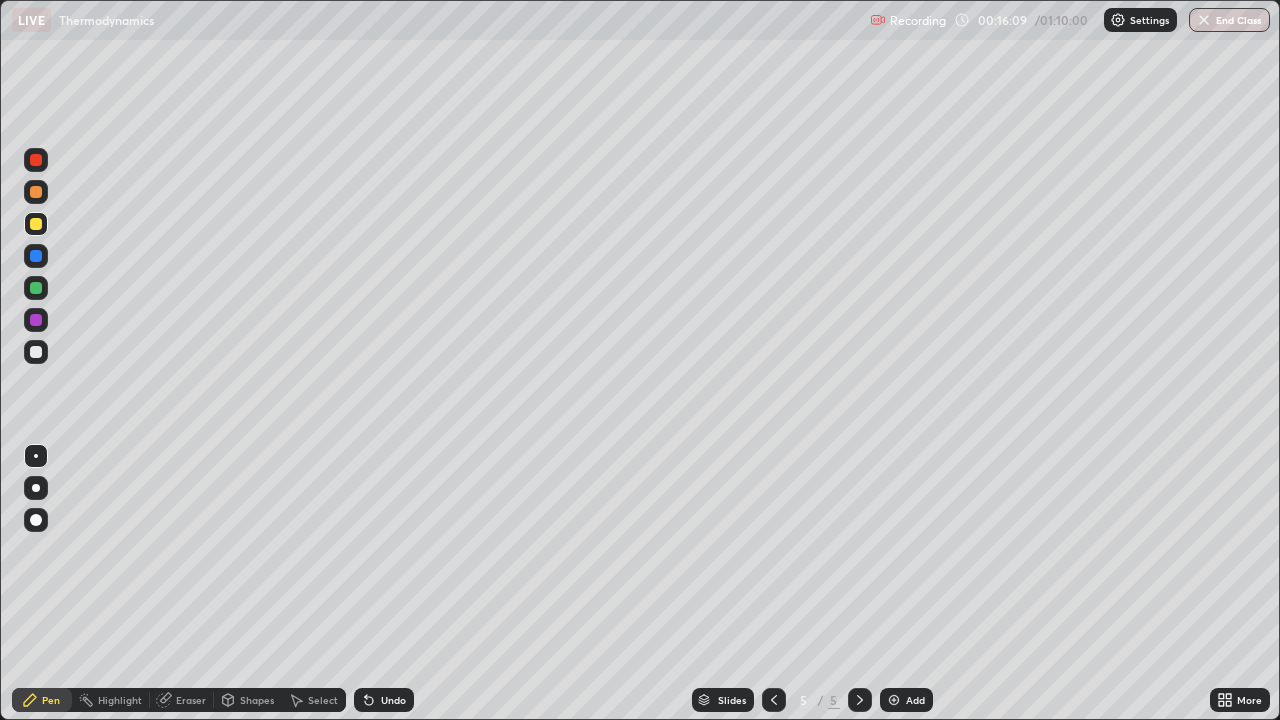 click 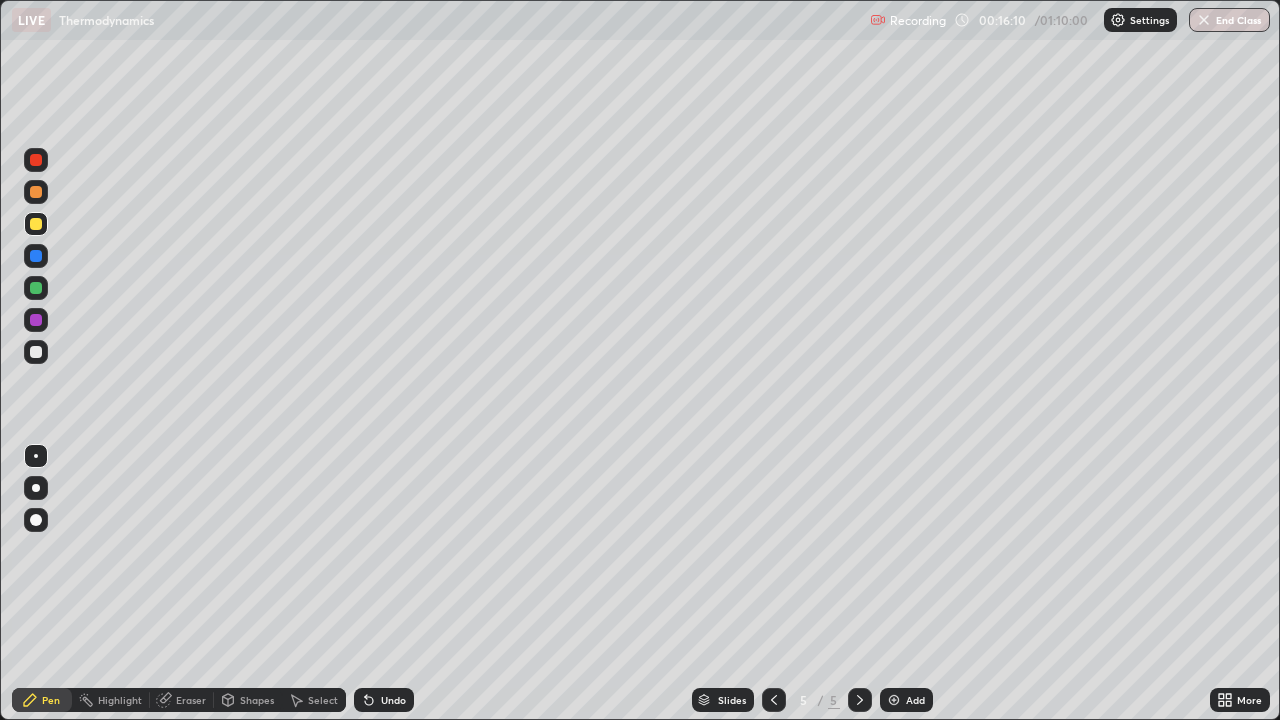 click 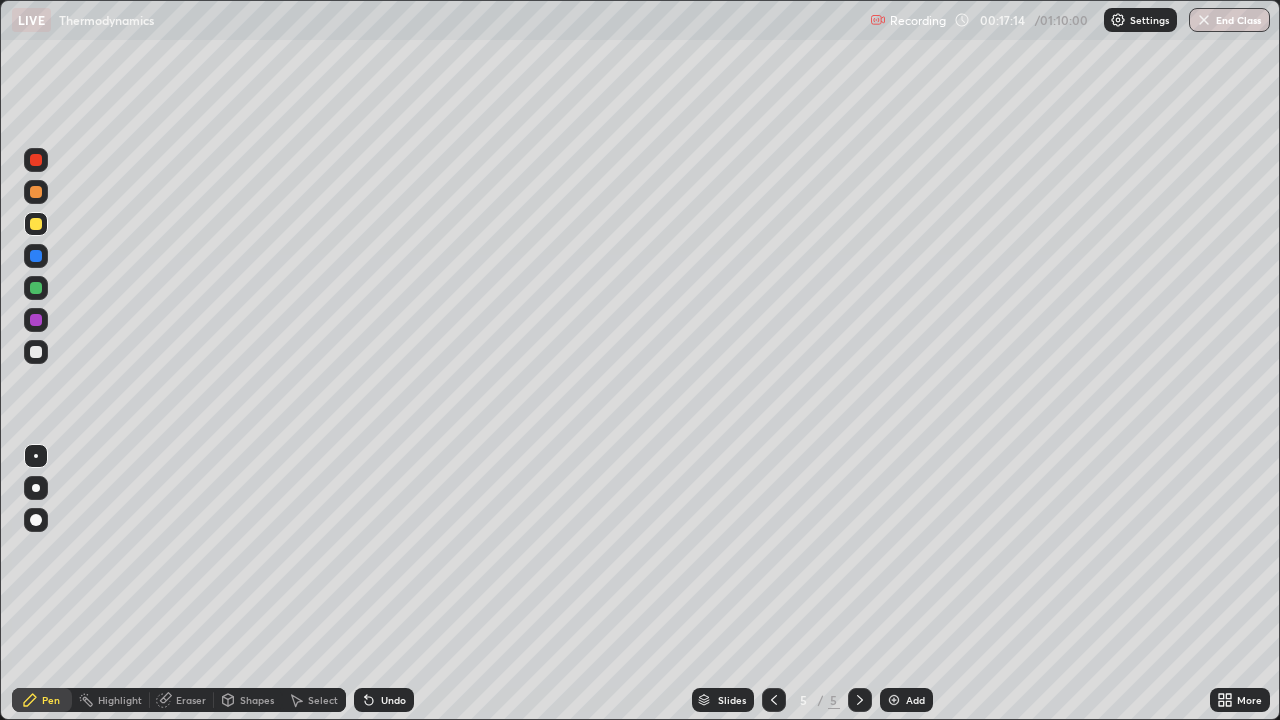 click at bounding box center [36, 352] 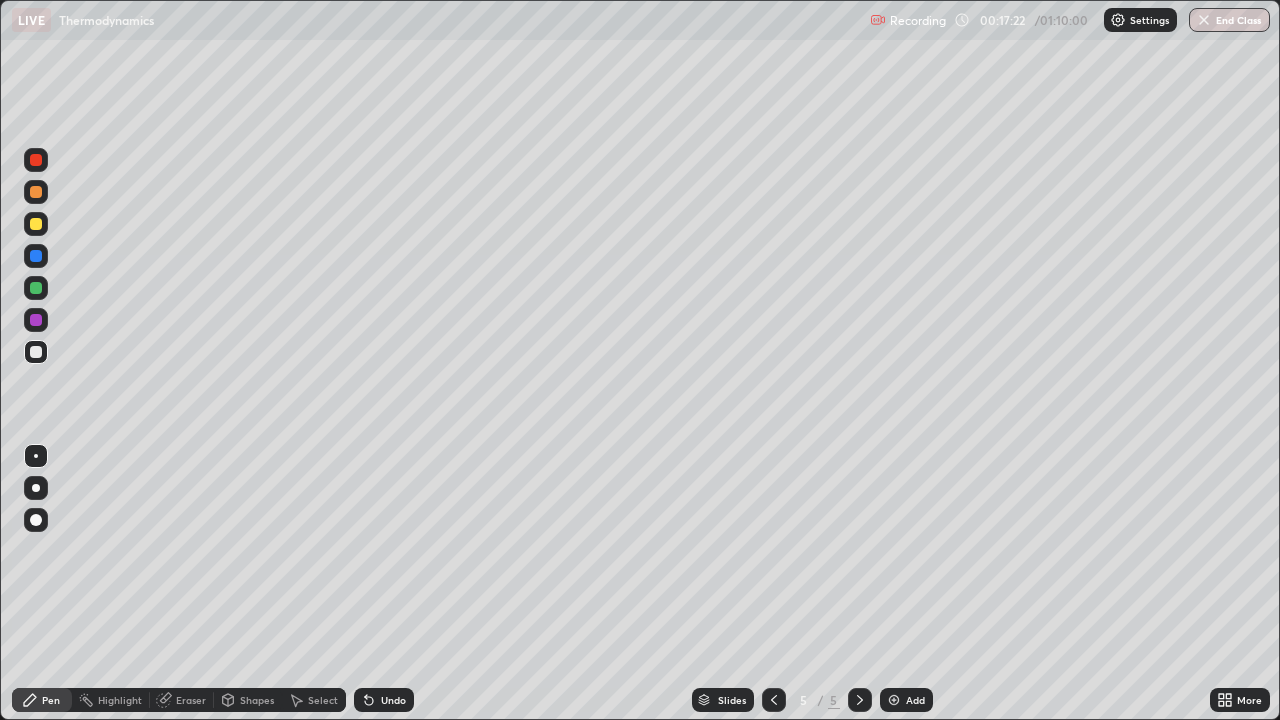 click on "Undo" at bounding box center (393, 700) 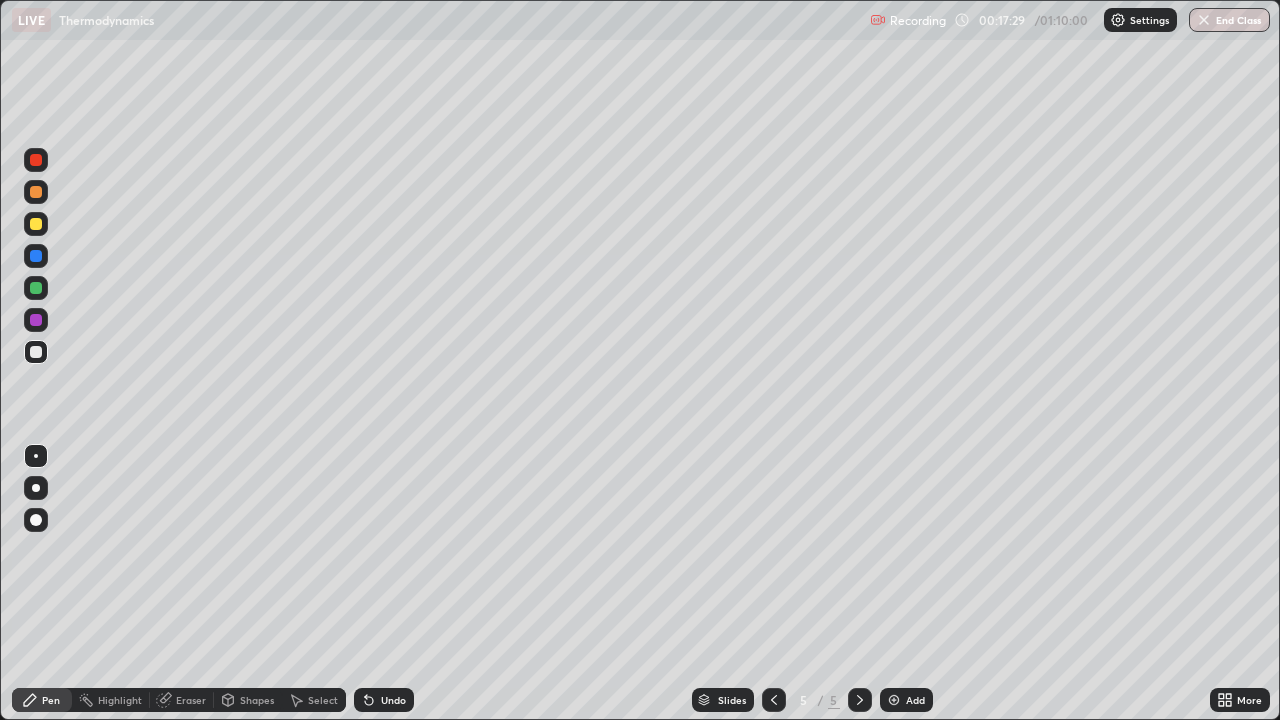 click on "Undo" at bounding box center [393, 700] 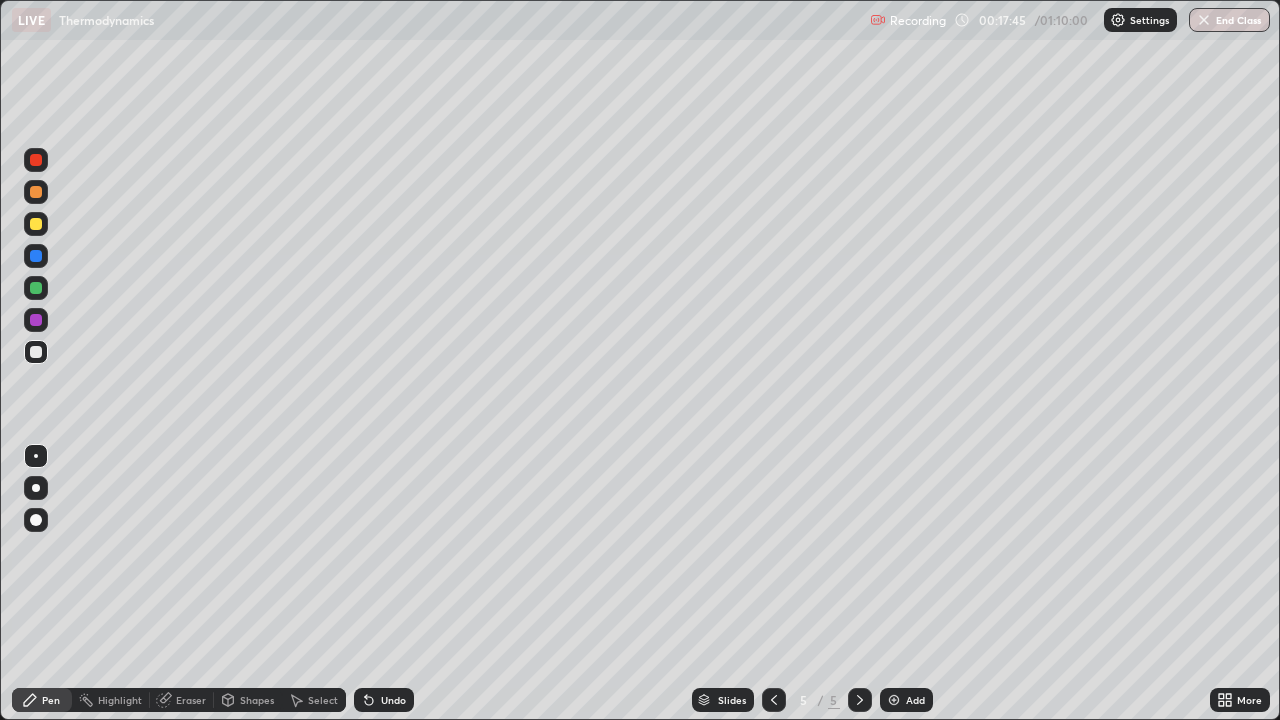 click at bounding box center (36, 224) 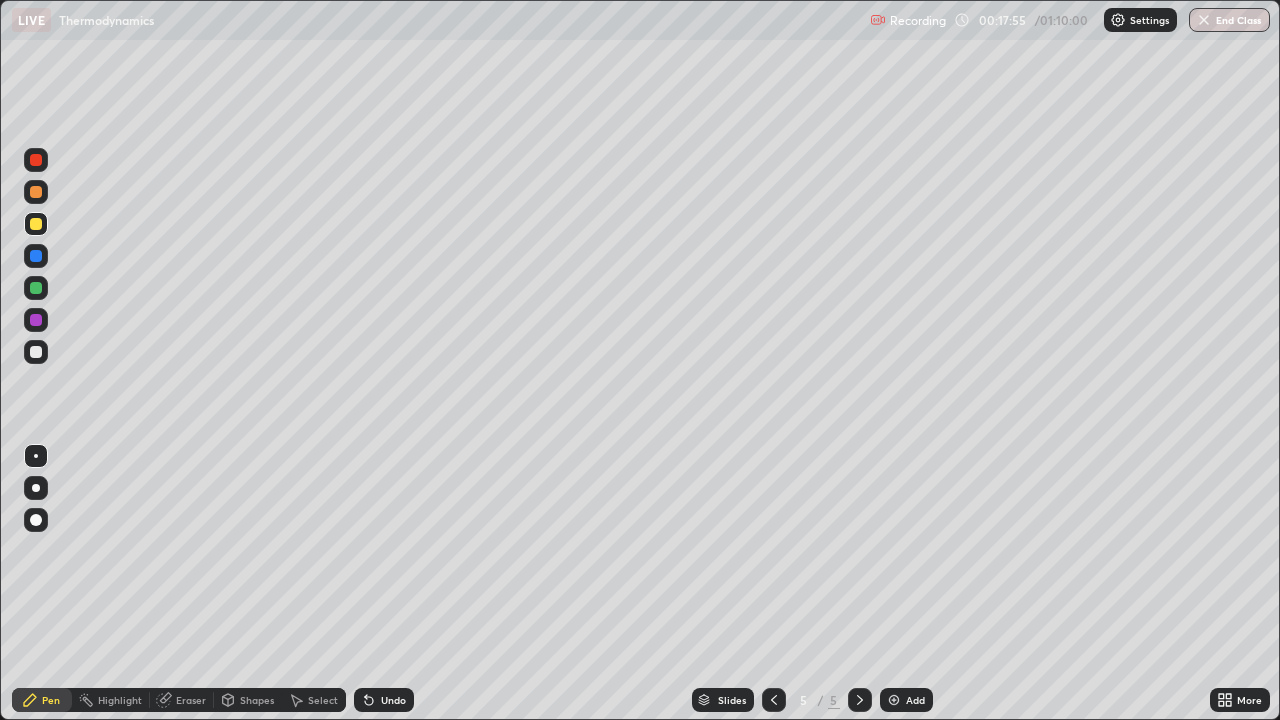 click 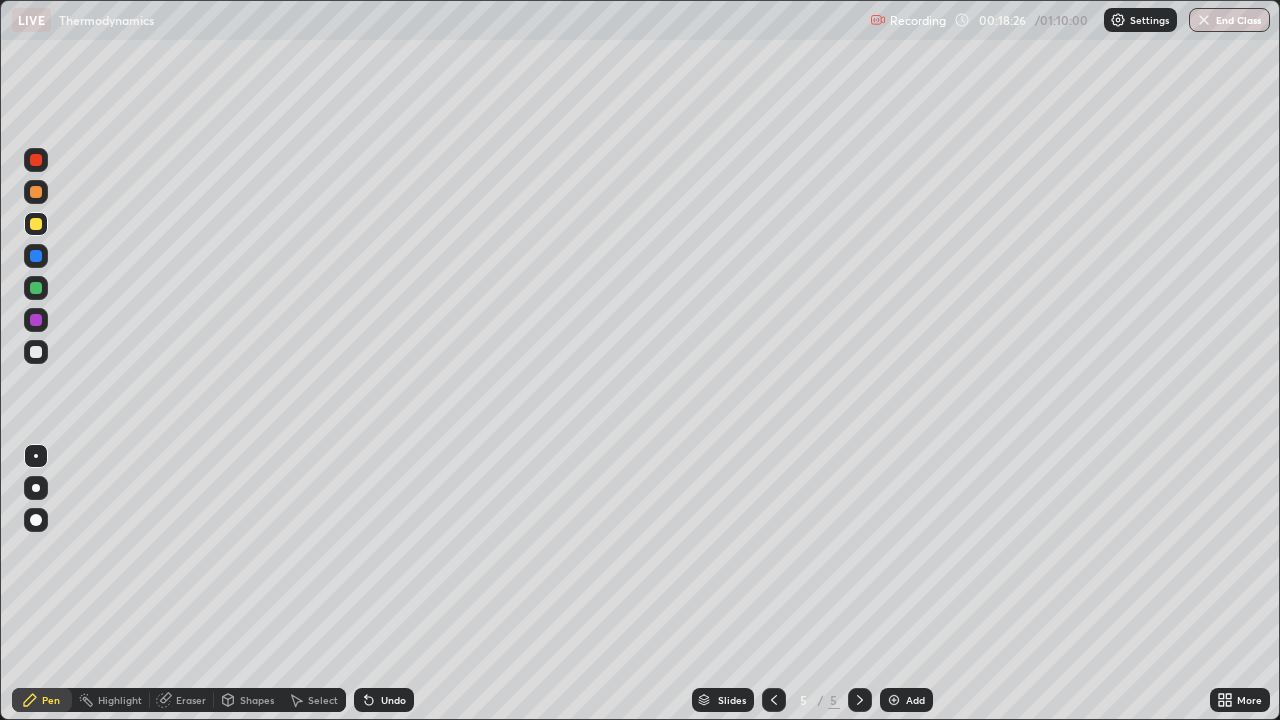 click on "Undo" at bounding box center [393, 700] 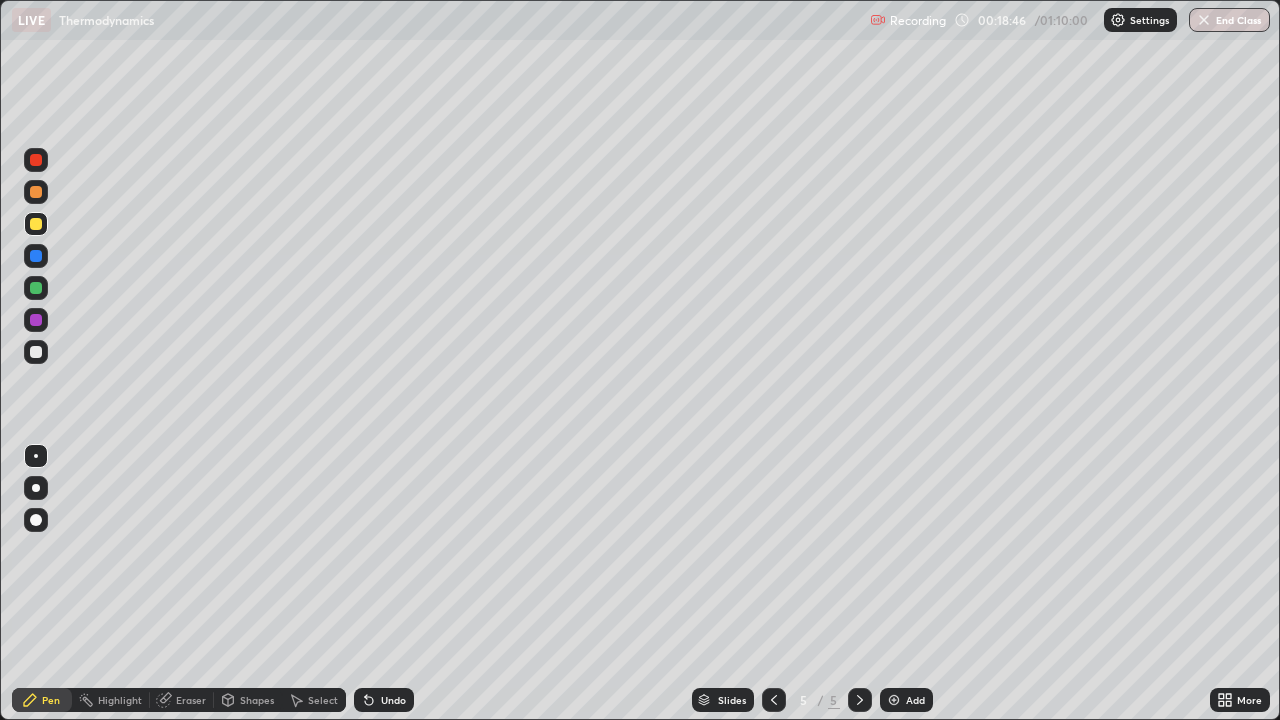 click on "Undo" at bounding box center (384, 700) 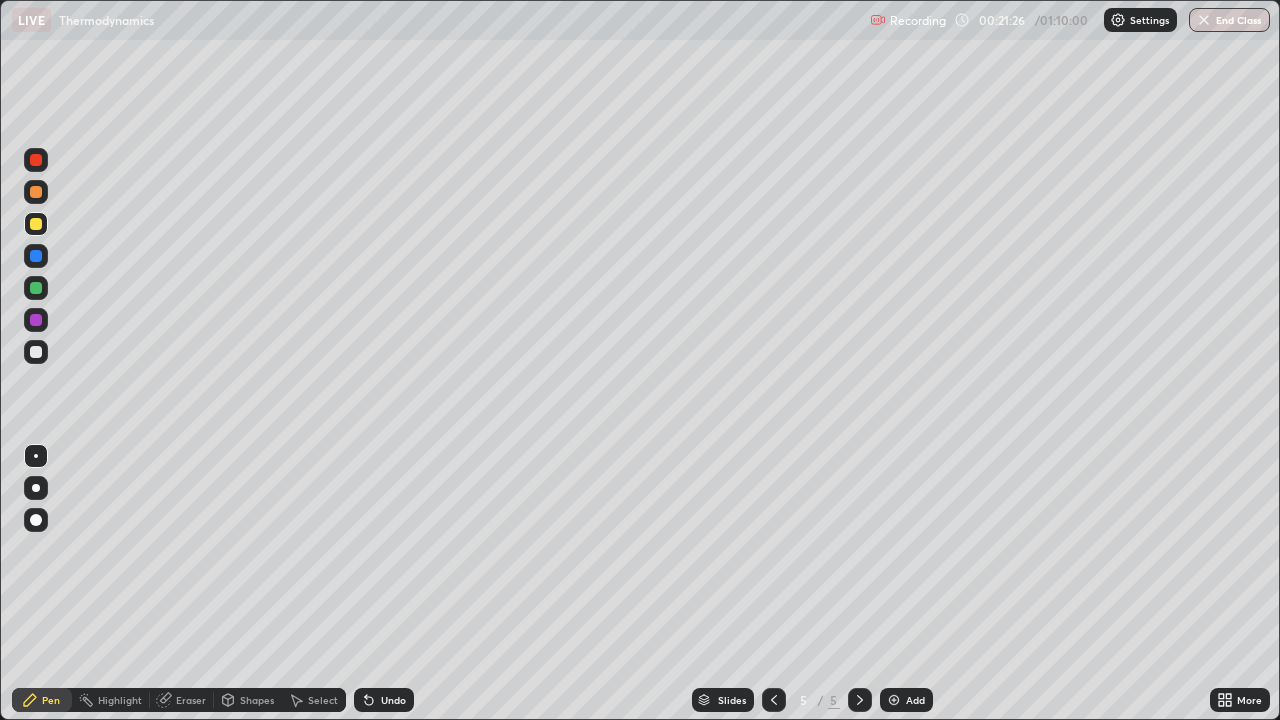 click on "Eraser" at bounding box center (191, 700) 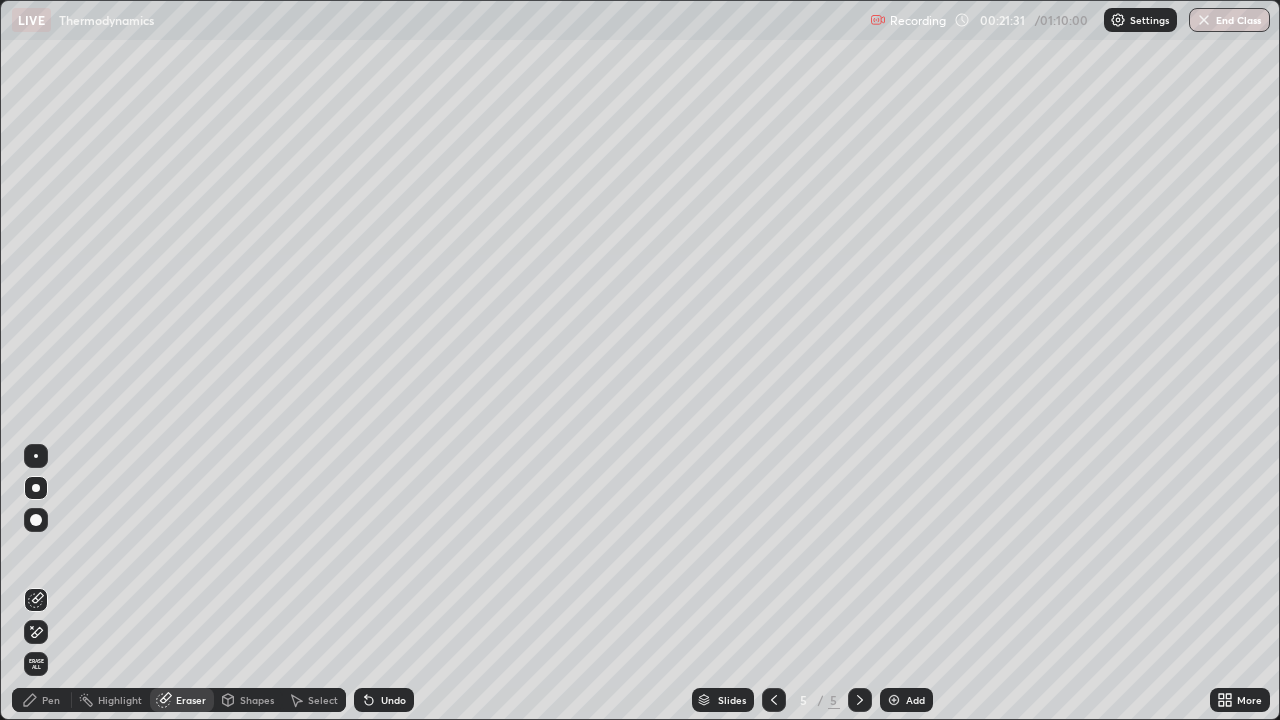 click on "Pen" at bounding box center (51, 700) 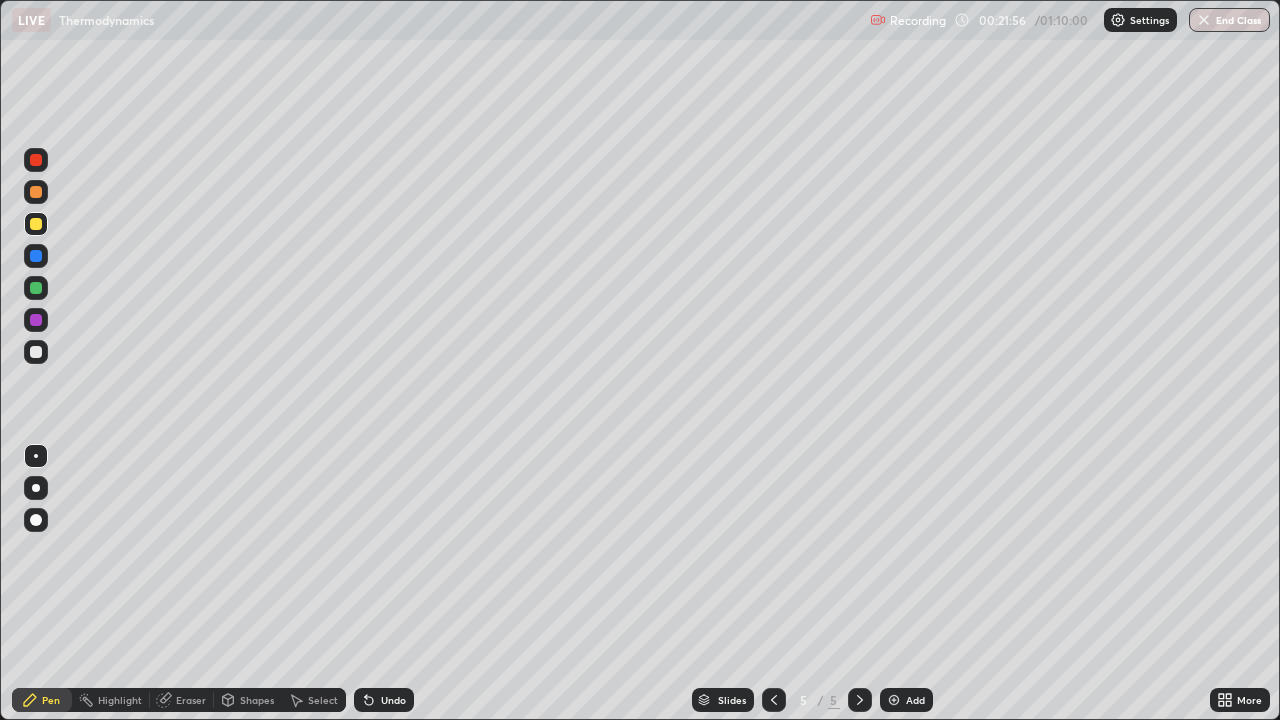 click at bounding box center (36, 352) 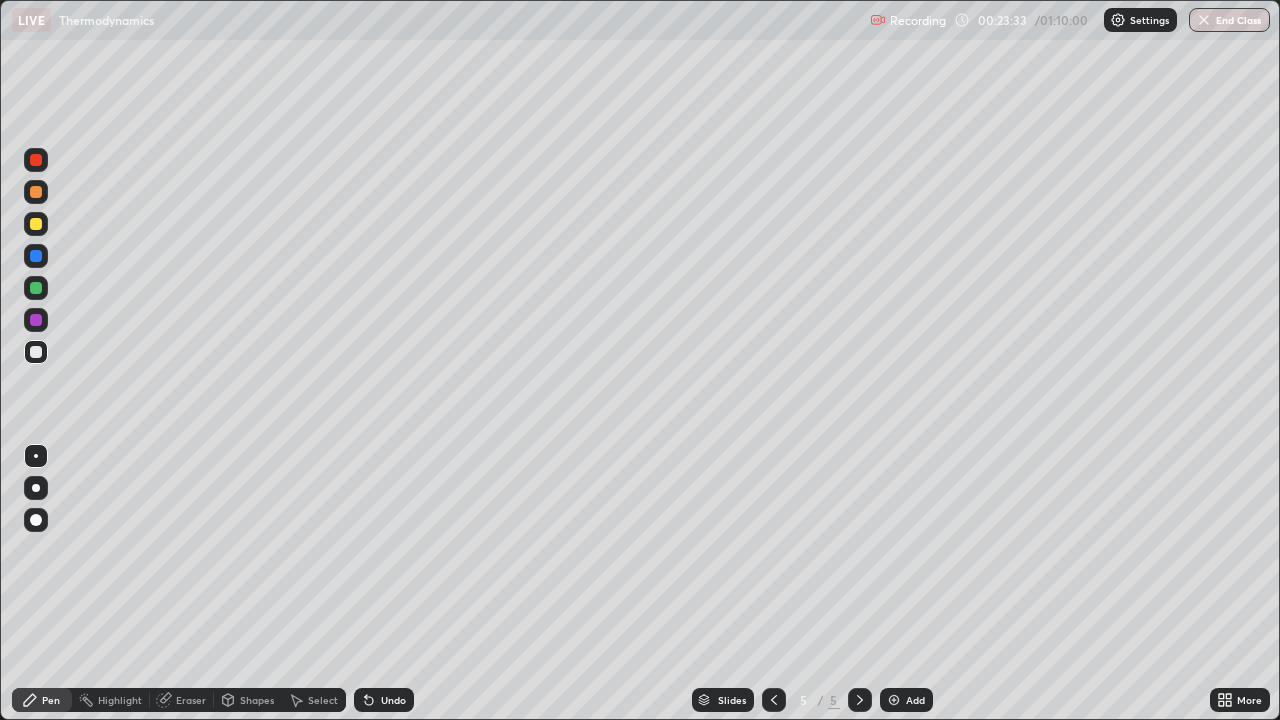 click on "Shapes" at bounding box center (257, 700) 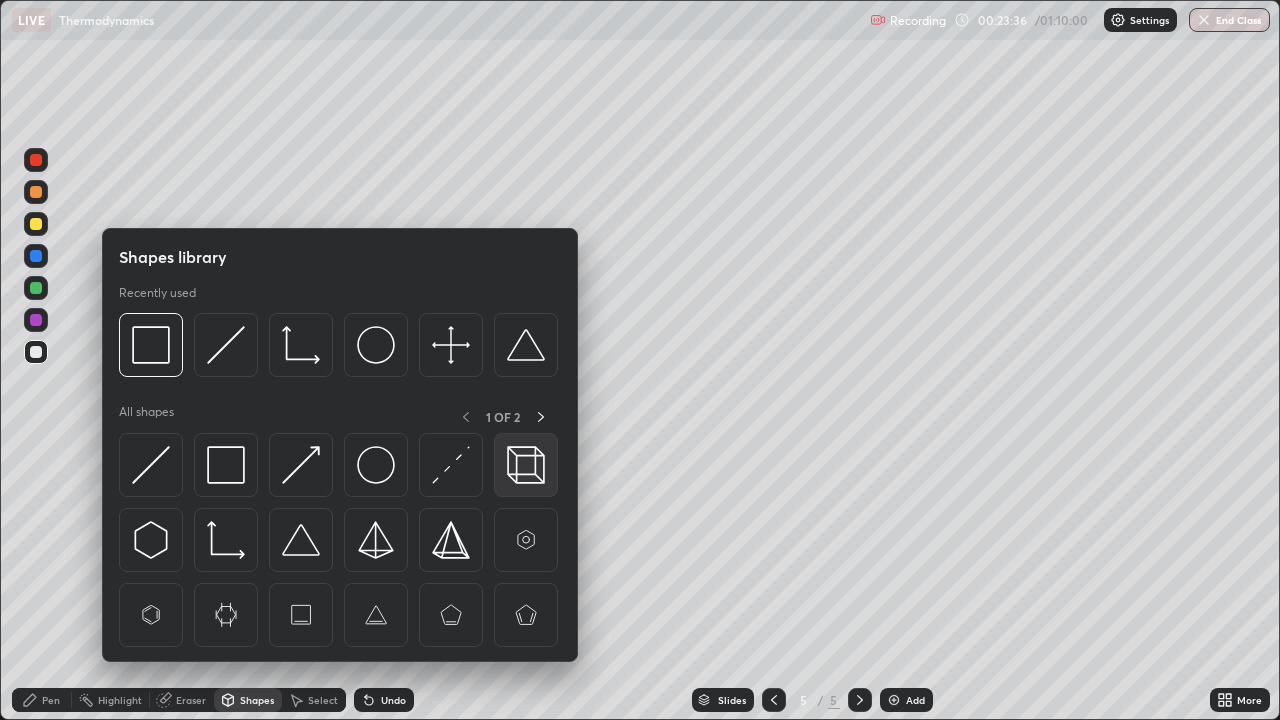 click at bounding box center [526, 465] 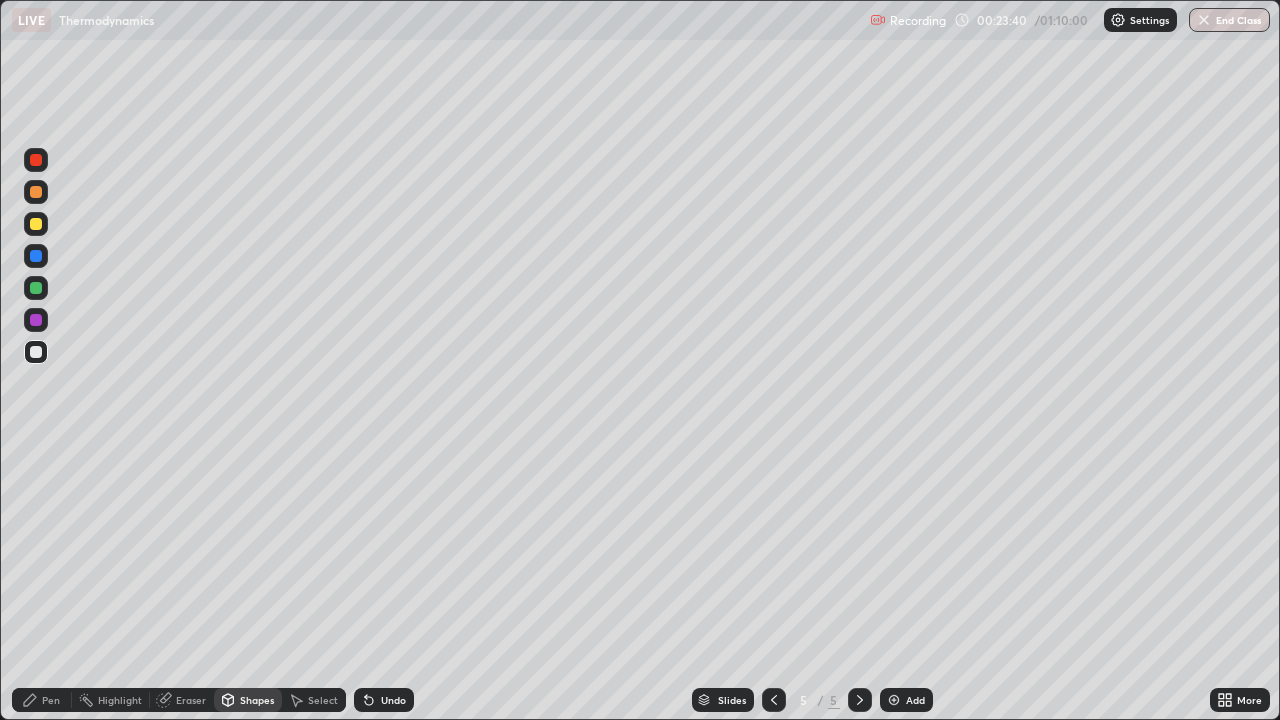 click on "Pen" at bounding box center [42, 700] 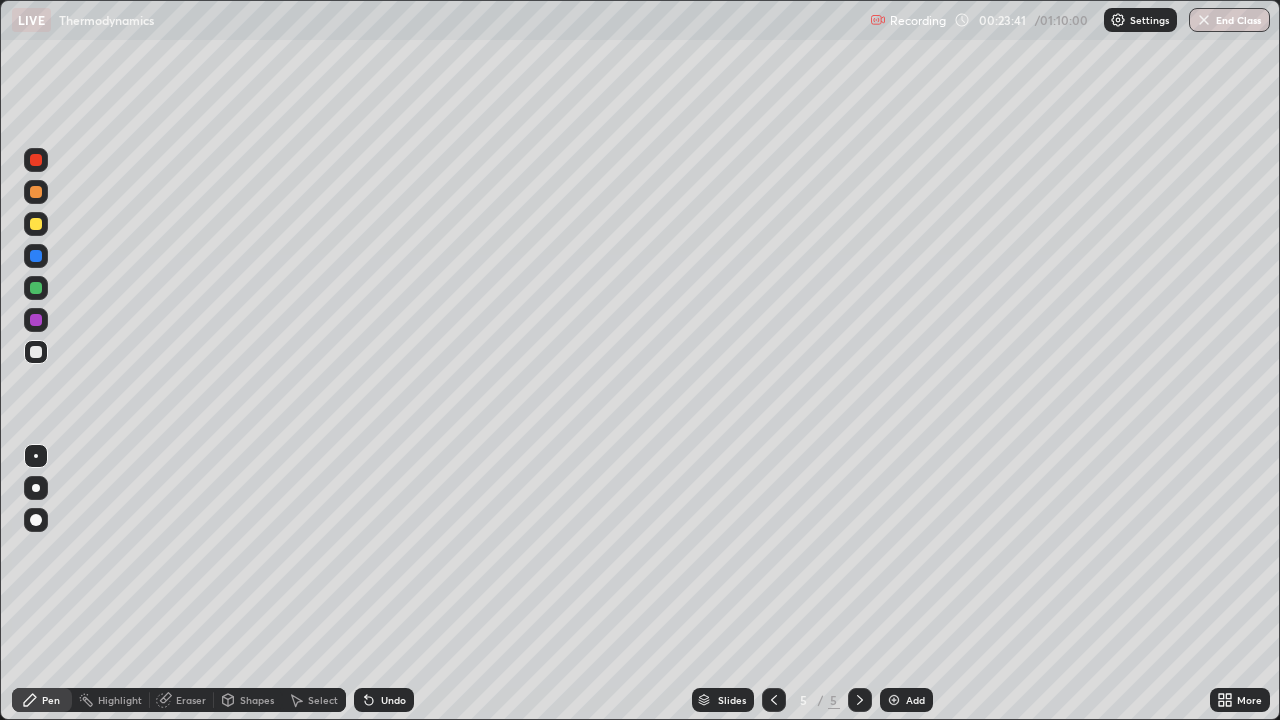 click at bounding box center (36, 224) 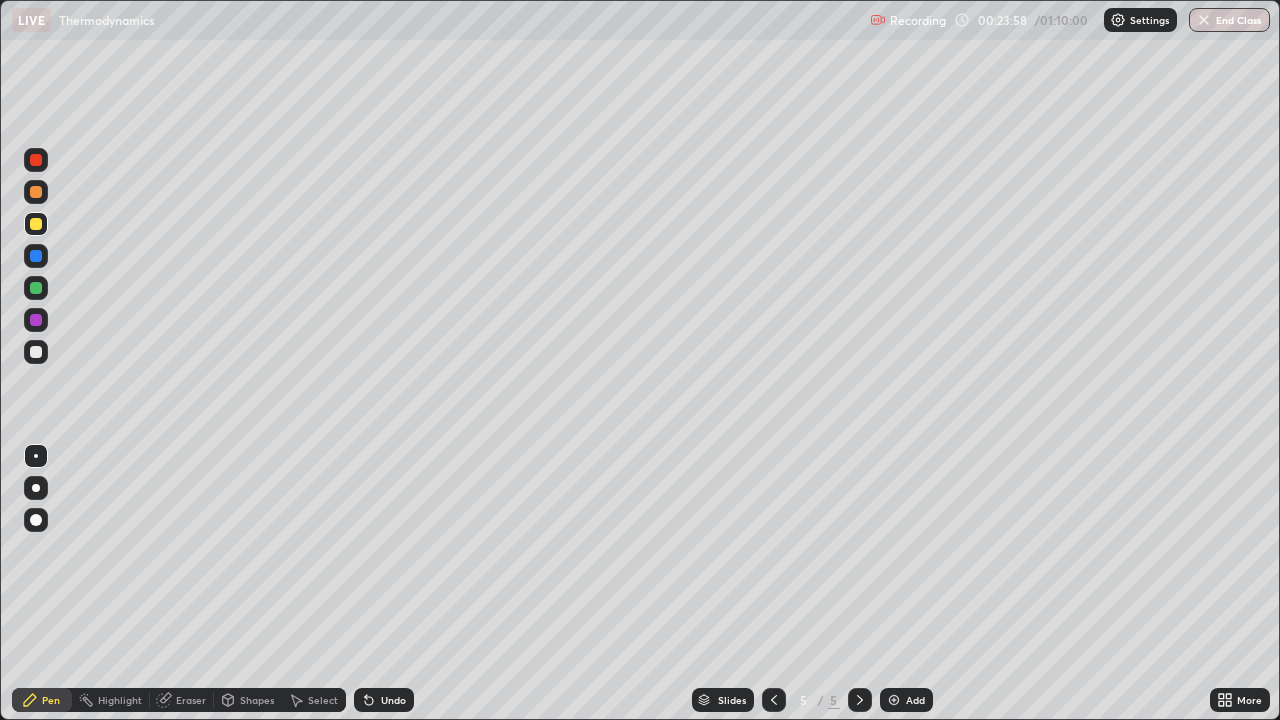 click on "Undo" at bounding box center (393, 700) 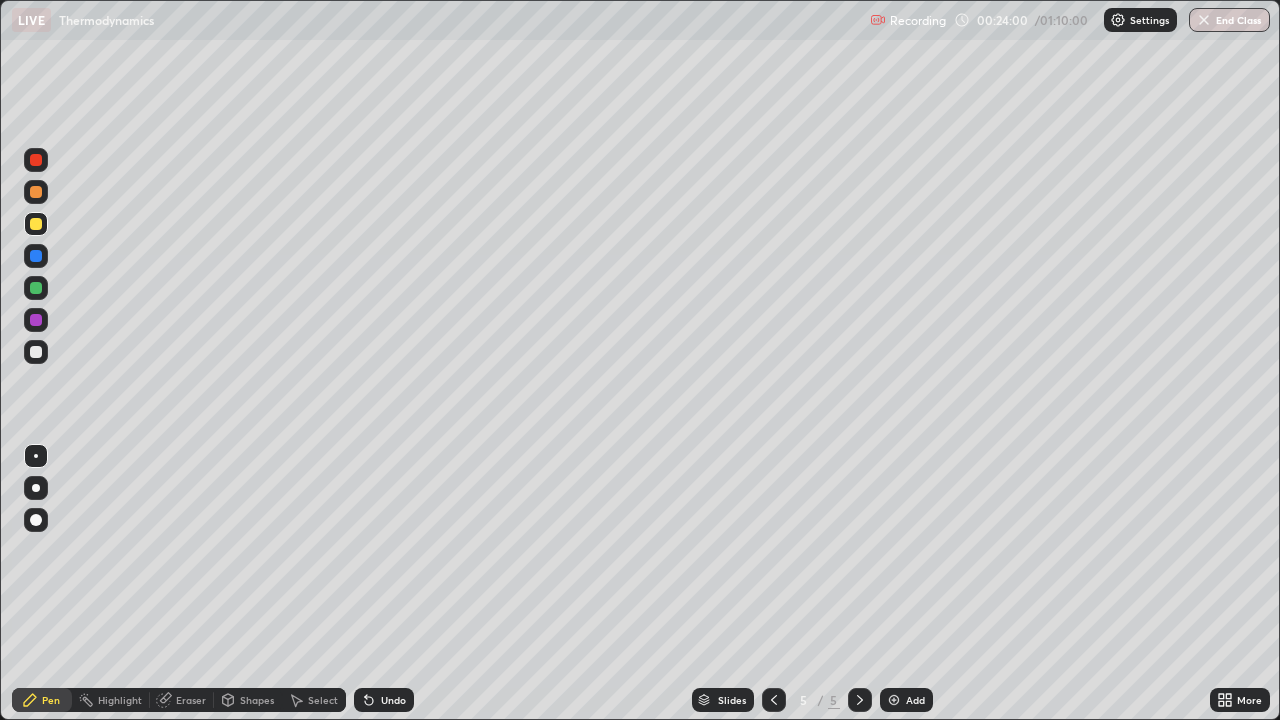 click on "Undo" at bounding box center (393, 700) 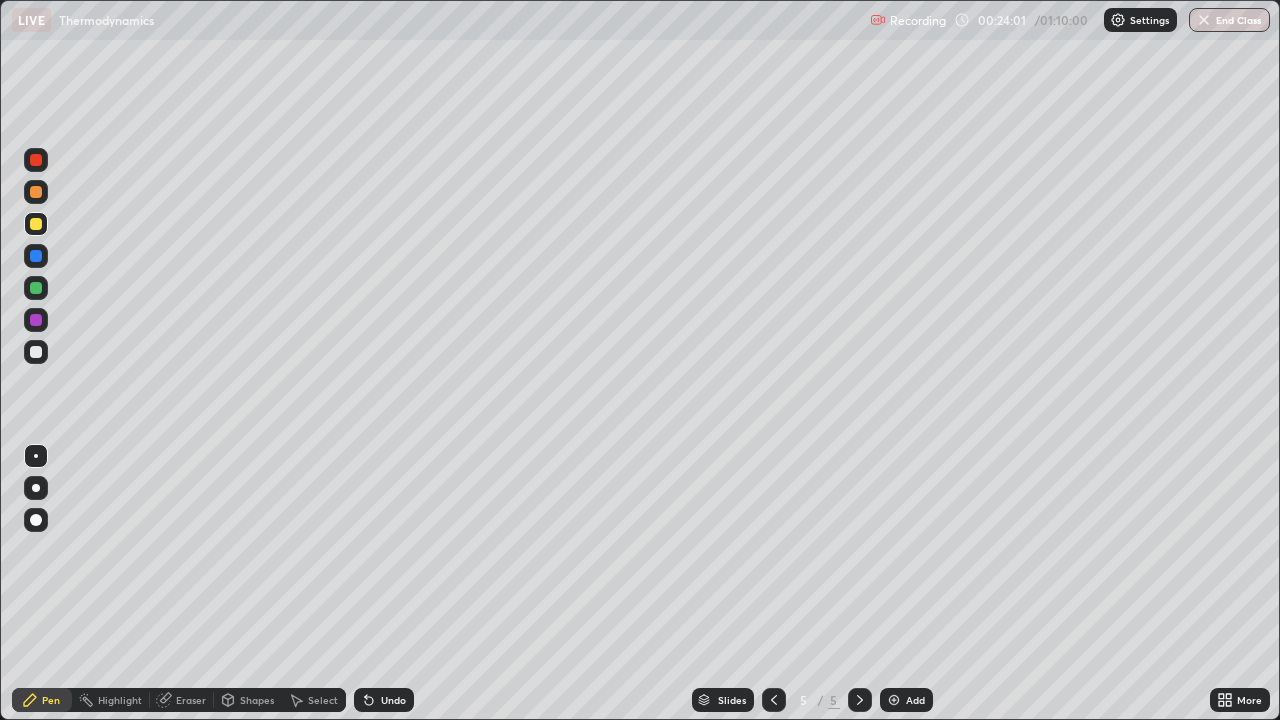 click on "Undo" at bounding box center (393, 700) 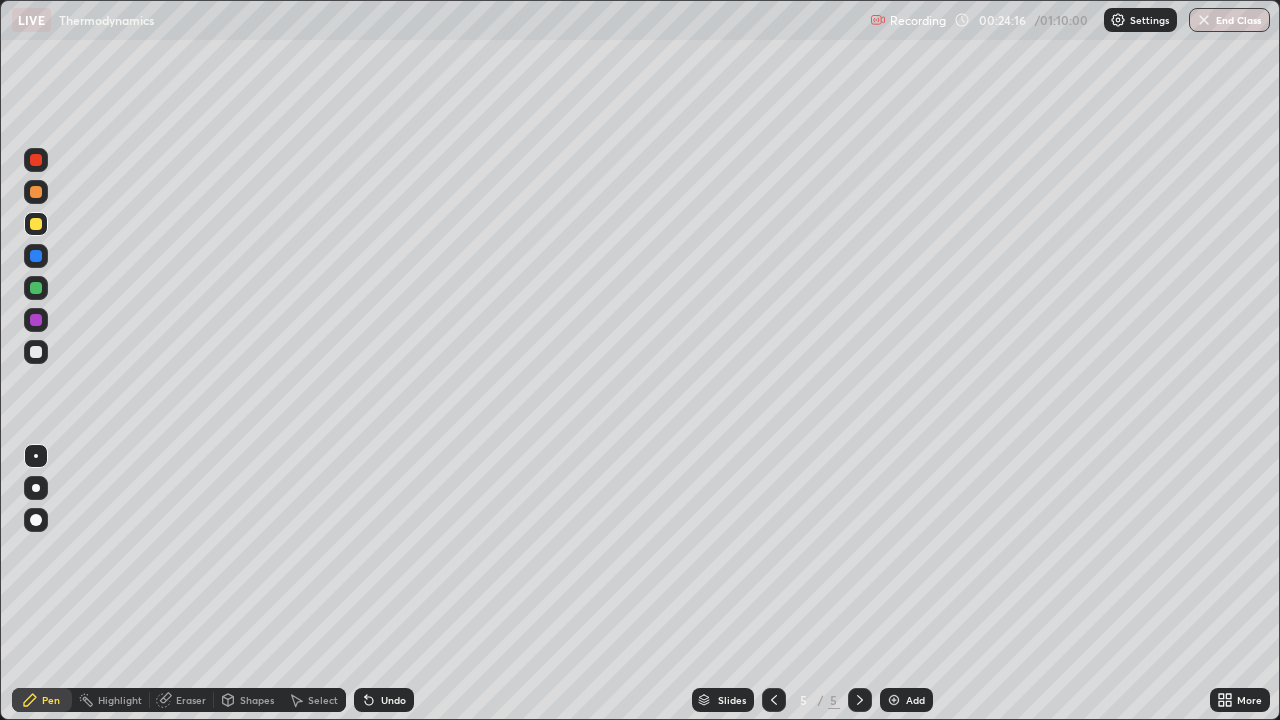 click at bounding box center (36, 352) 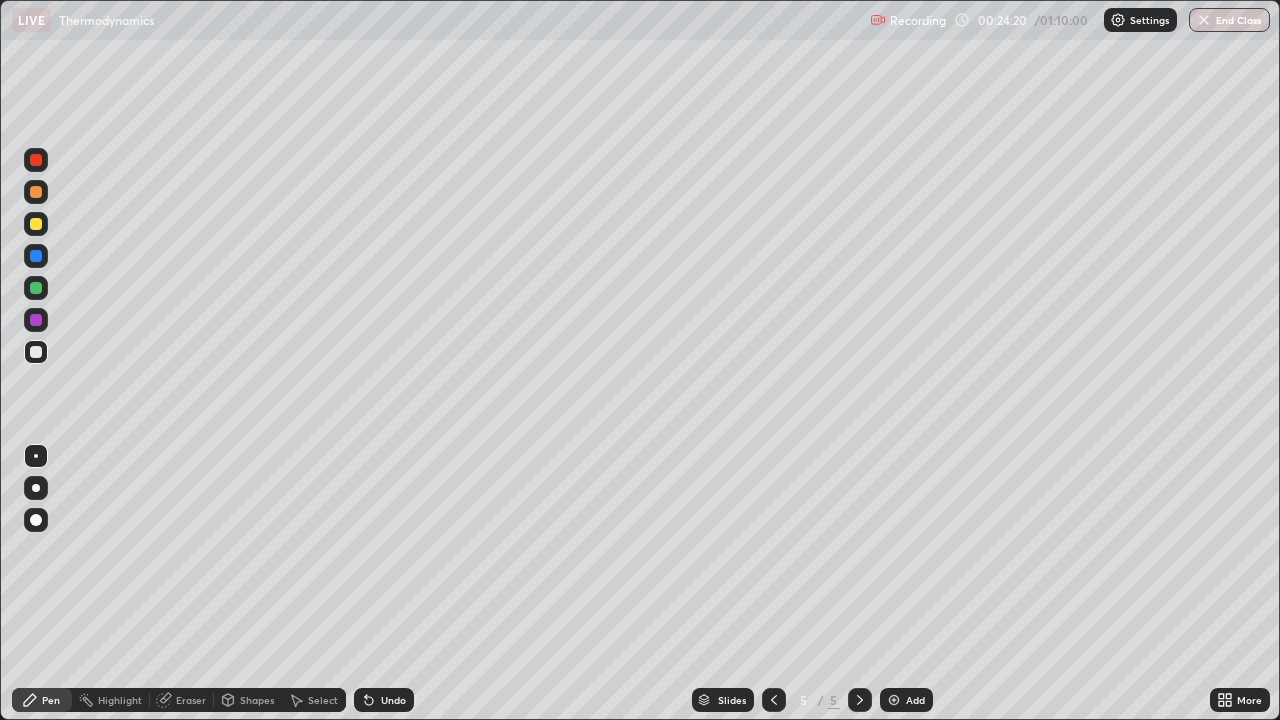 click at bounding box center (36, 224) 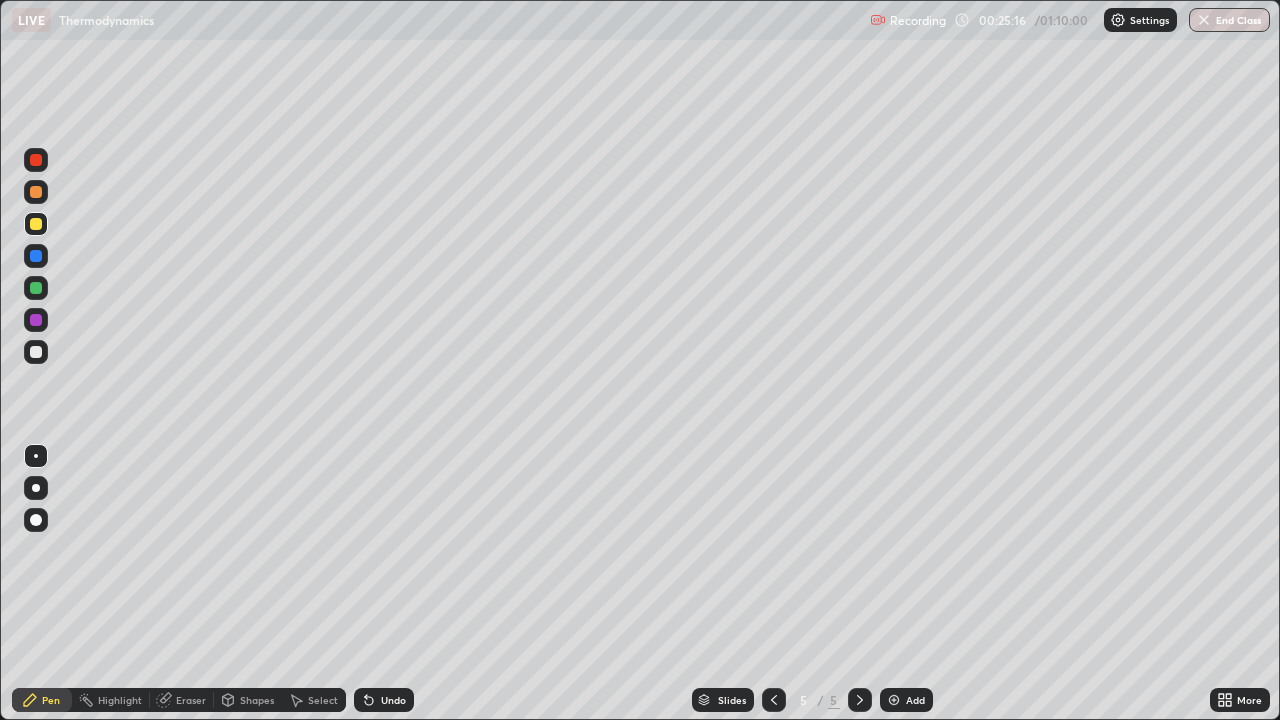 click on "Eraser" at bounding box center [191, 700] 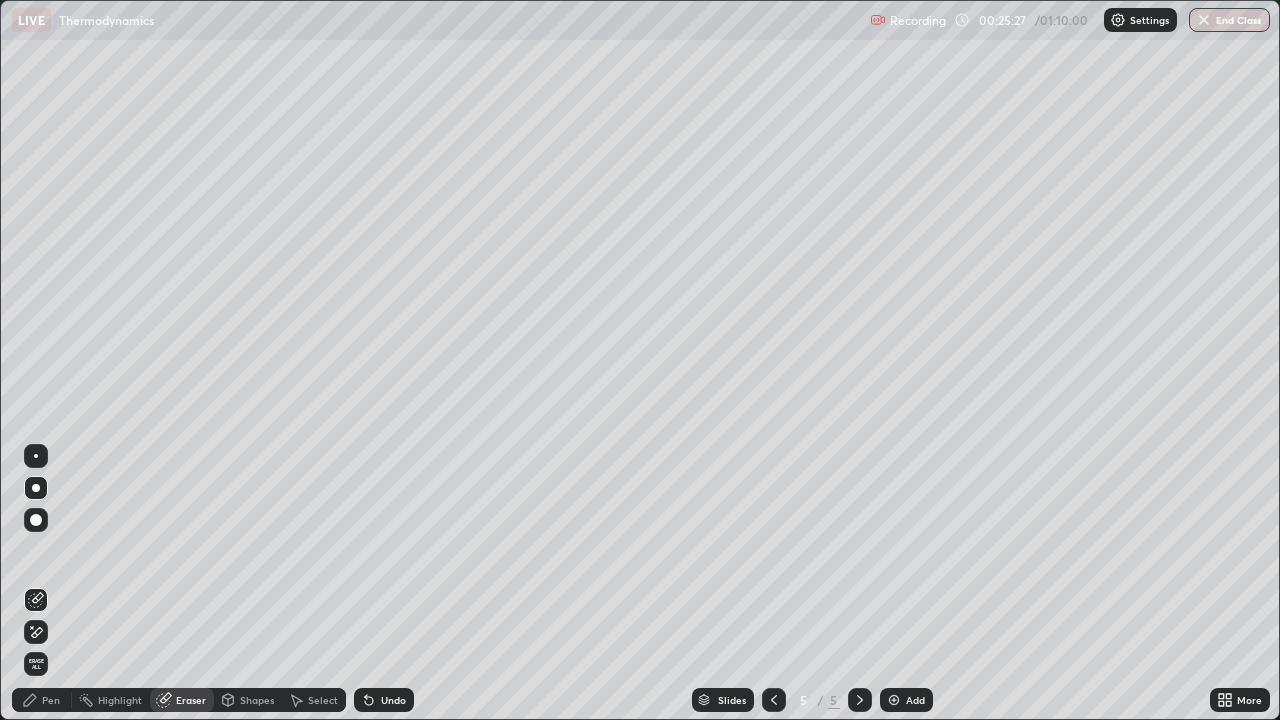 click at bounding box center (894, 700) 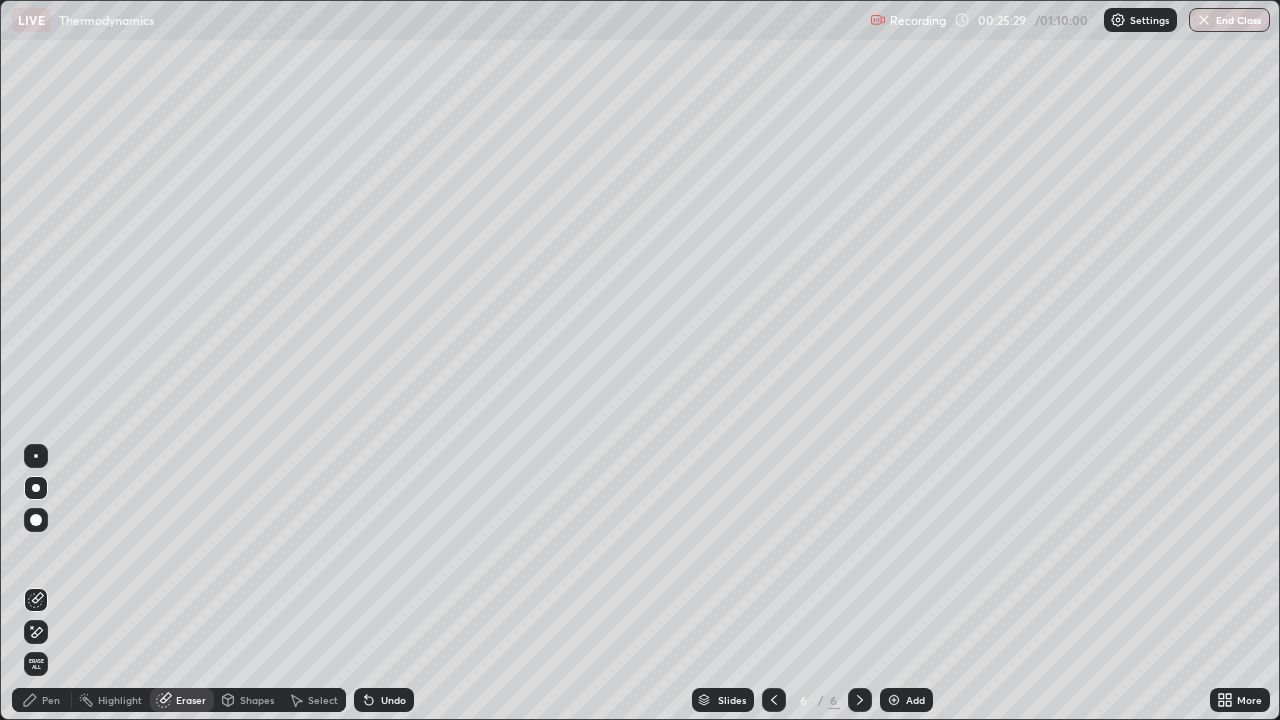 click on "Pen" at bounding box center (51, 700) 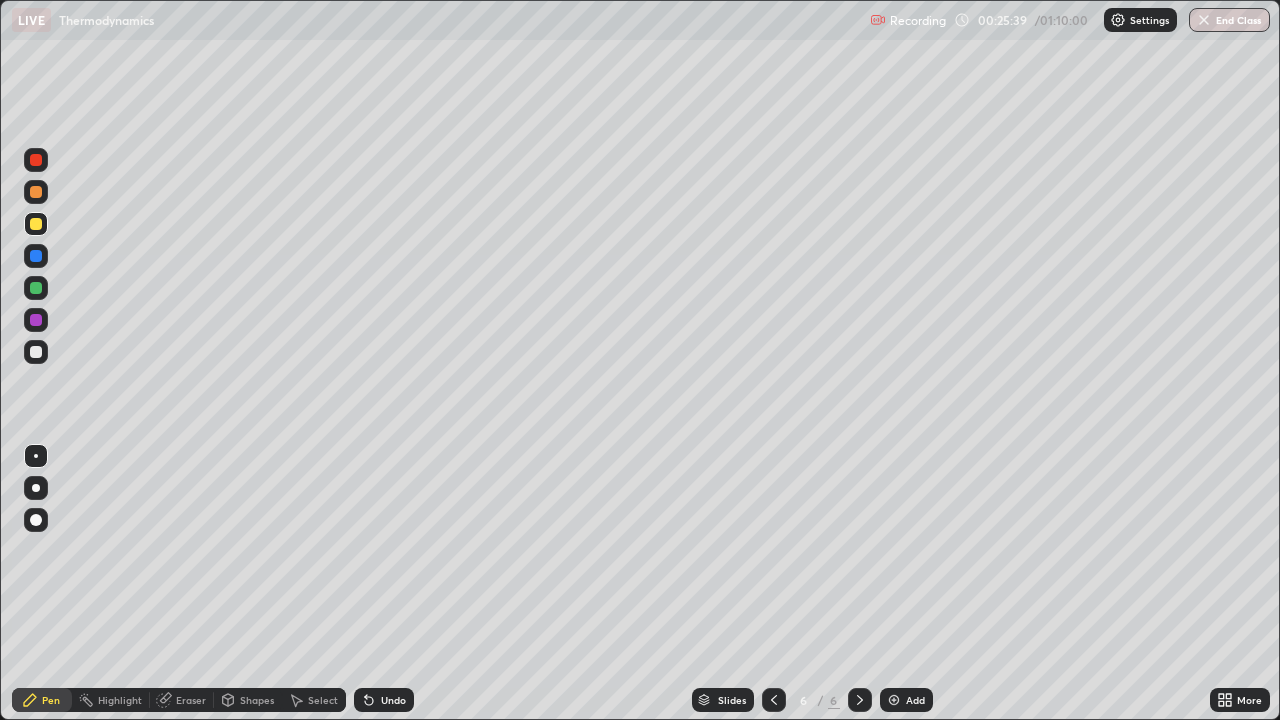 click at bounding box center (36, 352) 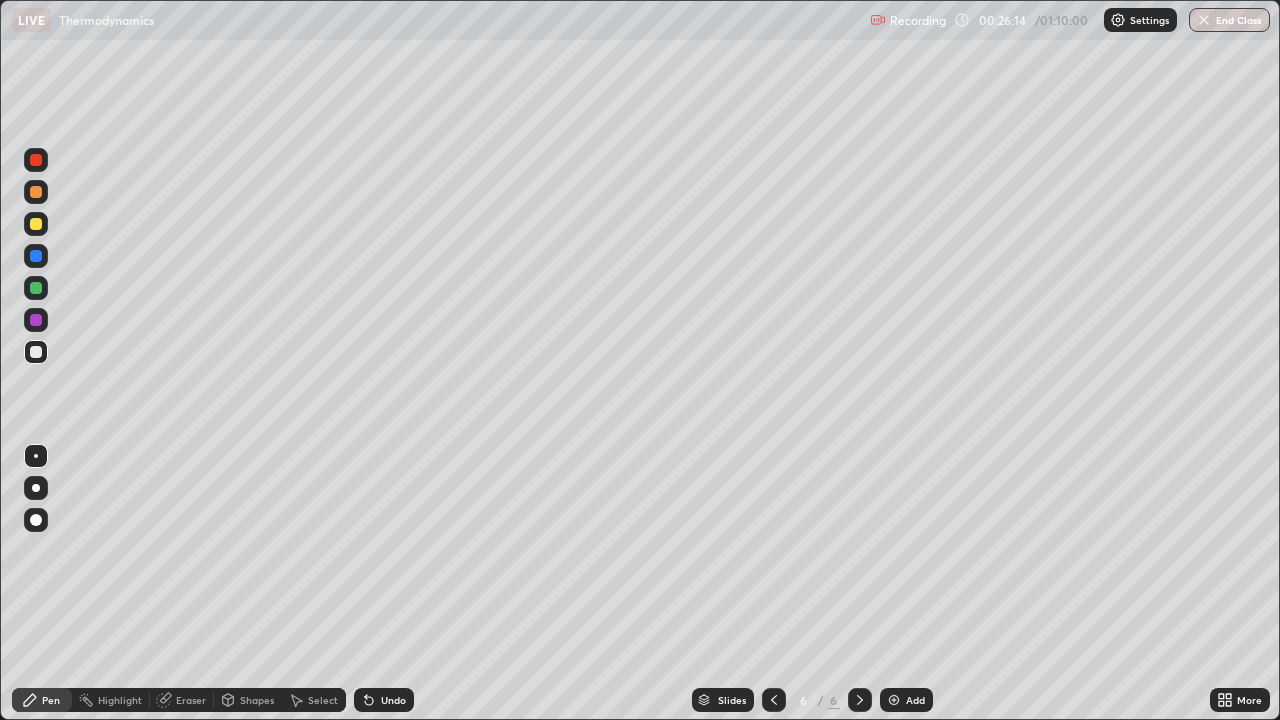 click on "Undo" at bounding box center [384, 700] 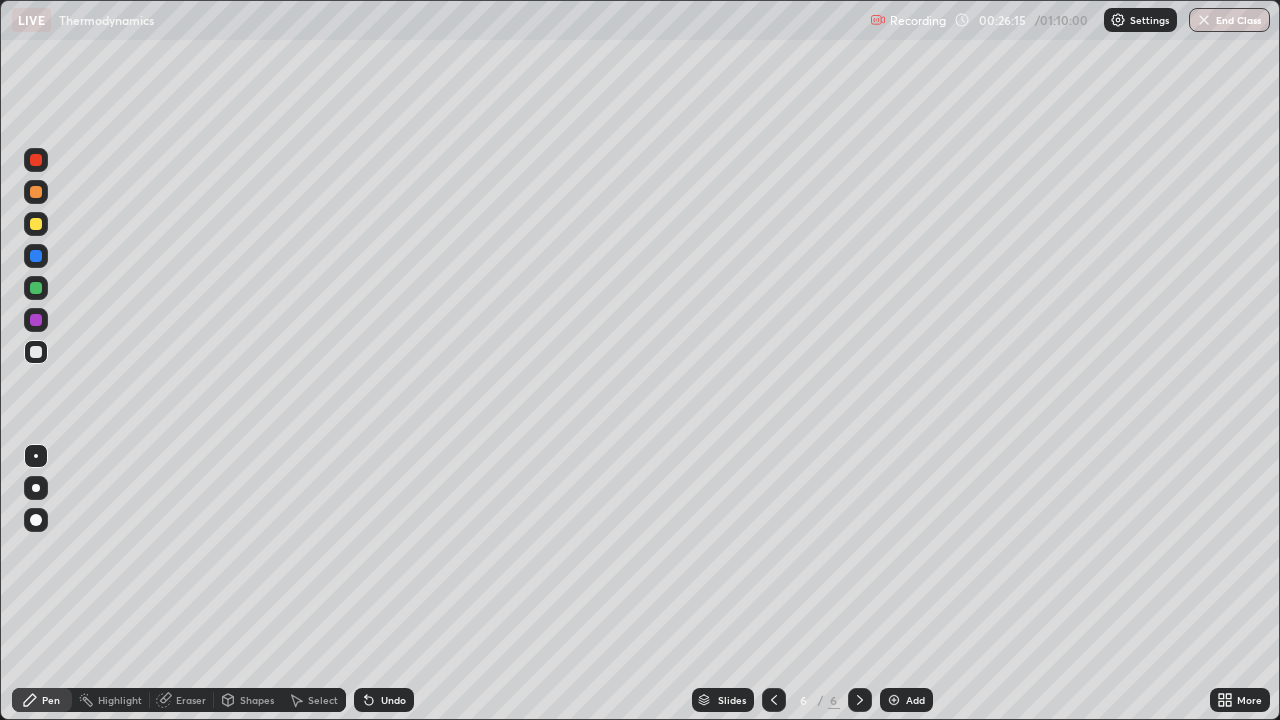click on "Undo" at bounding box center (393, 700) 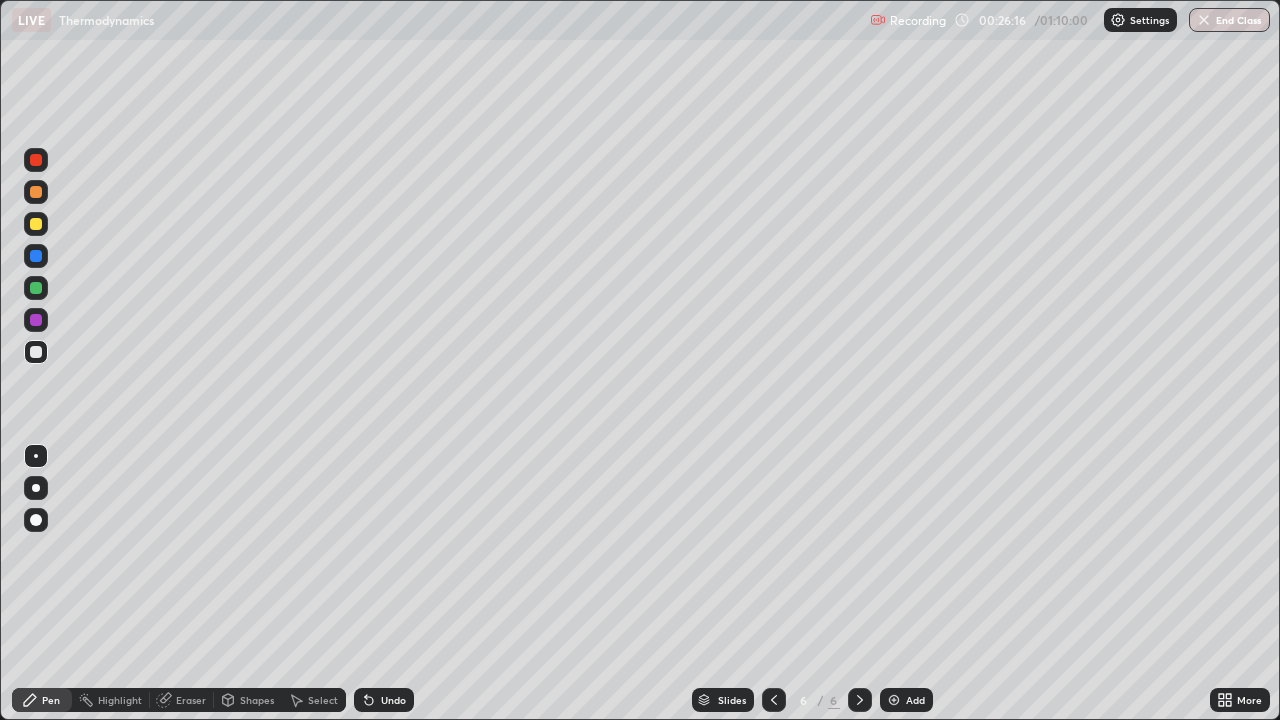 click at bounding box center (36, 224) 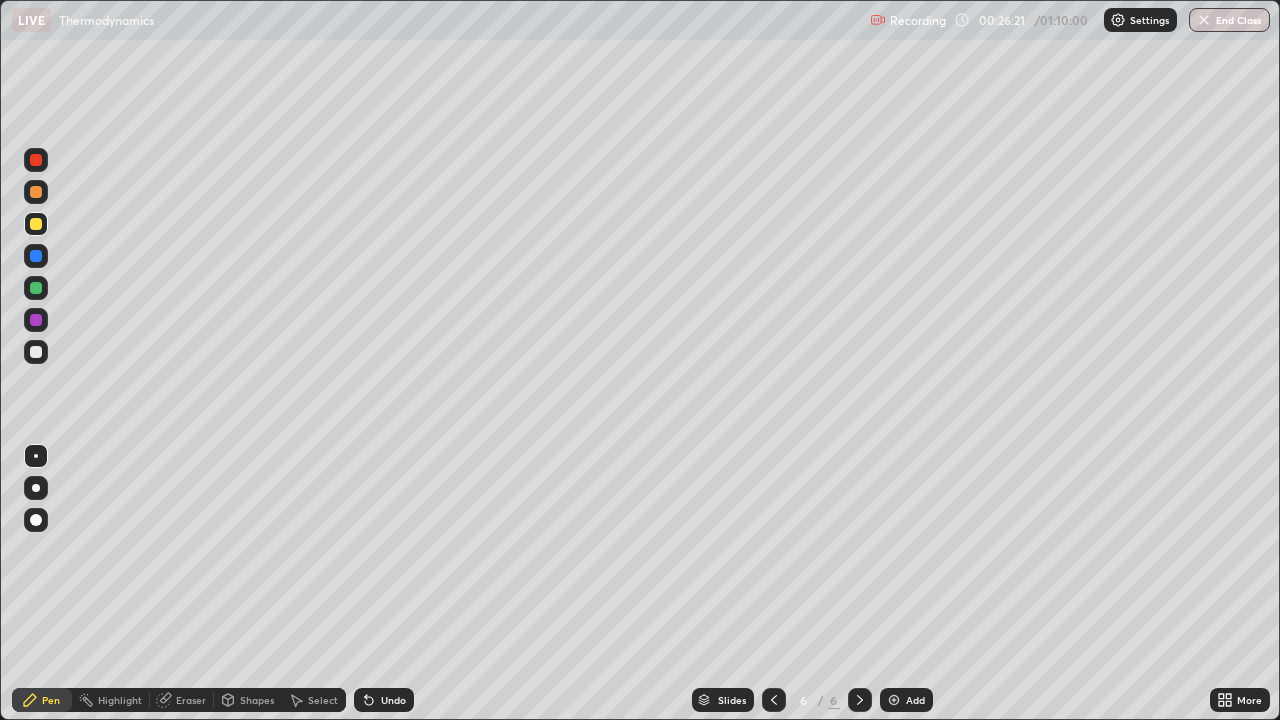 click on "Undo" at bounding box center (384, 700) 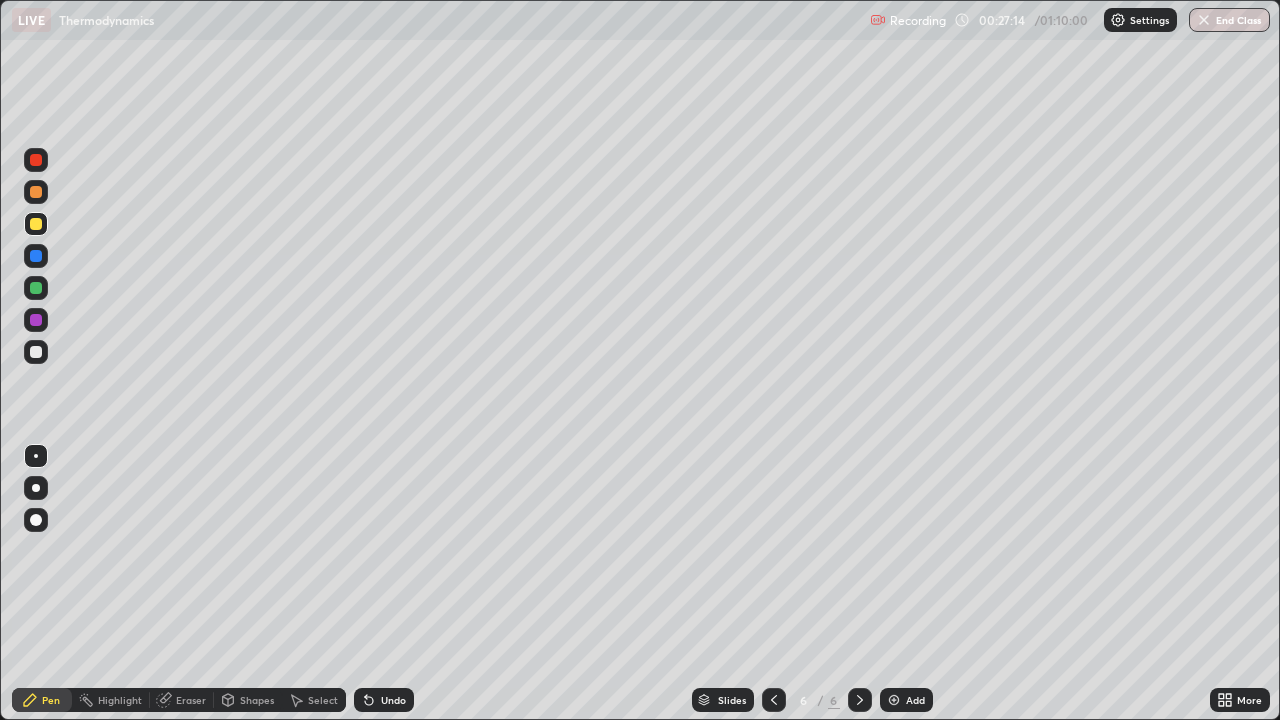 click at bounding box center [36, 352] 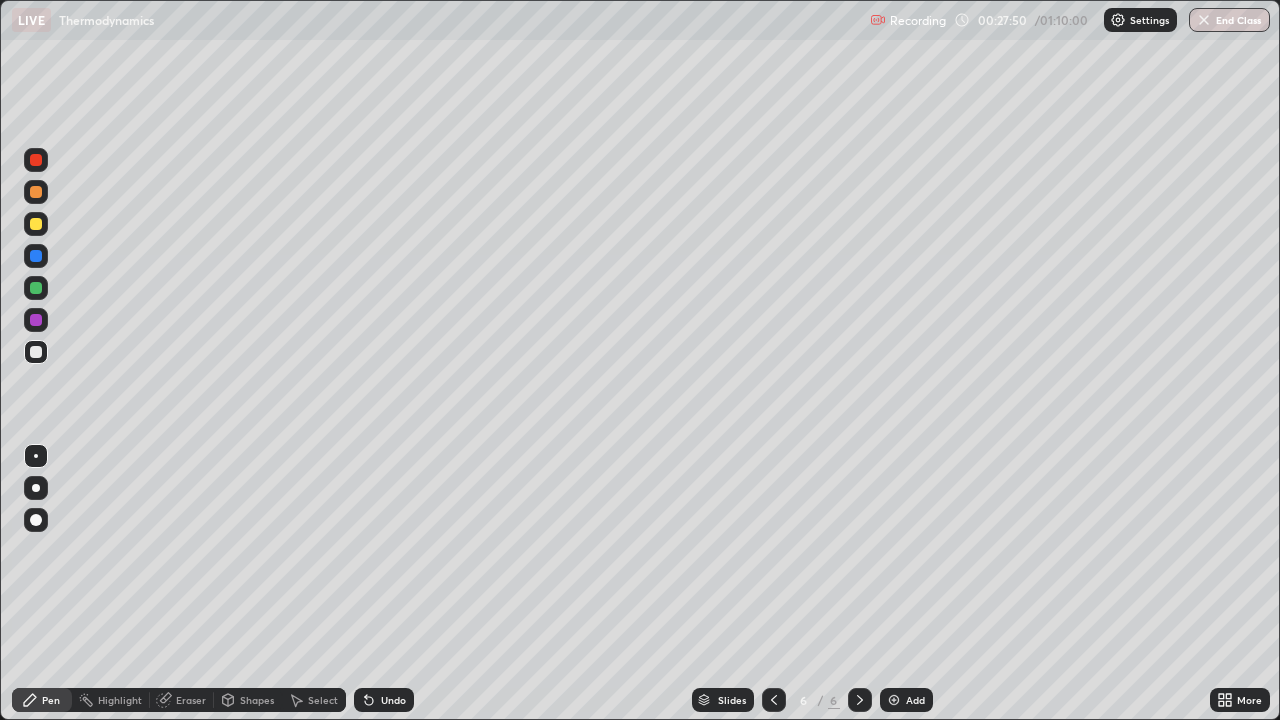 click at bounding box center [36, 224] 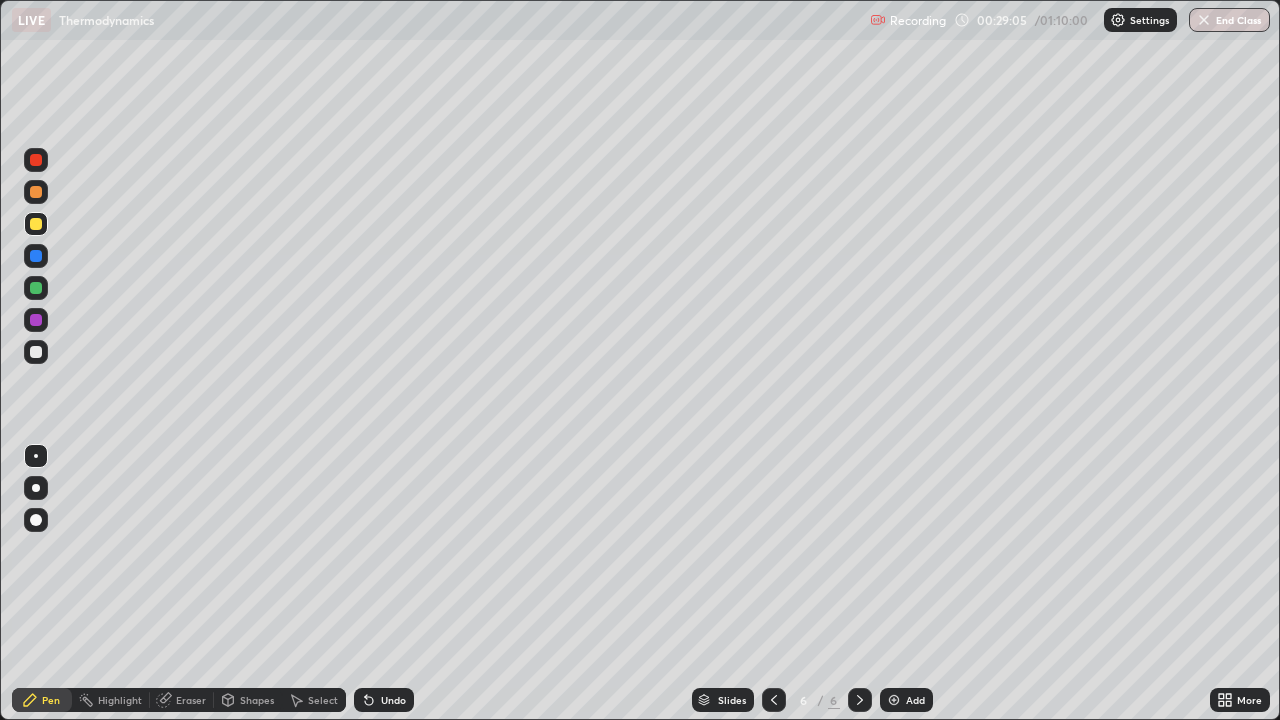 click at bounding box center (36, 352) 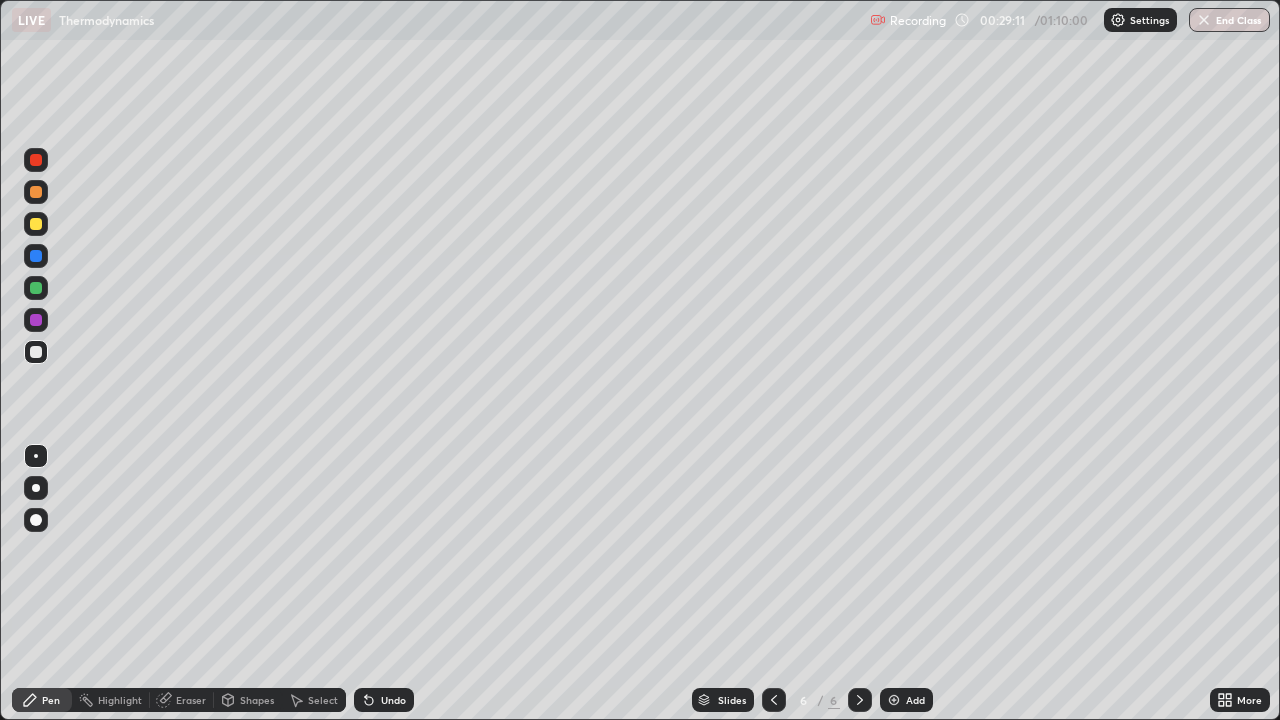 click on "Undo" at bounding box center (384, 700) 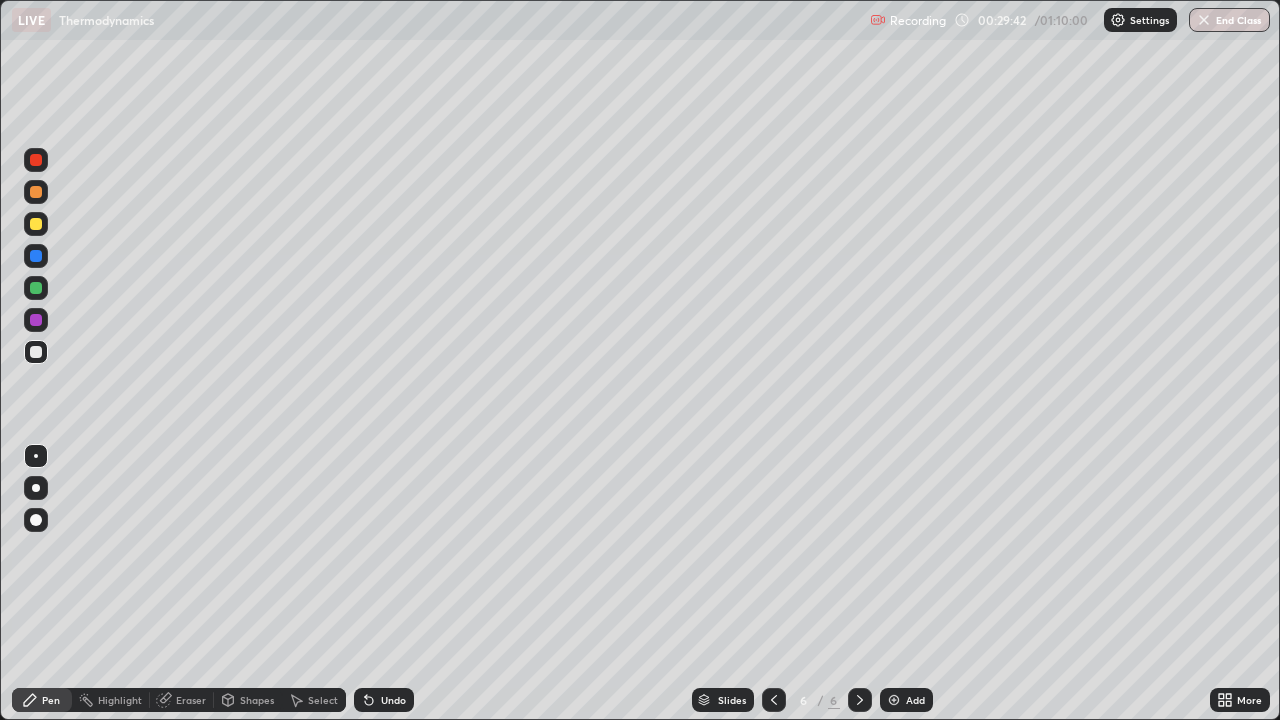 click on "Undo" at bounding box center (384, 700) 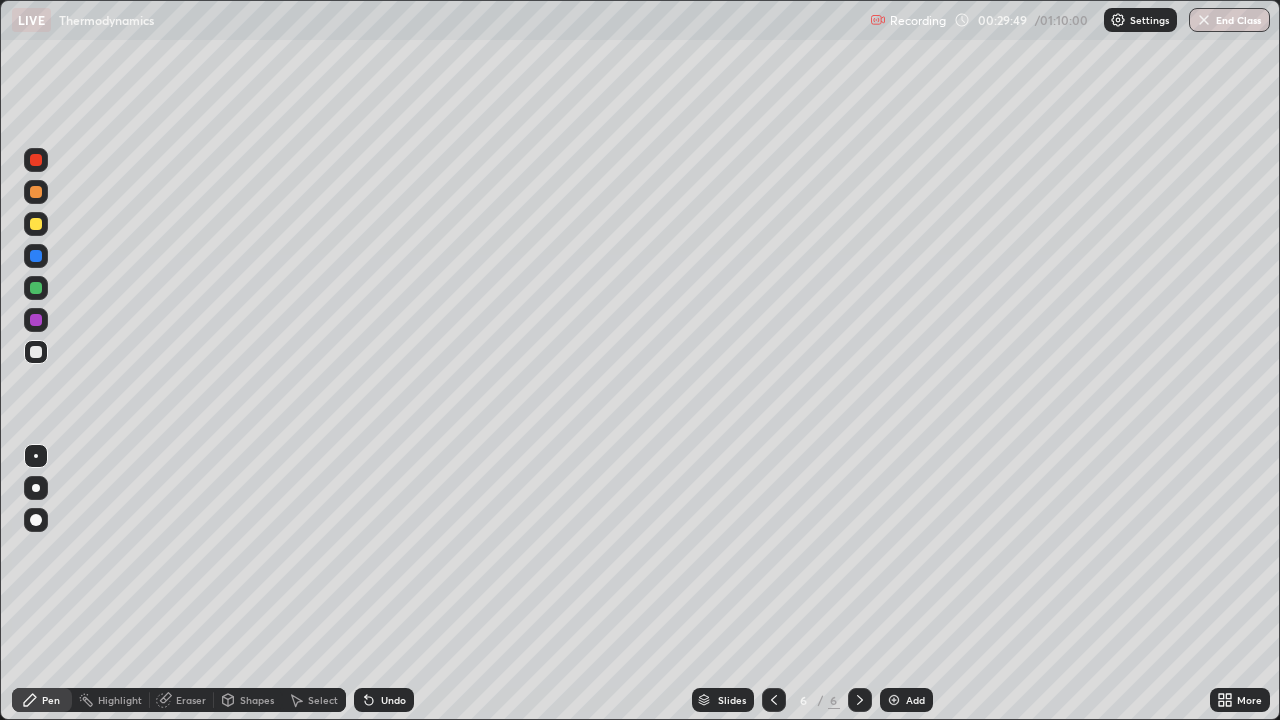 click at bounding box center (36, 224) 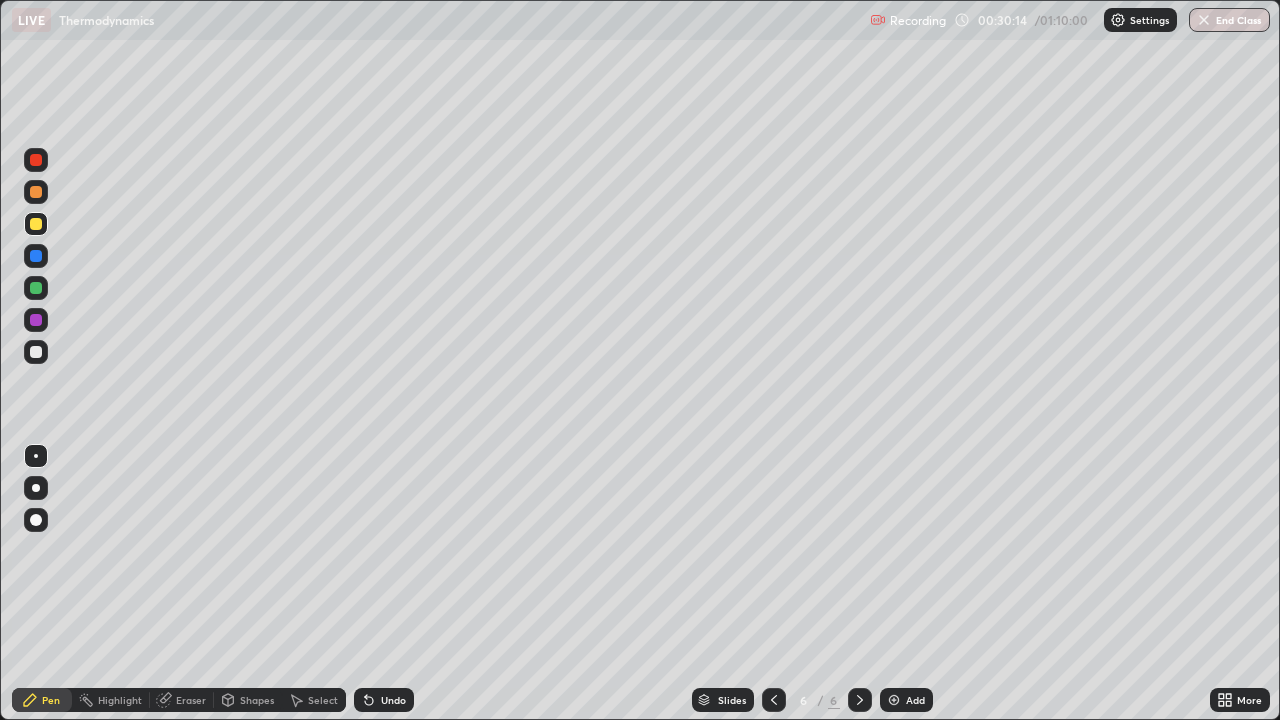 click on "Undo" at bounding box center (393, 700) 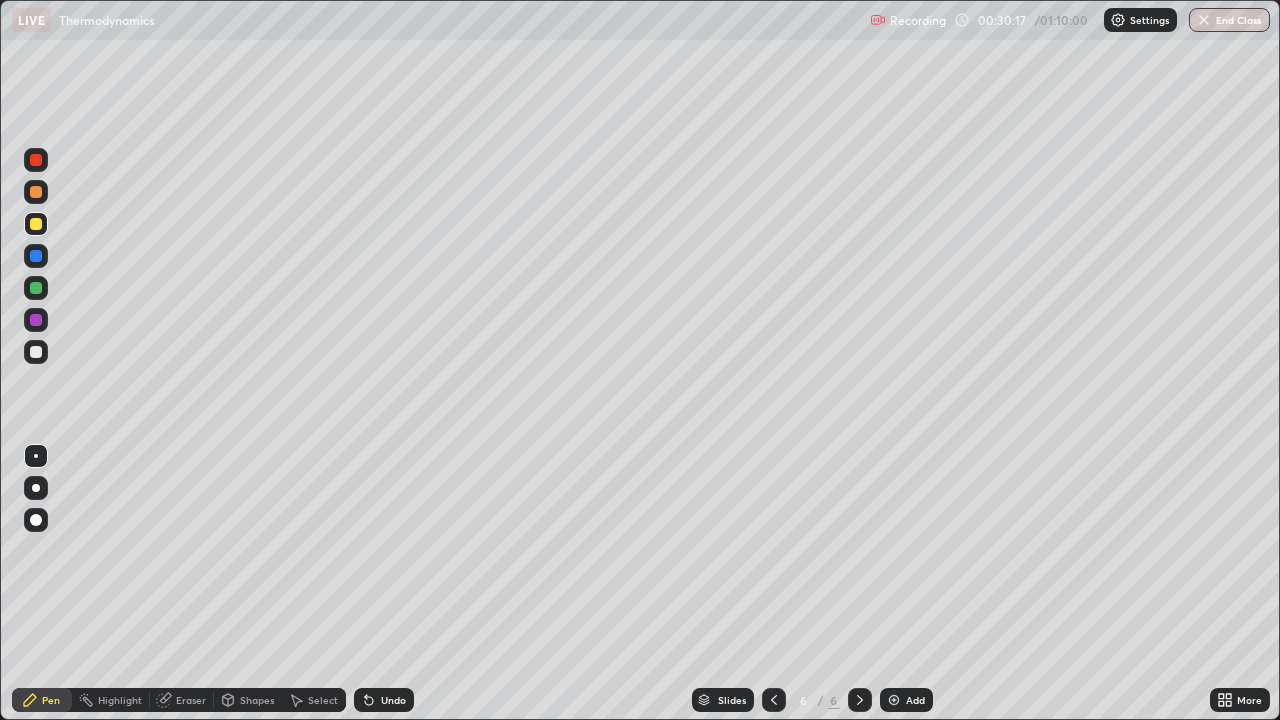 click on "Undo" at bounding box center (393, 700) 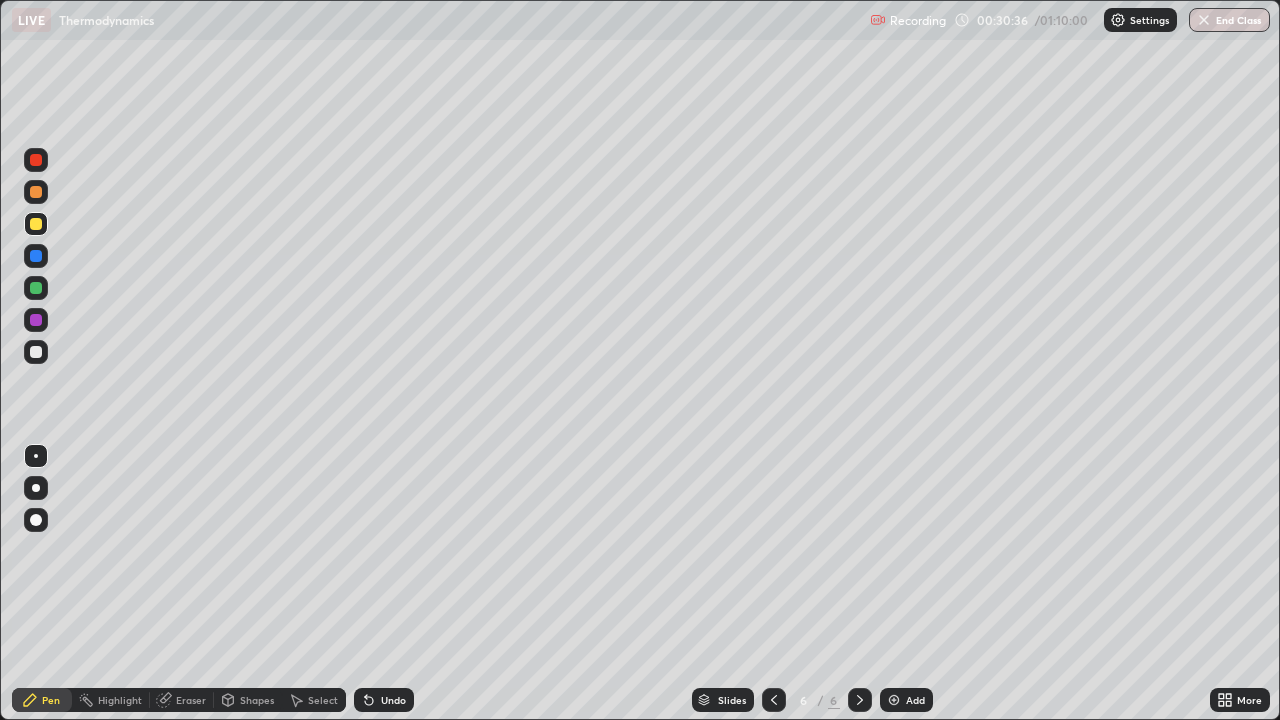 click on "Undo" at bounding box center (393, 700) 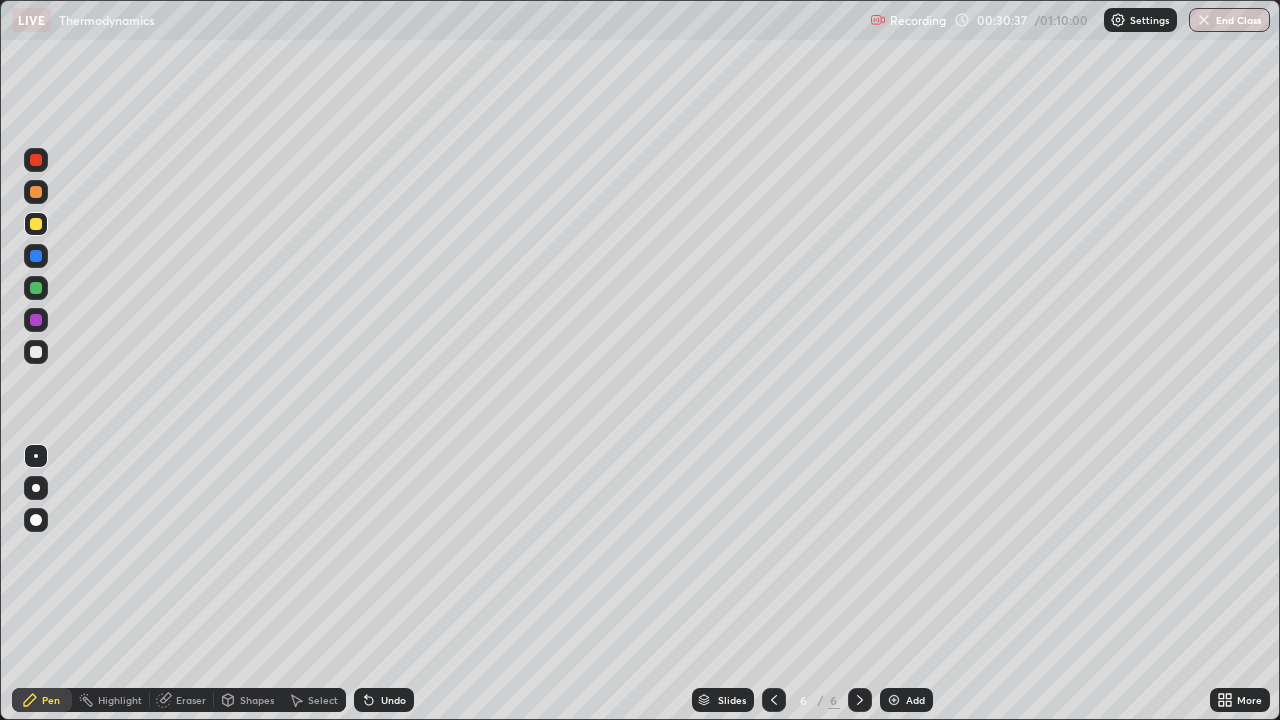 click on "Undo" at bounding box center (393, 700) 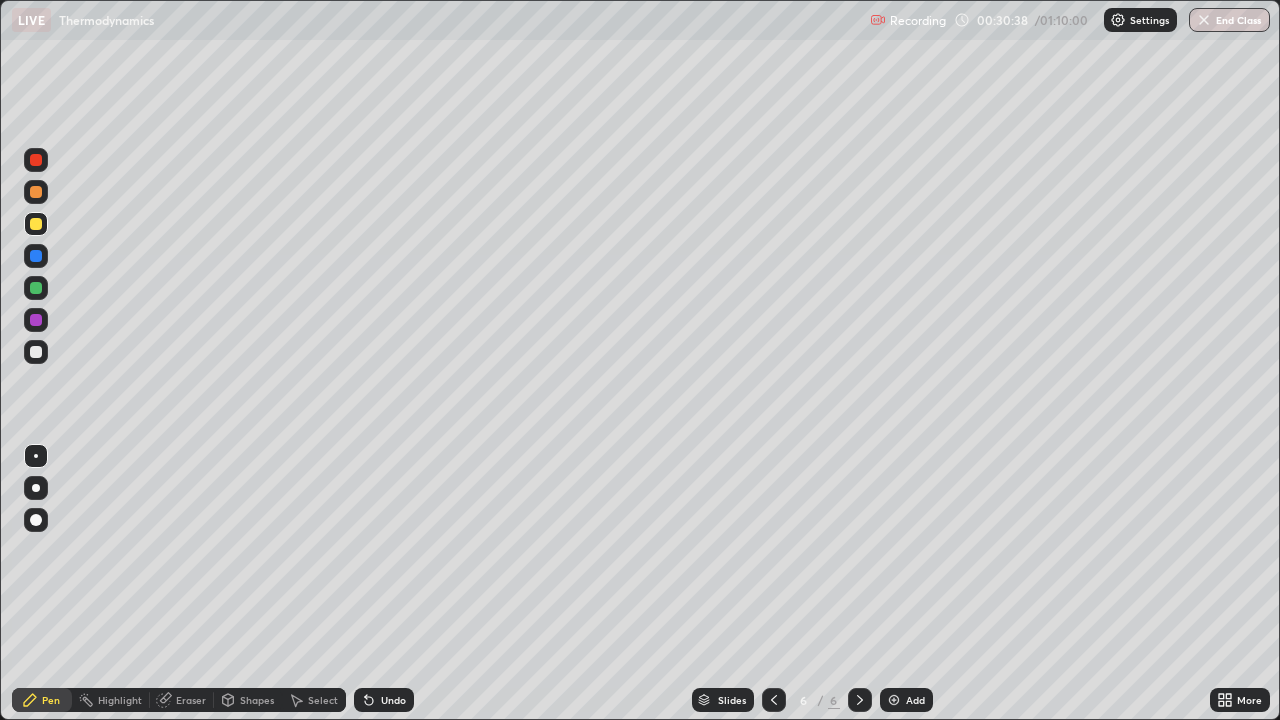 click on "Undo" at bounding box center [384, 700] 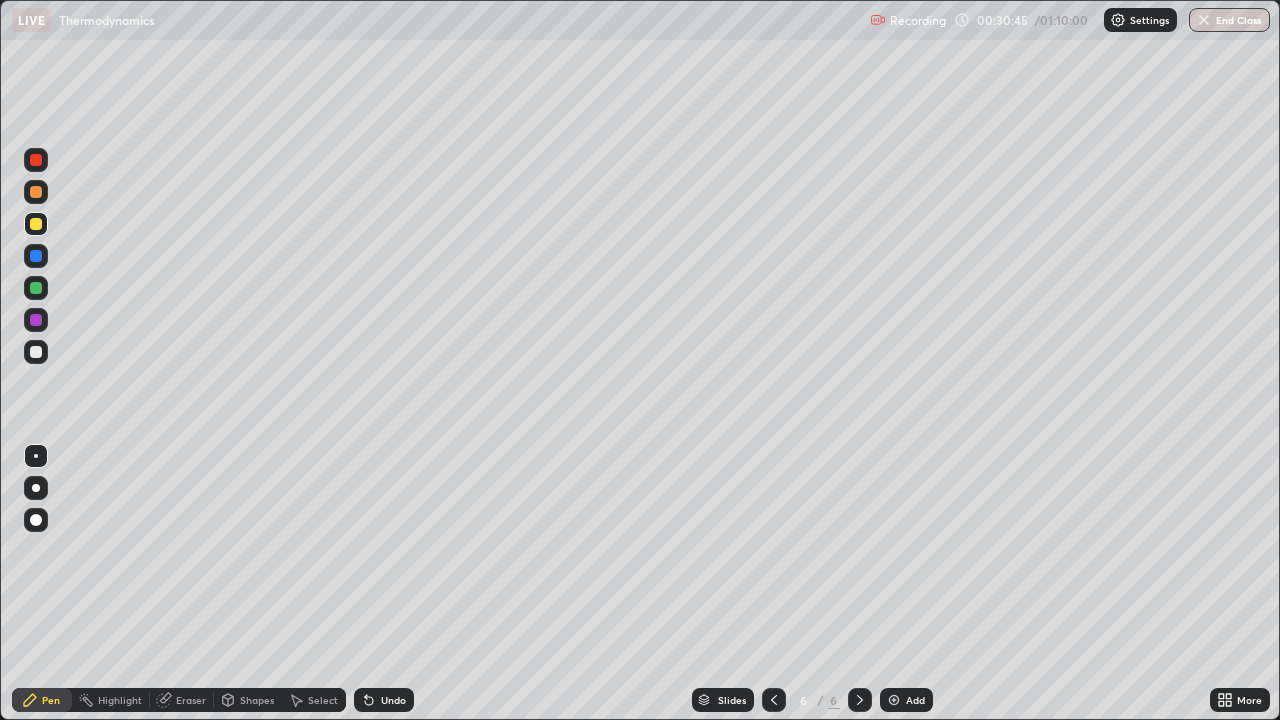 click on "Eraser" at bounding box center (191, 700) 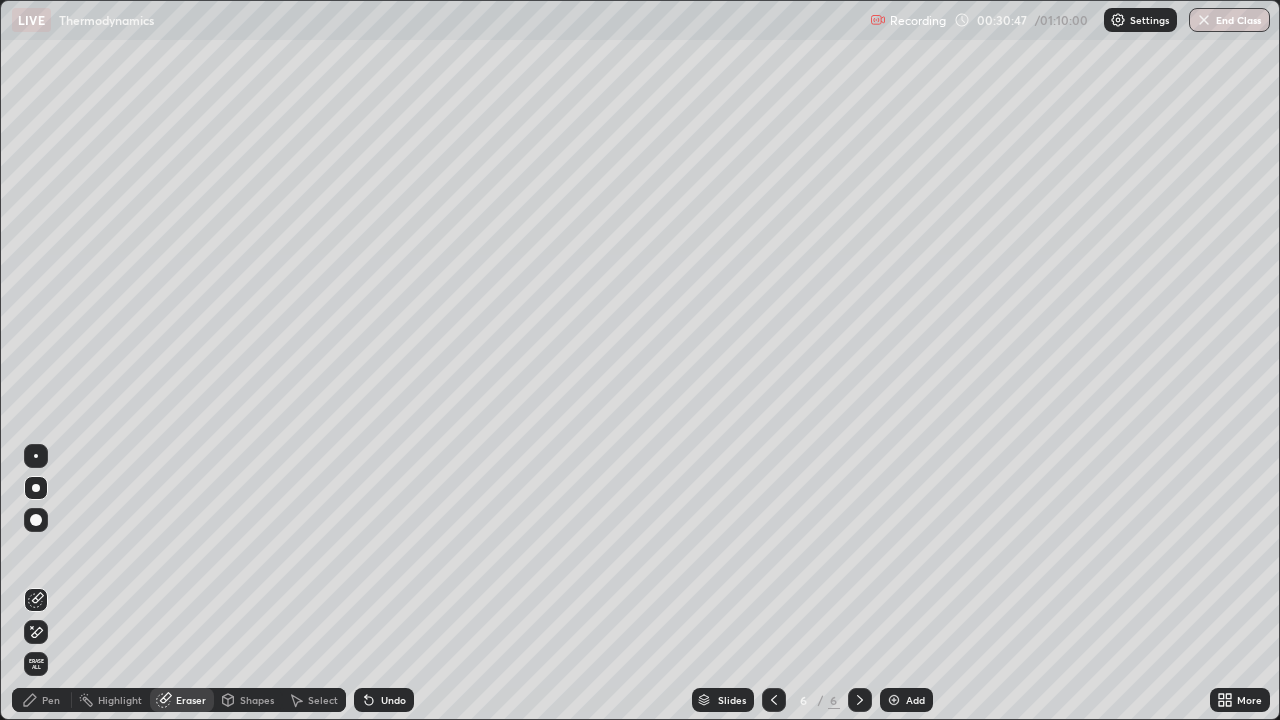 click on "Pen" at bounding box center (51, 700) 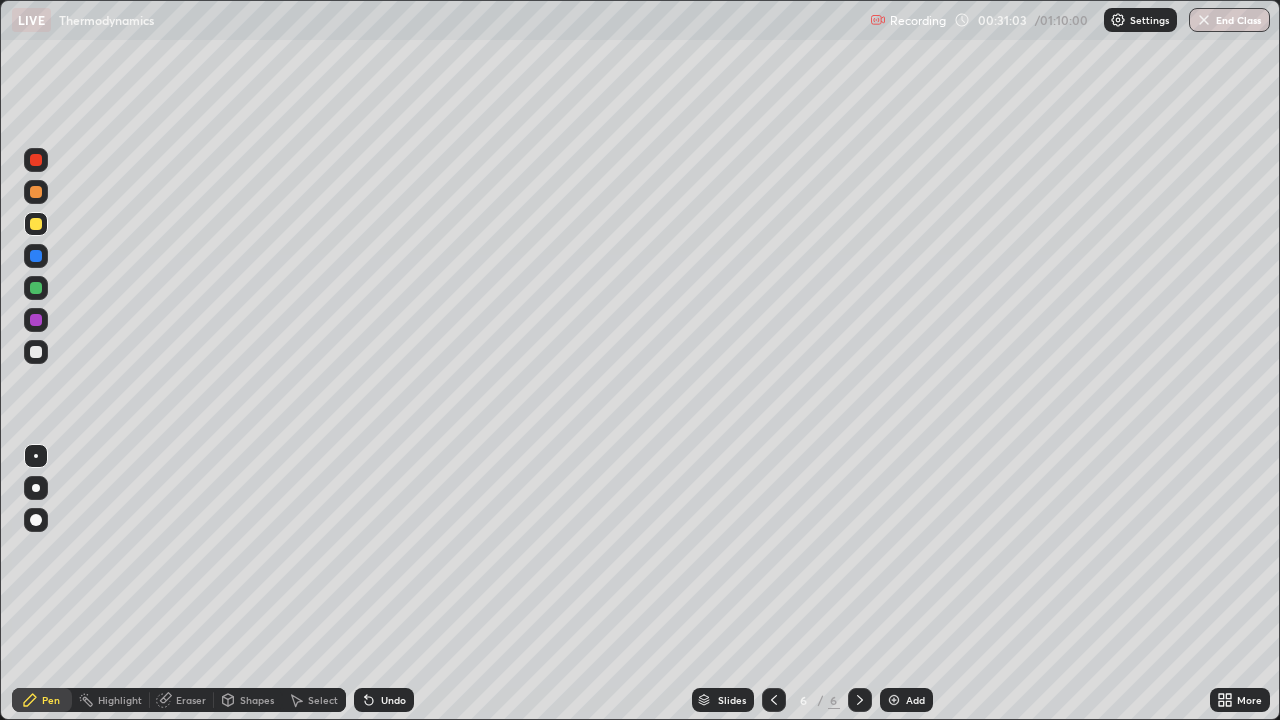 click on "Undo" at bounding box center (393, 700) 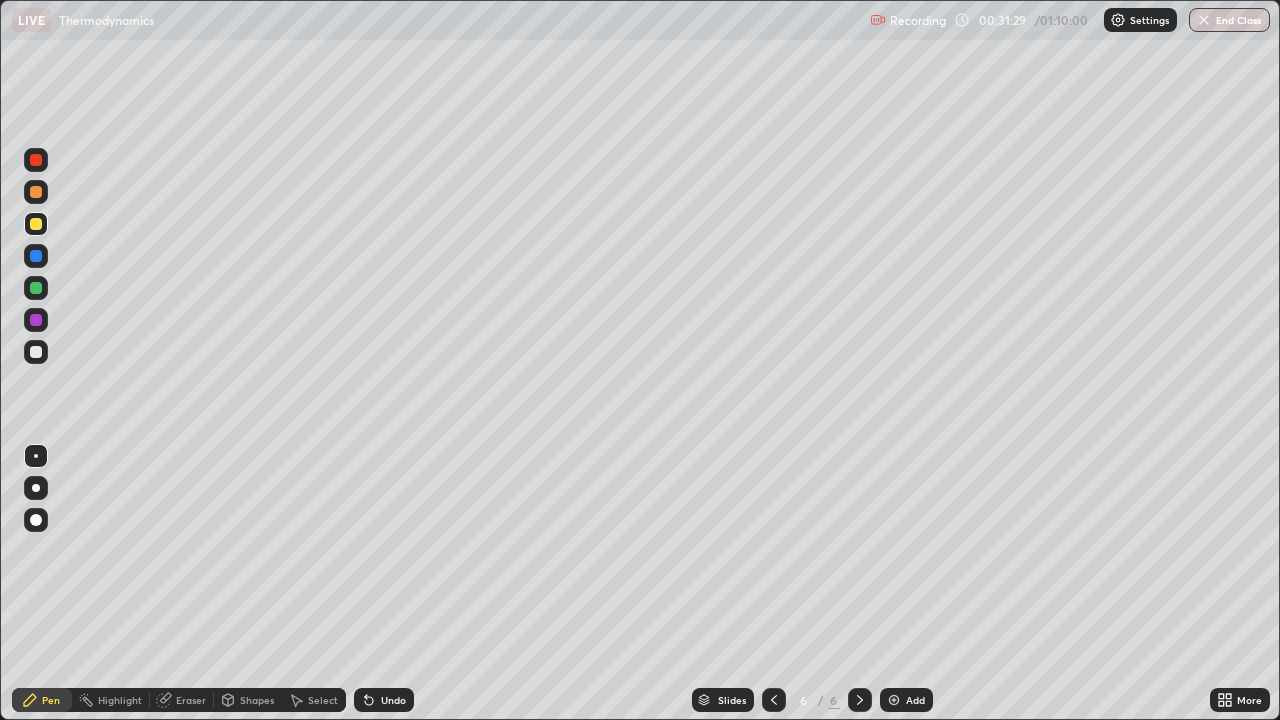 click at bounding box center [36, 352] 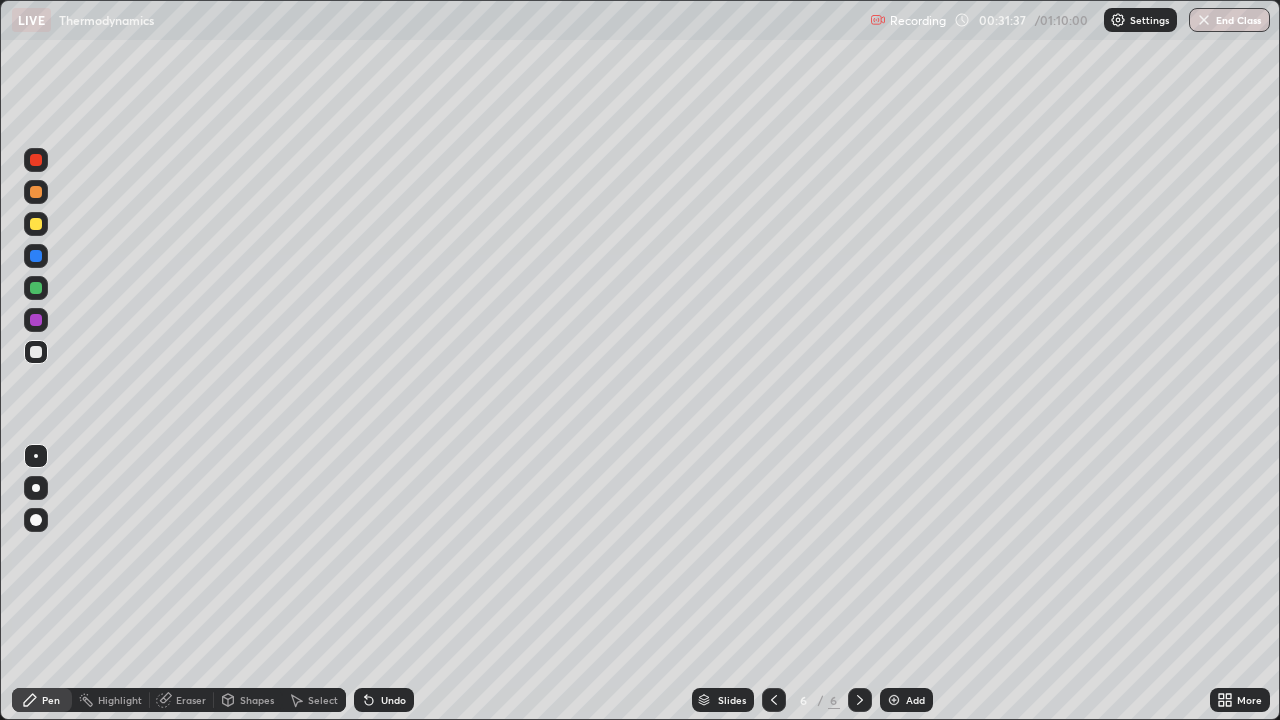 click on "Undo" at bounding box center (384, 700) 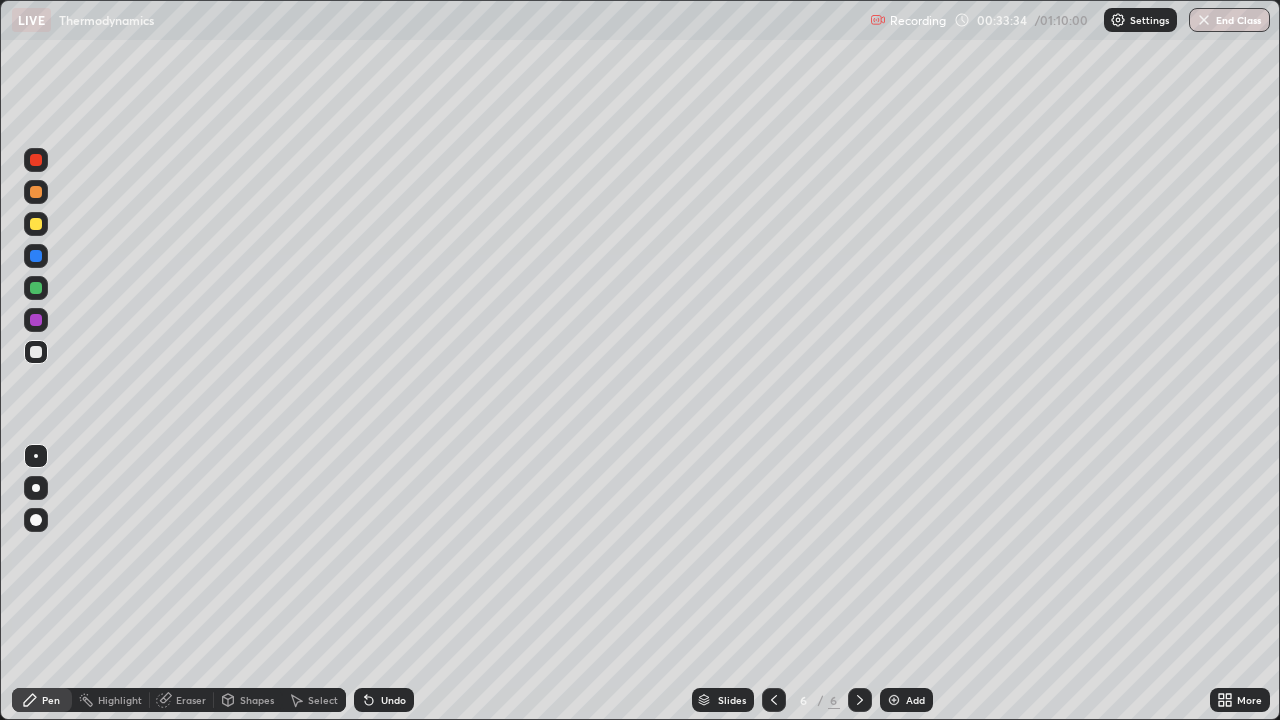 click at bounding box center [894, 700] 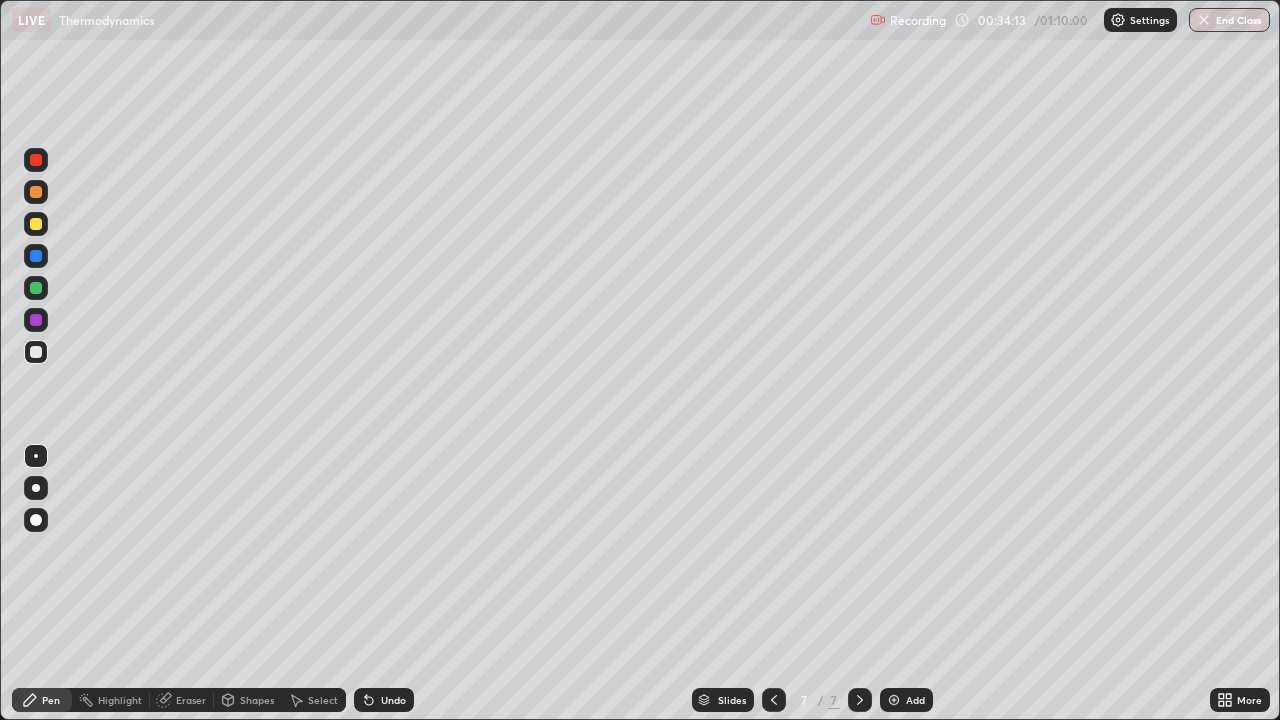click at bounding box center (36, 224) 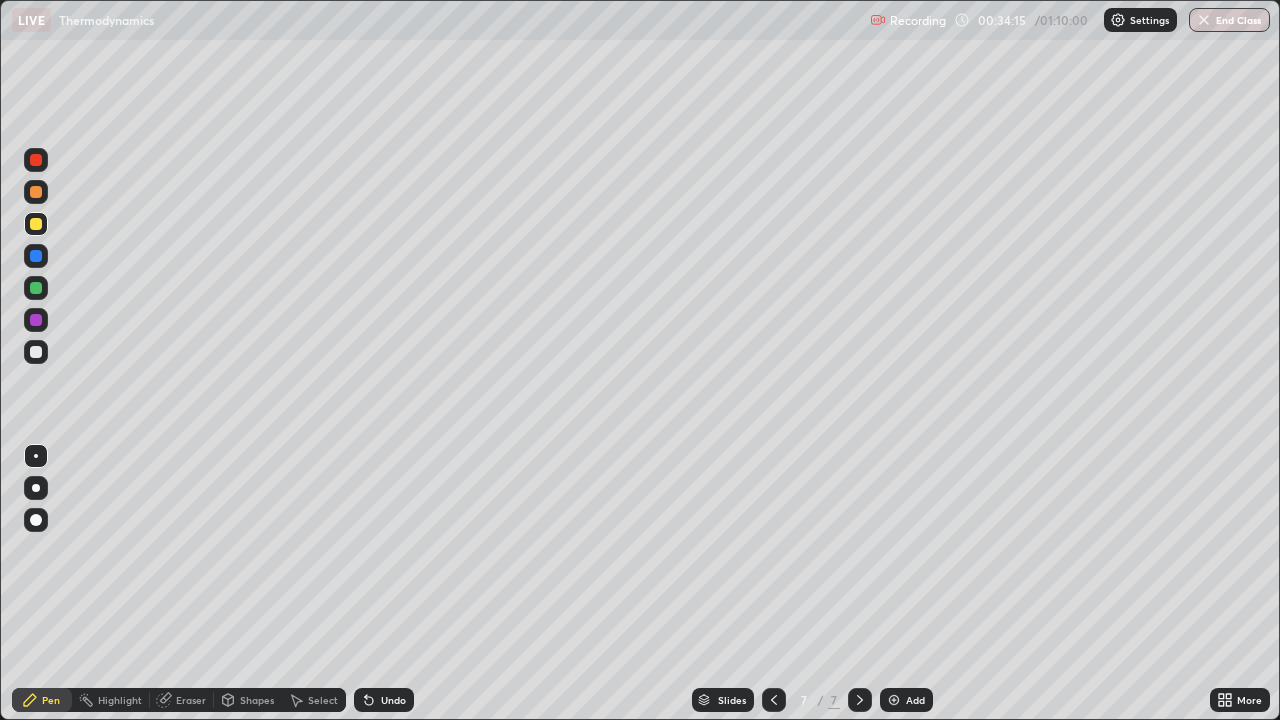 click at bounding box center [36, 352] 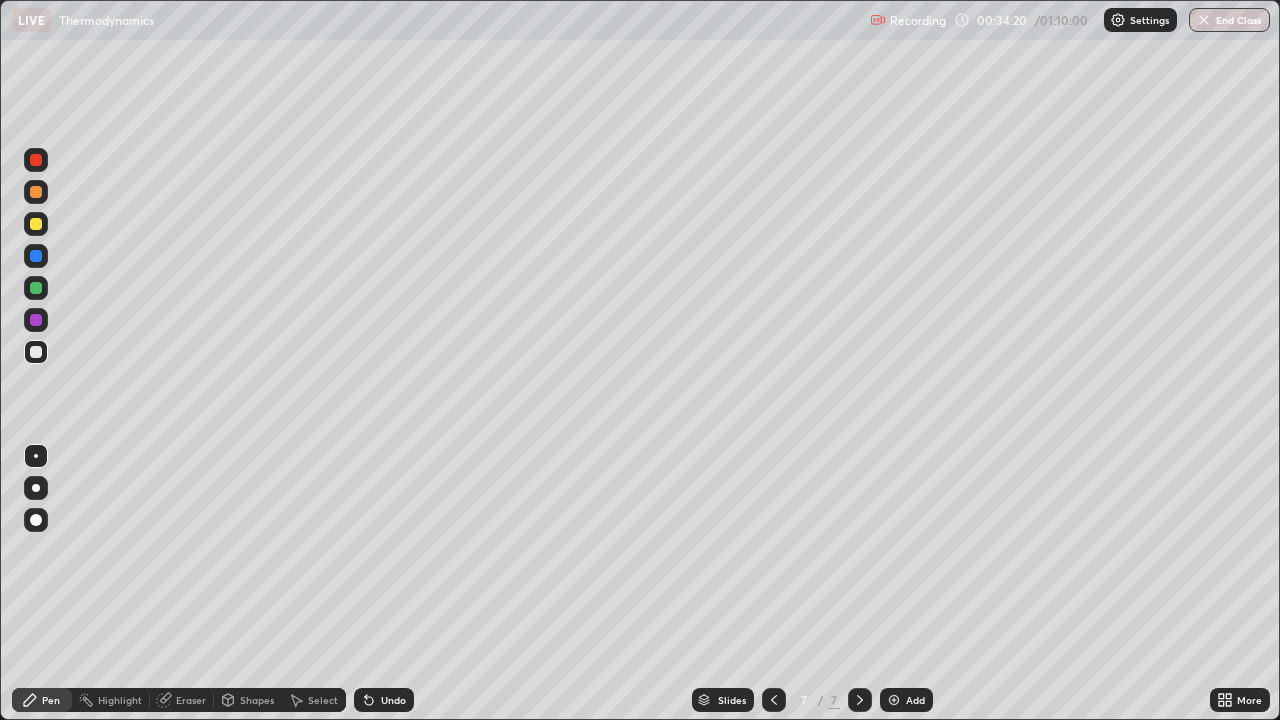 click at bounding box center [36, 224] 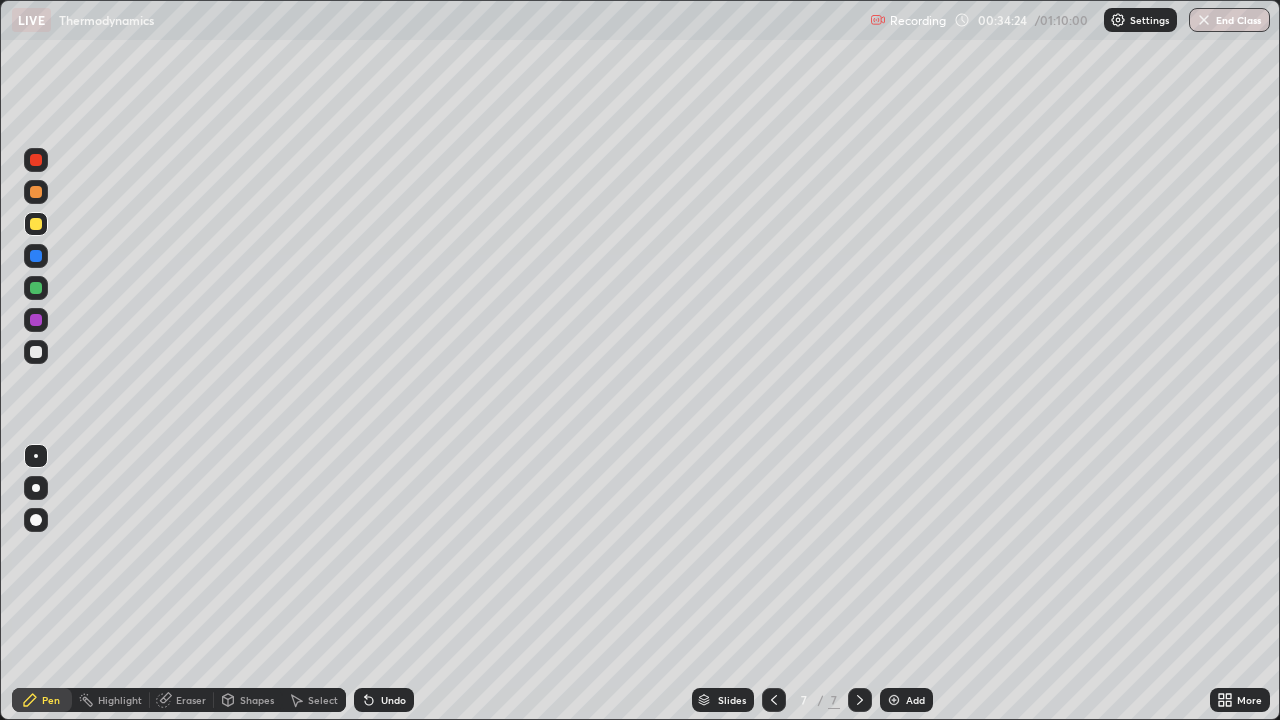 click at bounding box center (36, 352) 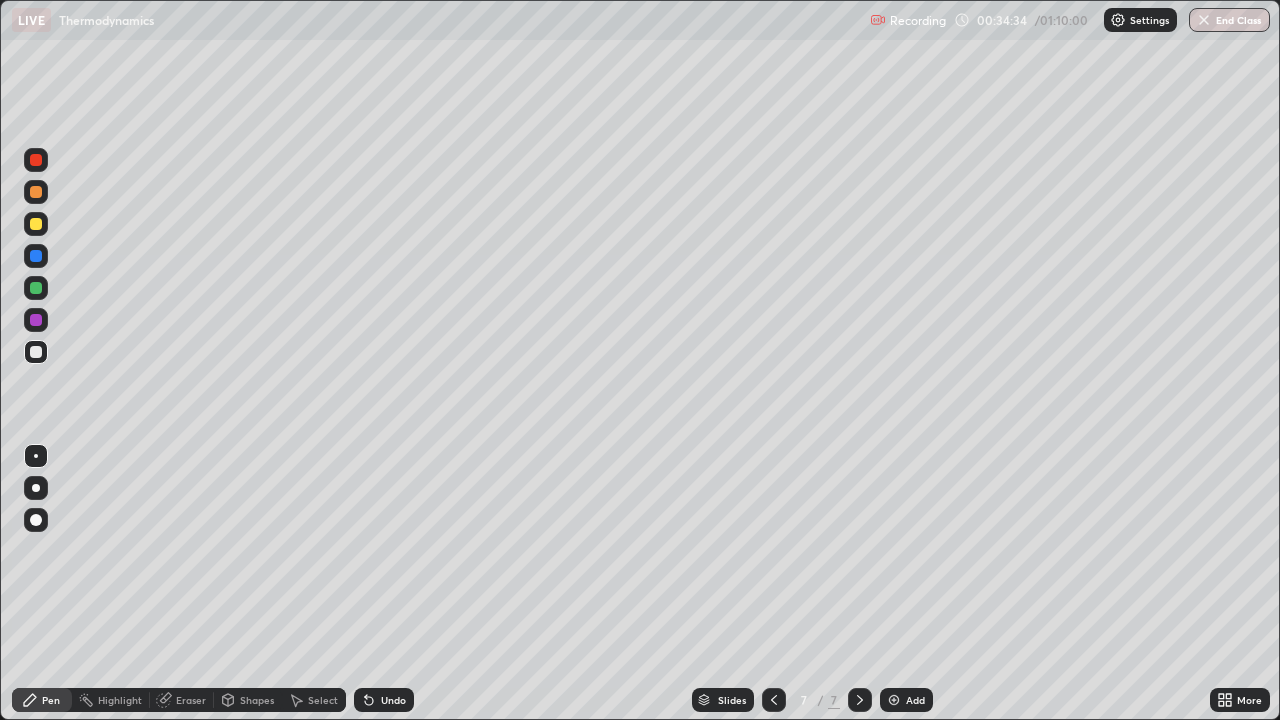 click at bounding box center [36, 224] 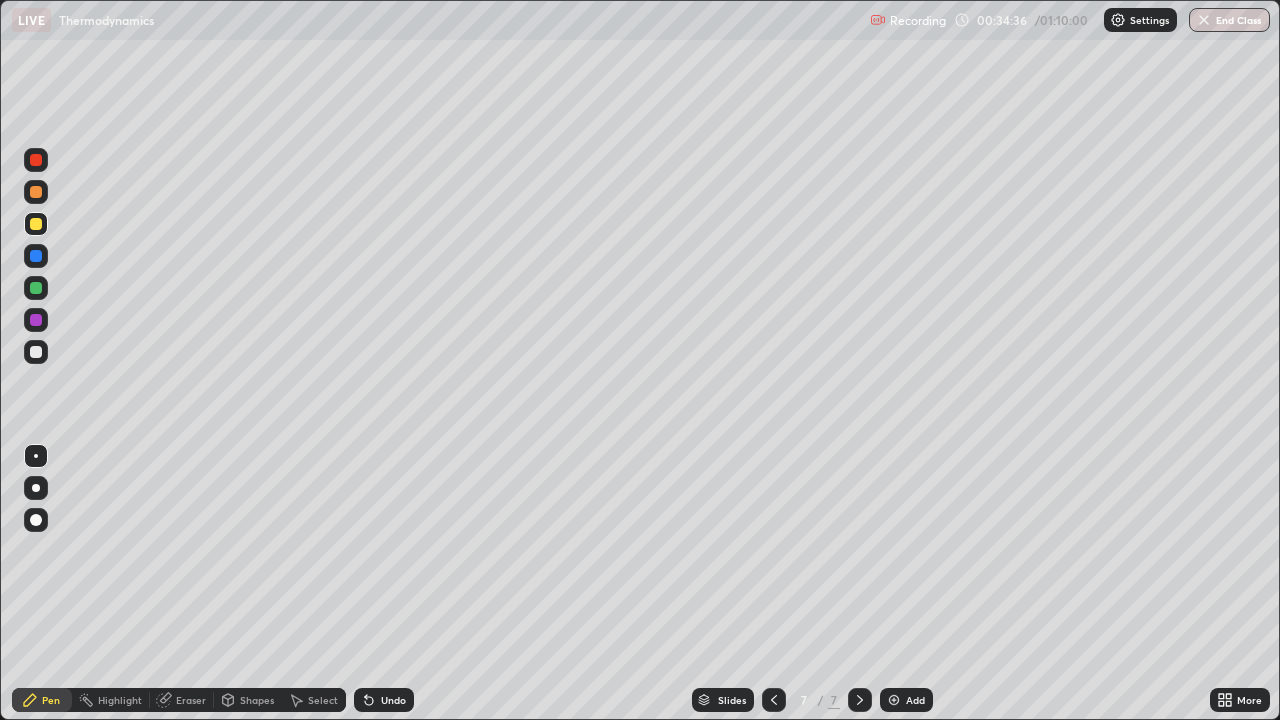 click at bounding box center [36, 352] 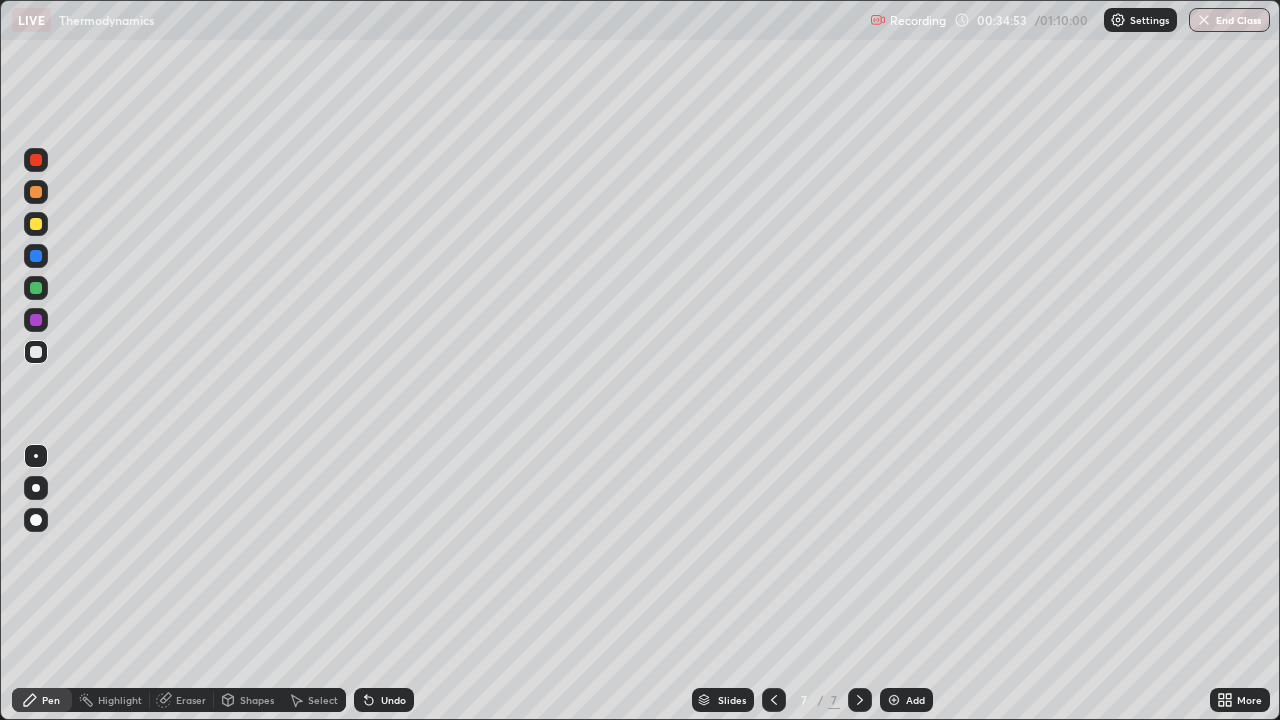click at bounding box center [36, 224] 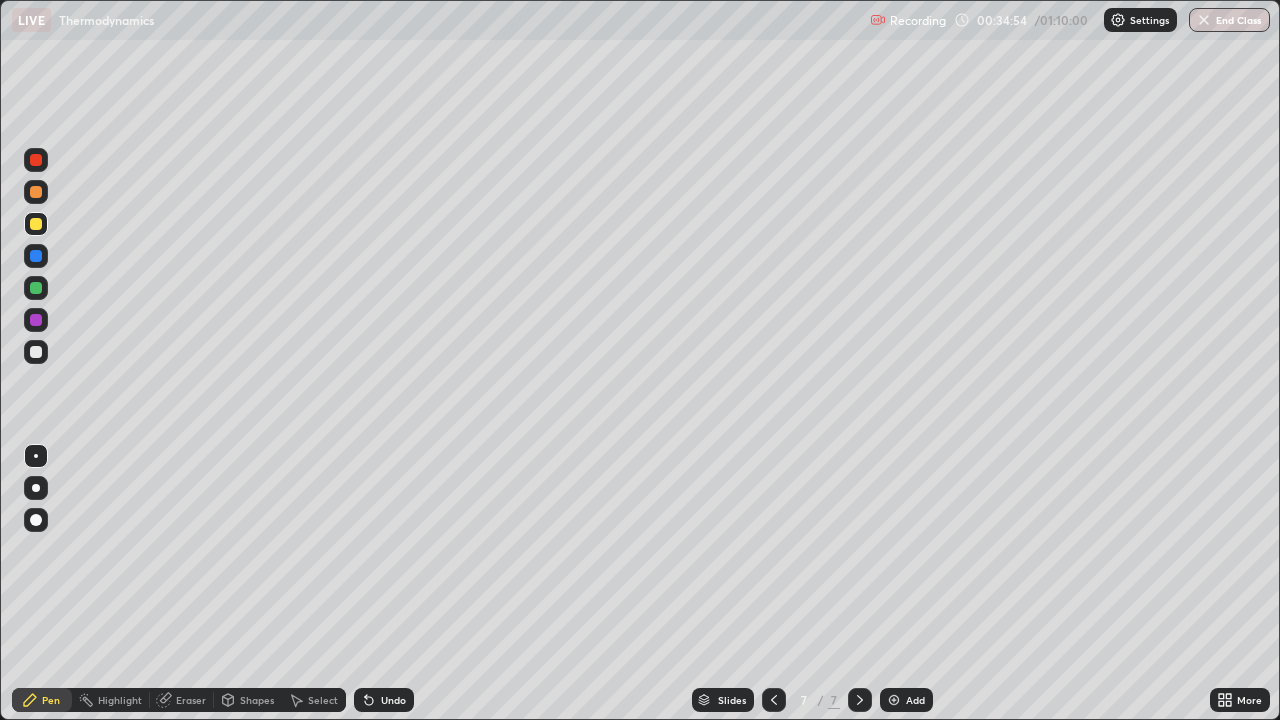 click on "Shapes" at bounding box center [257, 700] 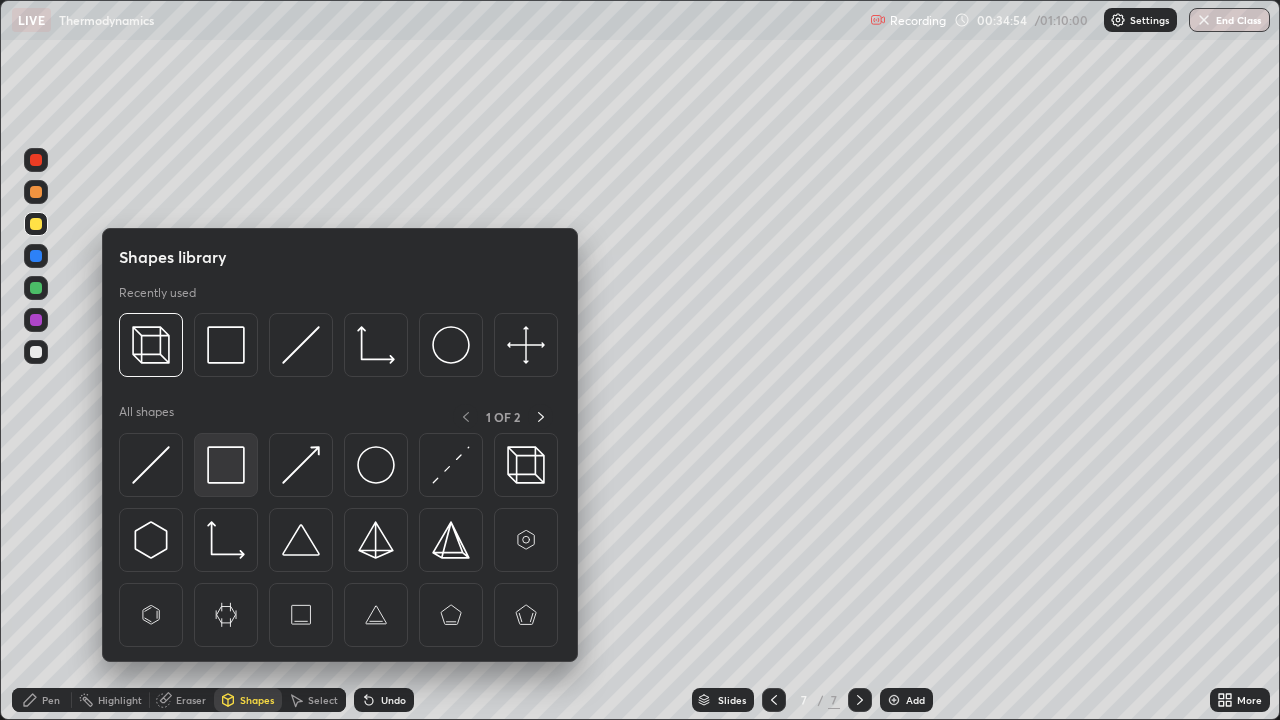 click at bounding box center (226, 465) 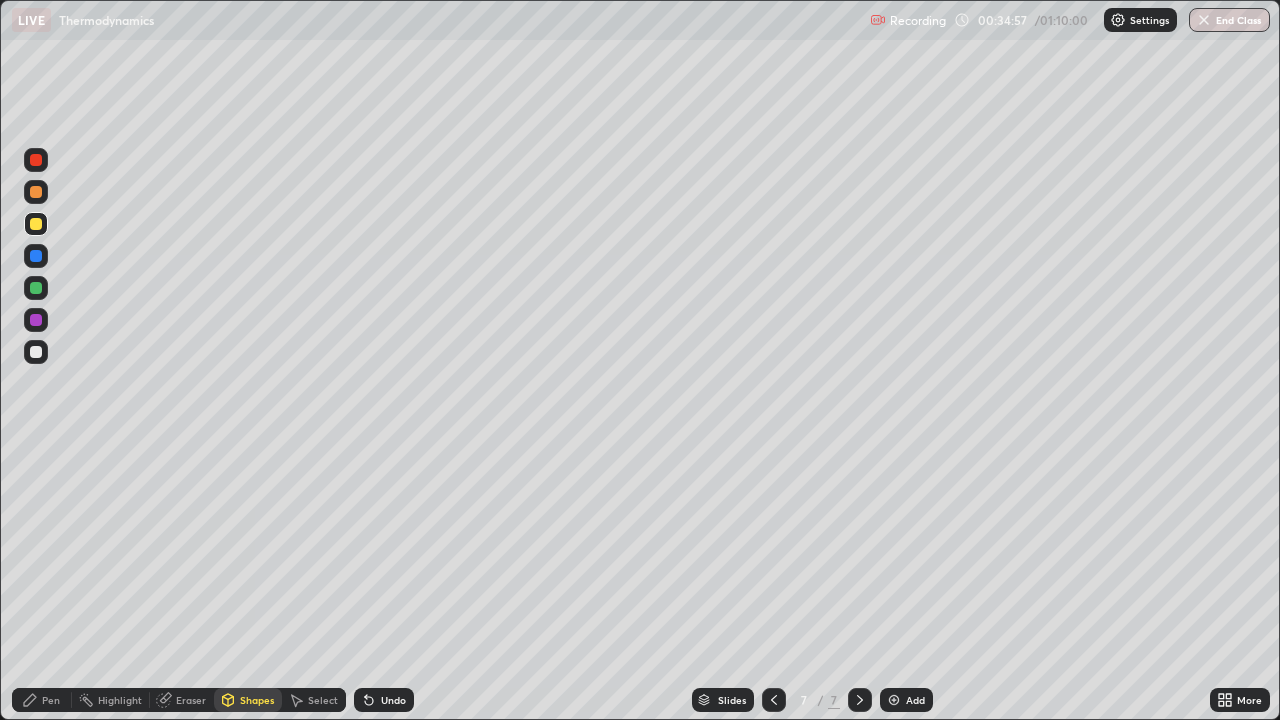 click on "Pen" at bounding box center [51, 700] 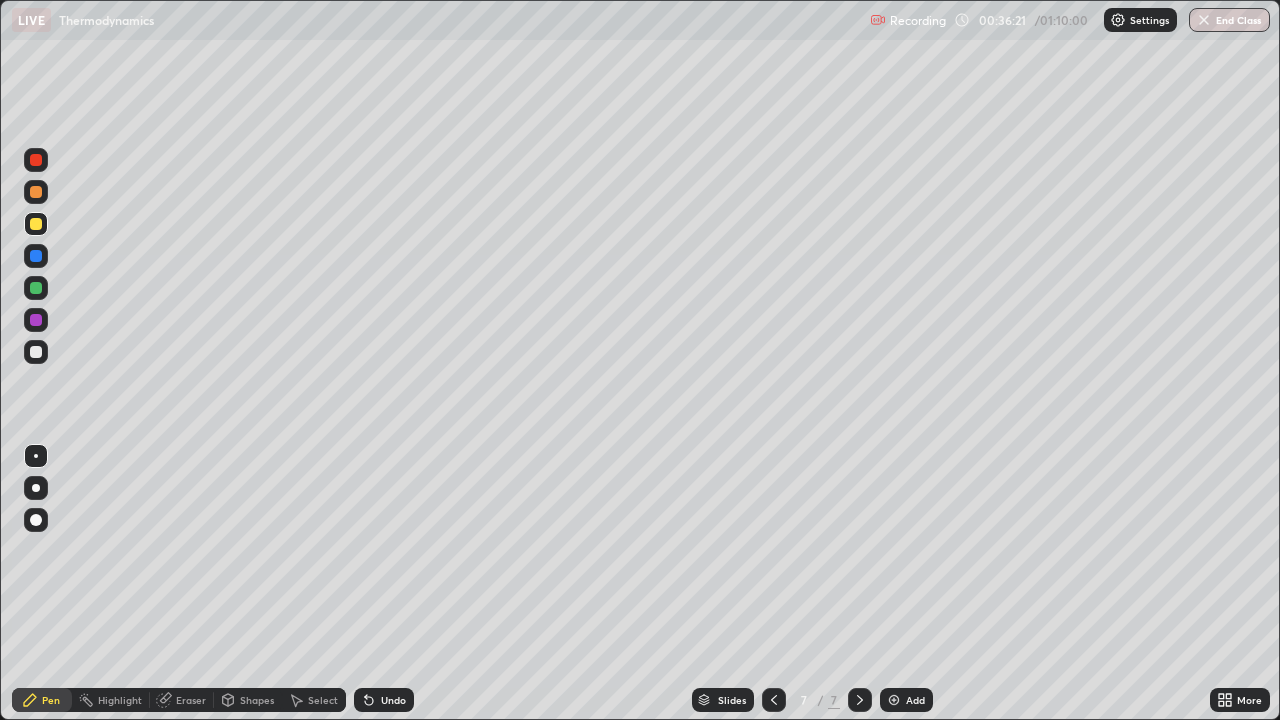 click at bounding box center [36, 352] 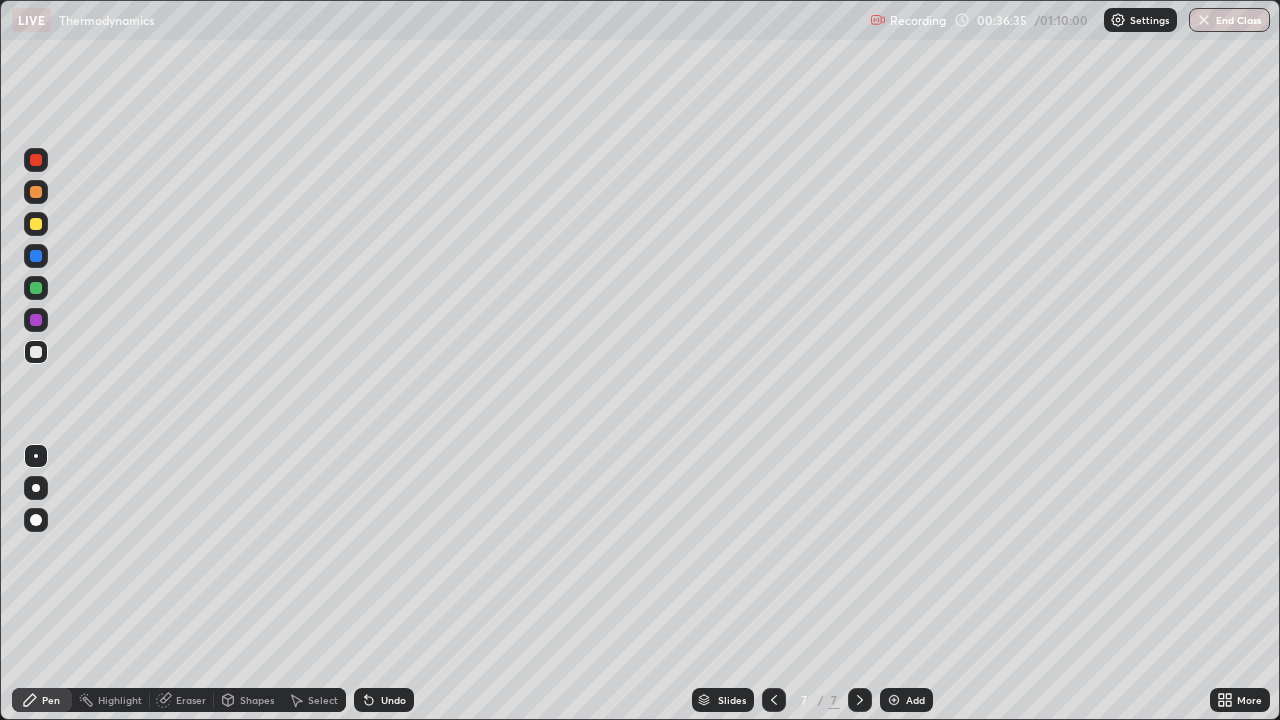 click on "Shapes" at bounding box center [248, 700] 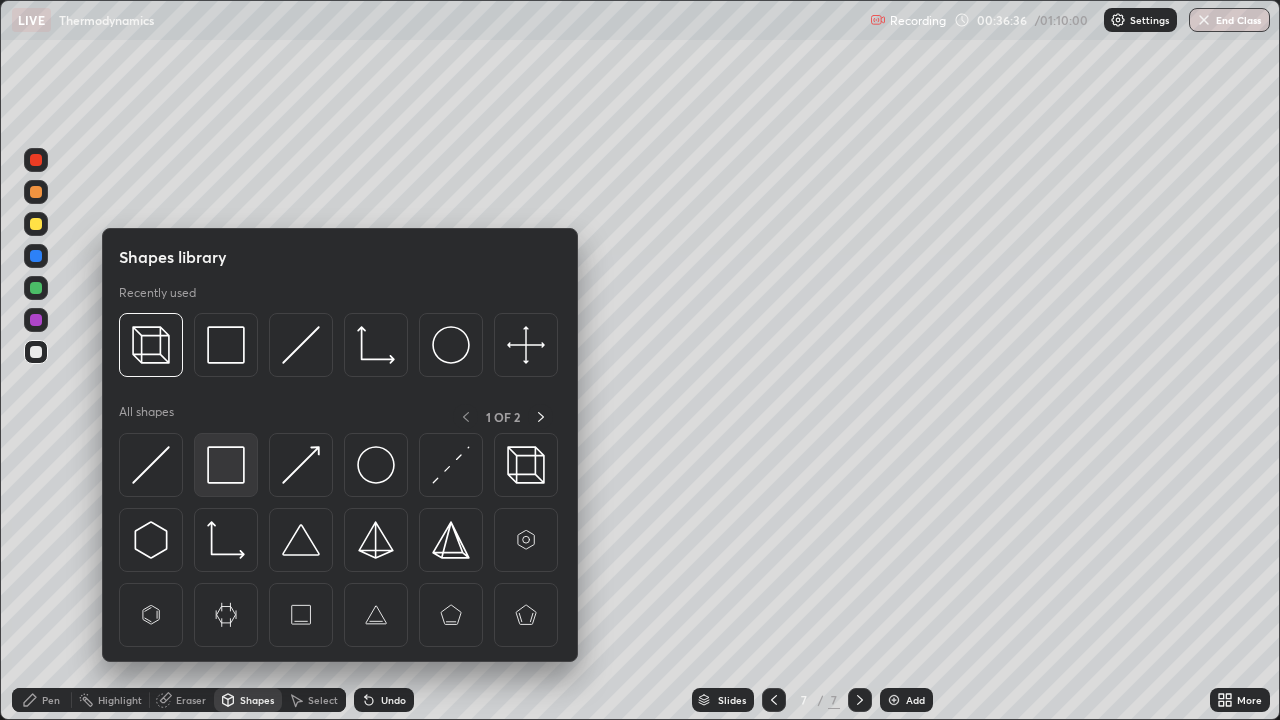 click at bounding box center (226, 465) 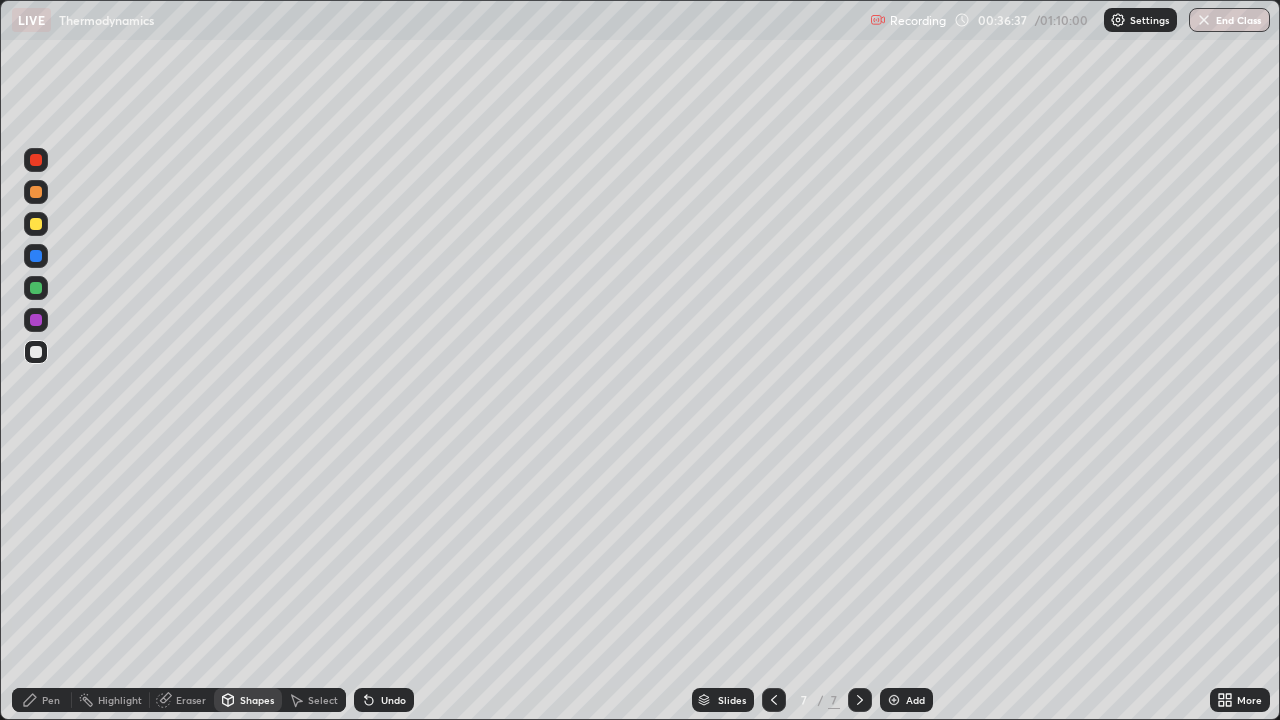 click at bounding box center [36, 224] 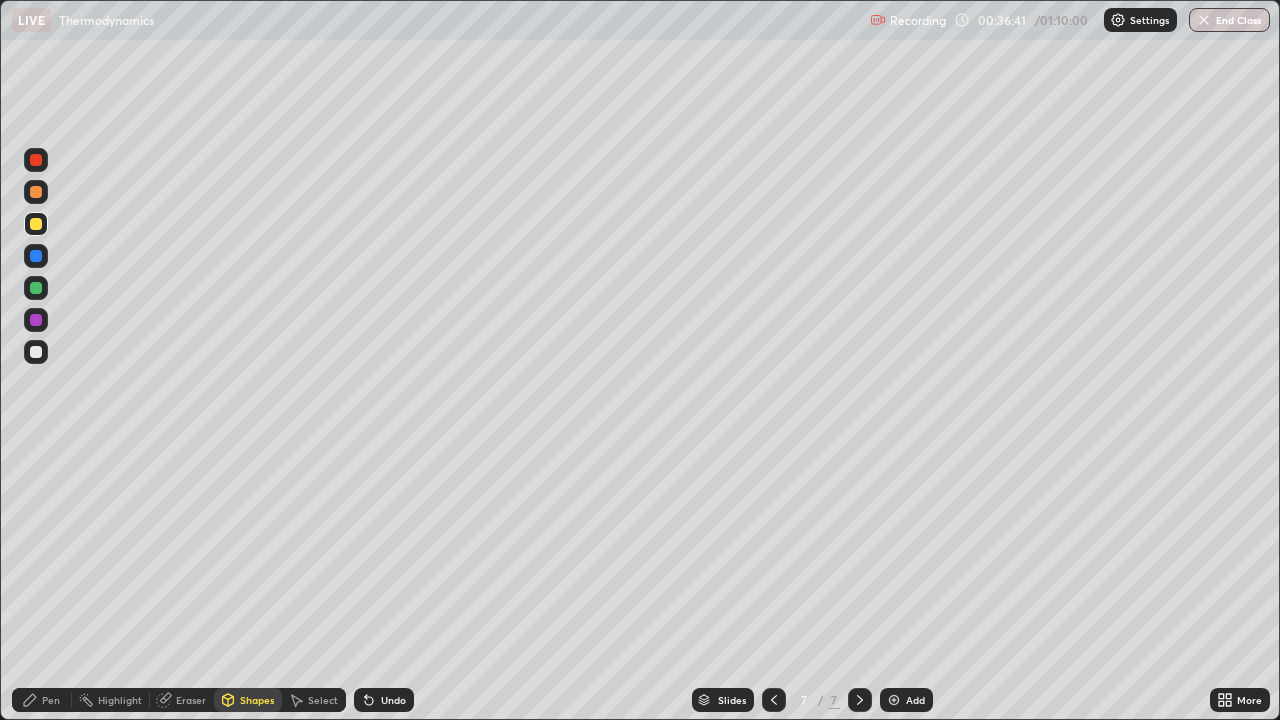 click on "Pen" at bounding box center (51, 700) 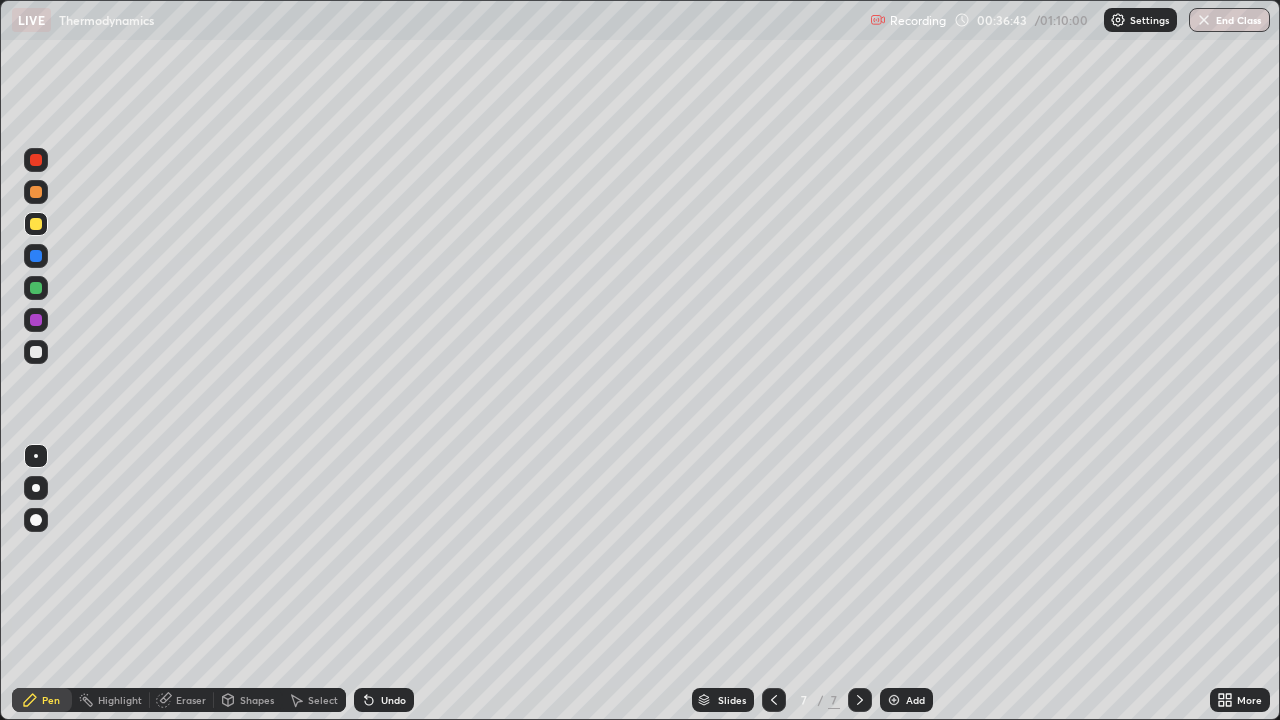 click at bounding box center (36, 352) 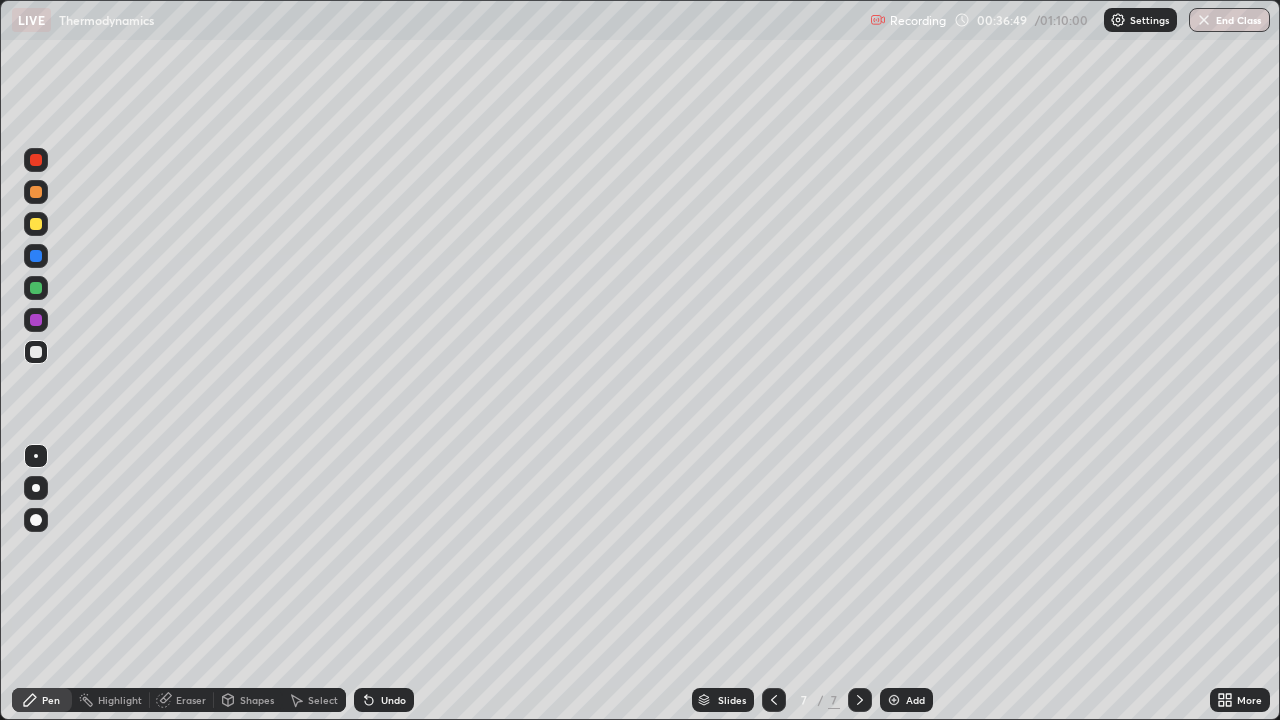 click at bounding box center (36, 224) 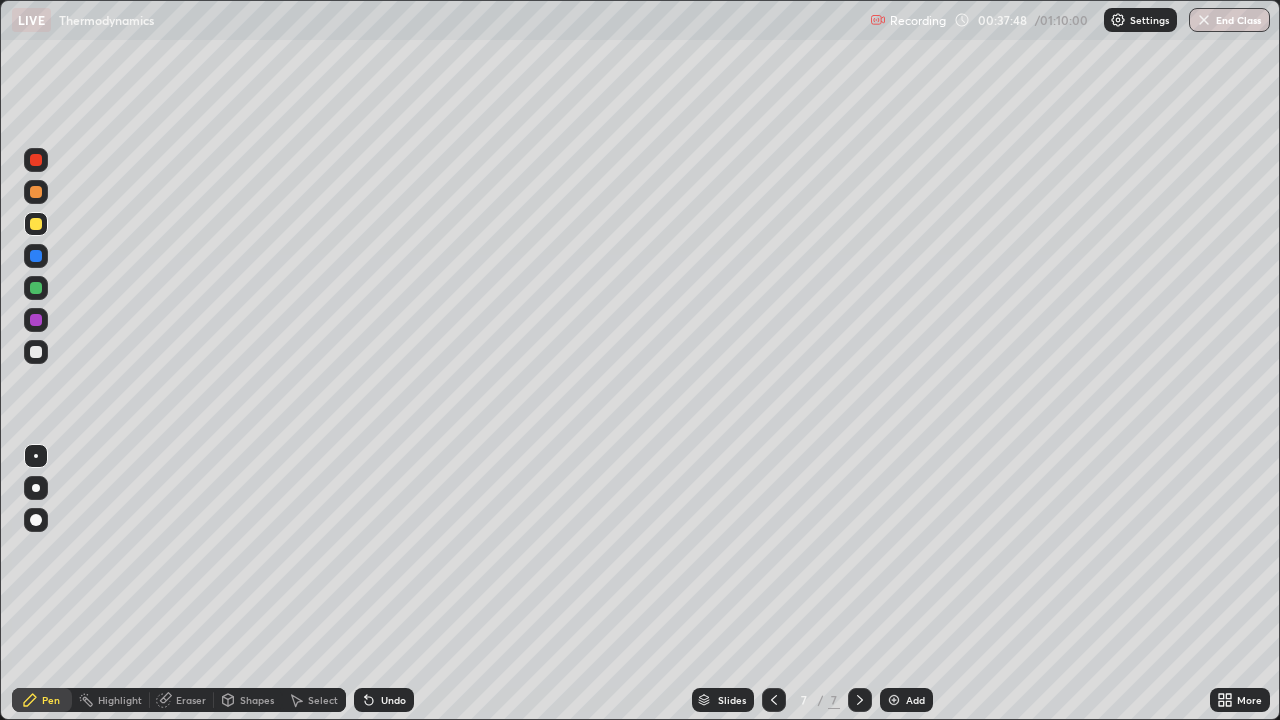 click at bounding box center [36, 352] 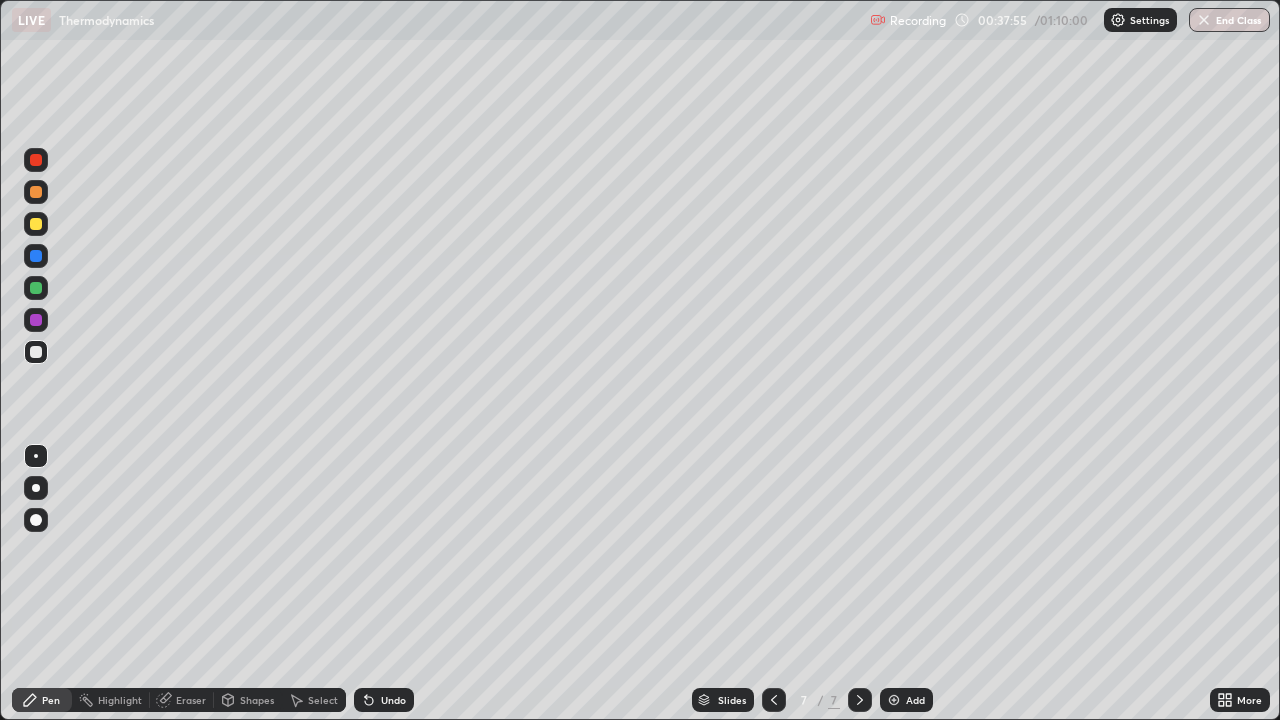 click at bounding box center (36, 224) 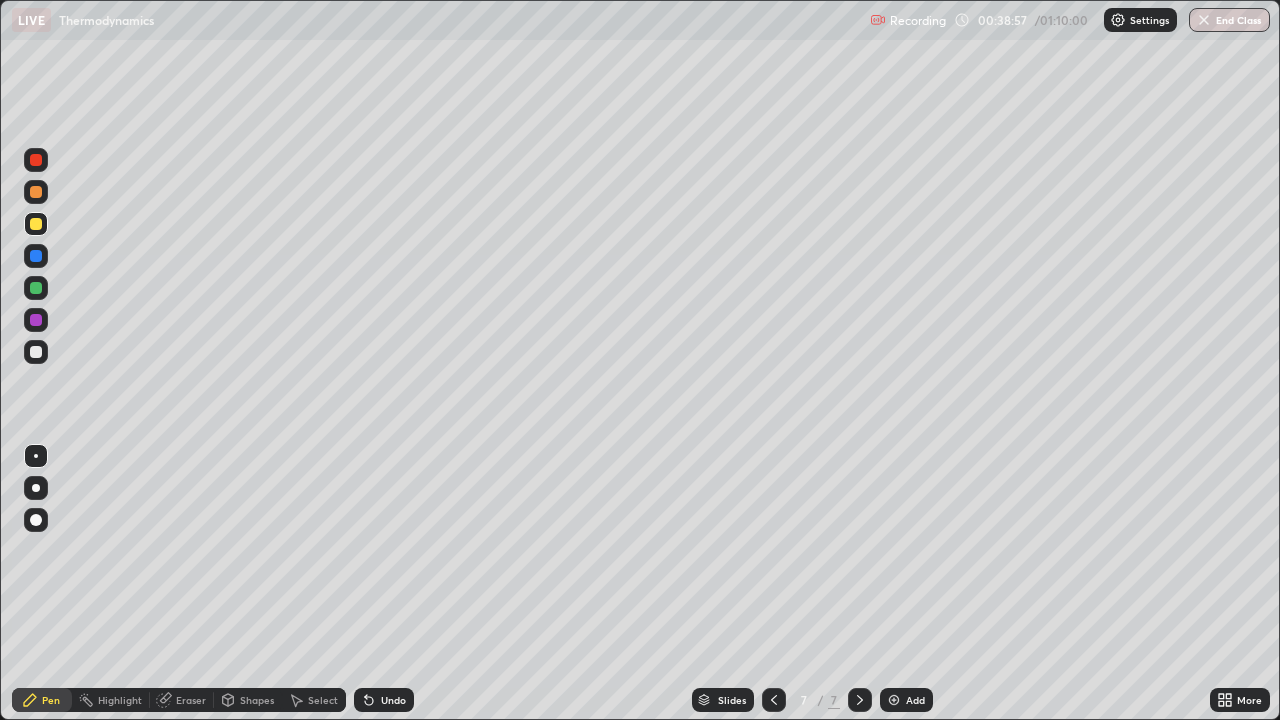 click at bounding box center (894, 700) 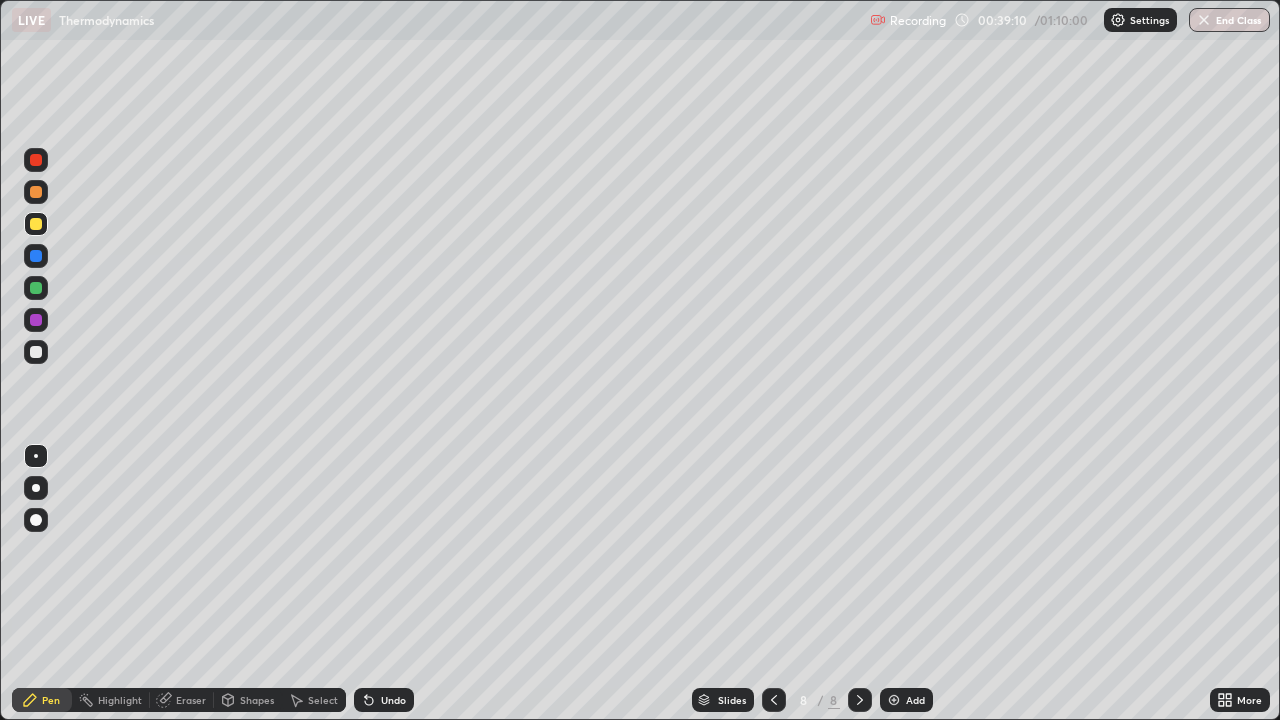 click at bounding box center [36, 352] 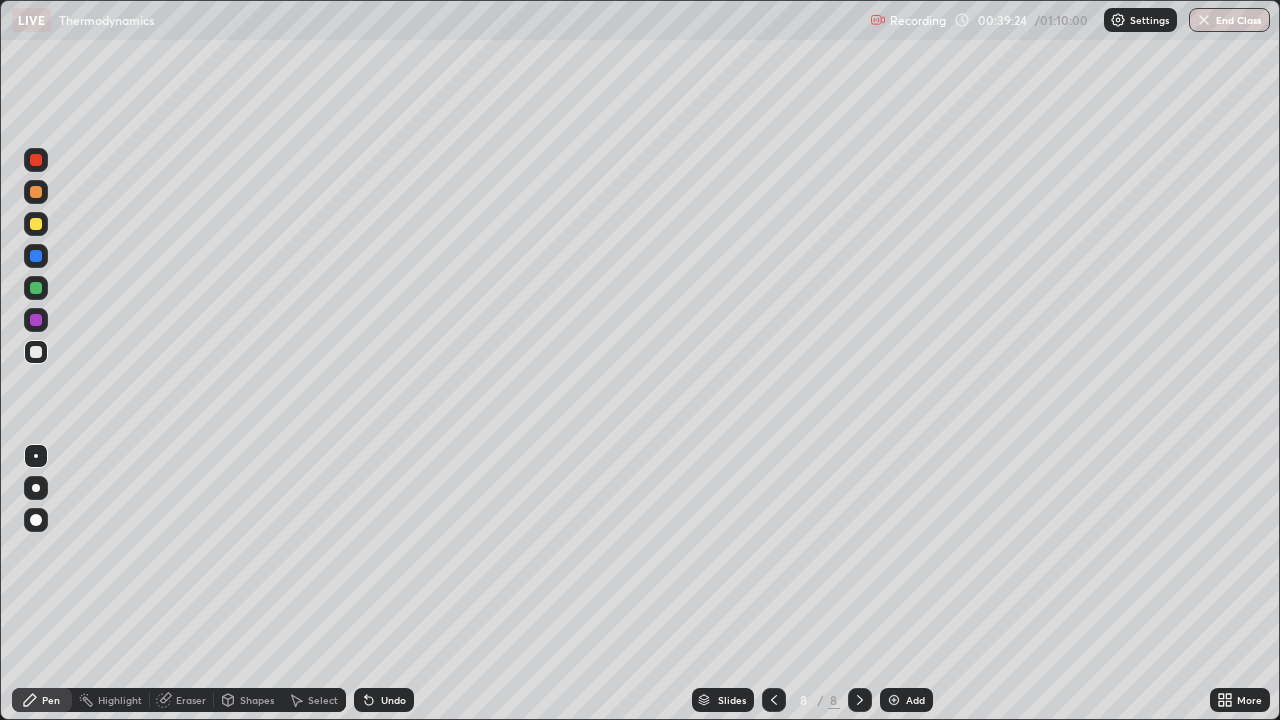 click at bounding box center (36, 224) 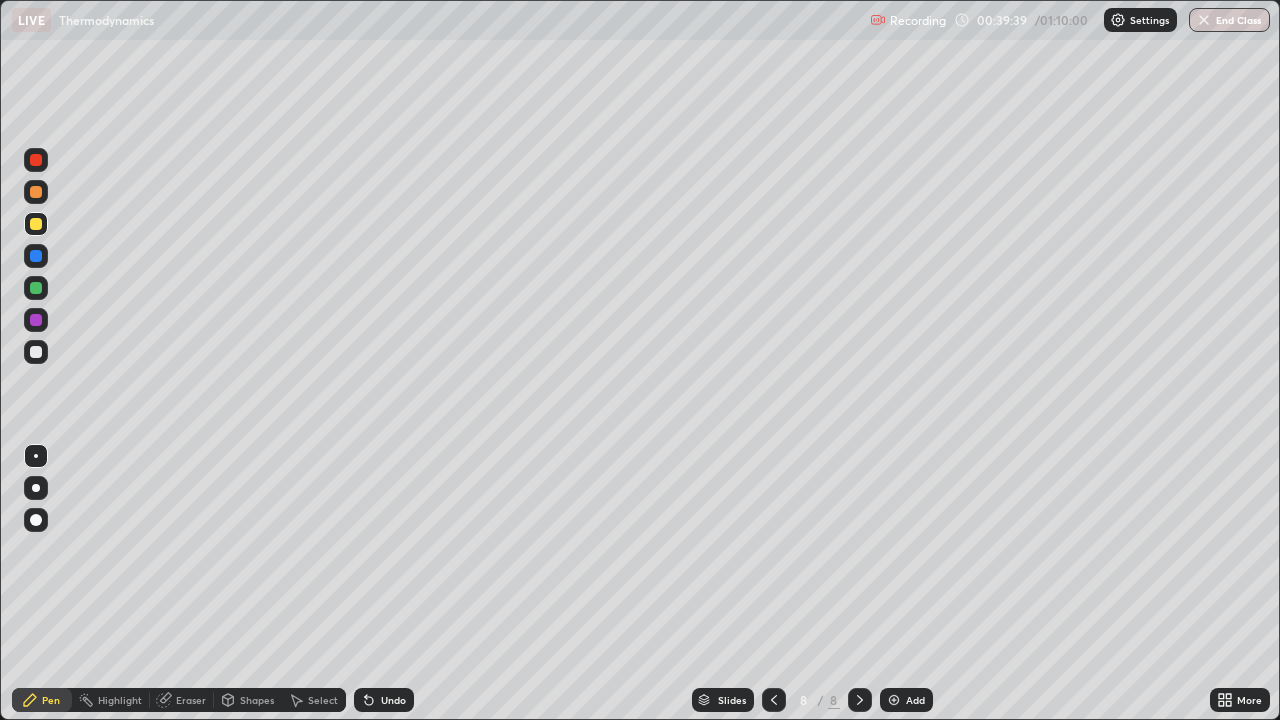 click at bounding box center [36, 352] 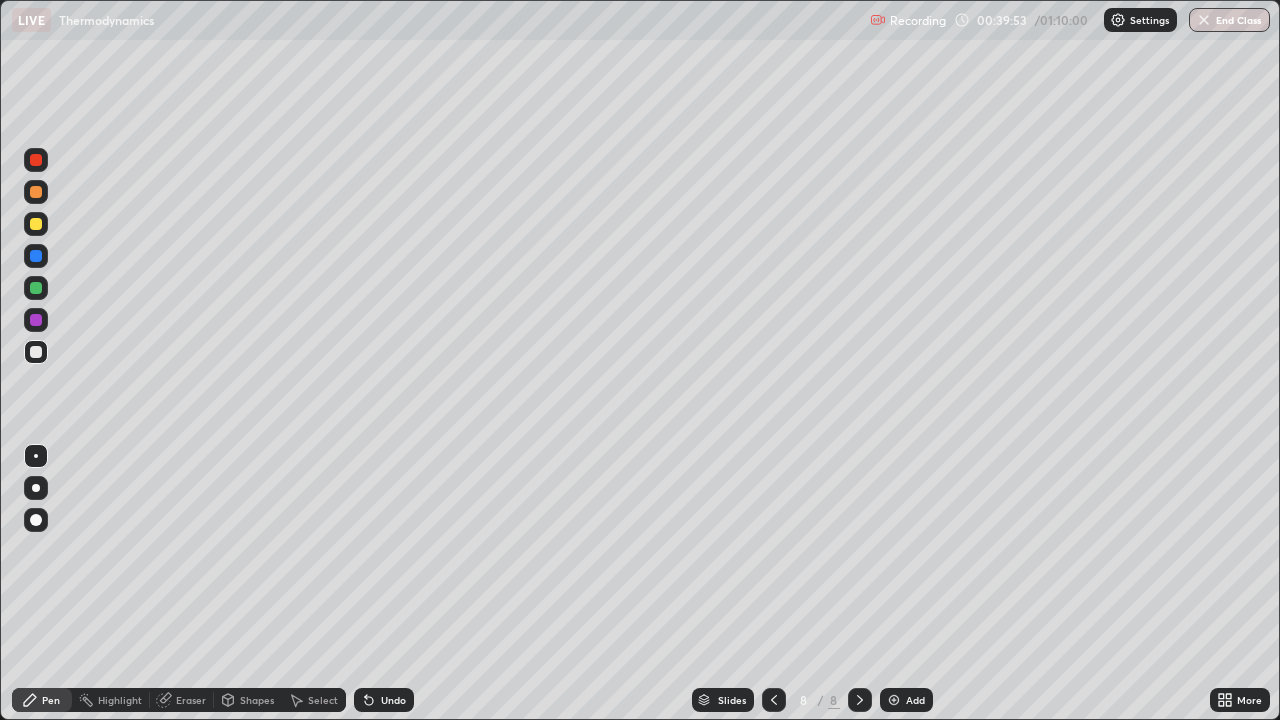 click at bounding box center [36, 224] 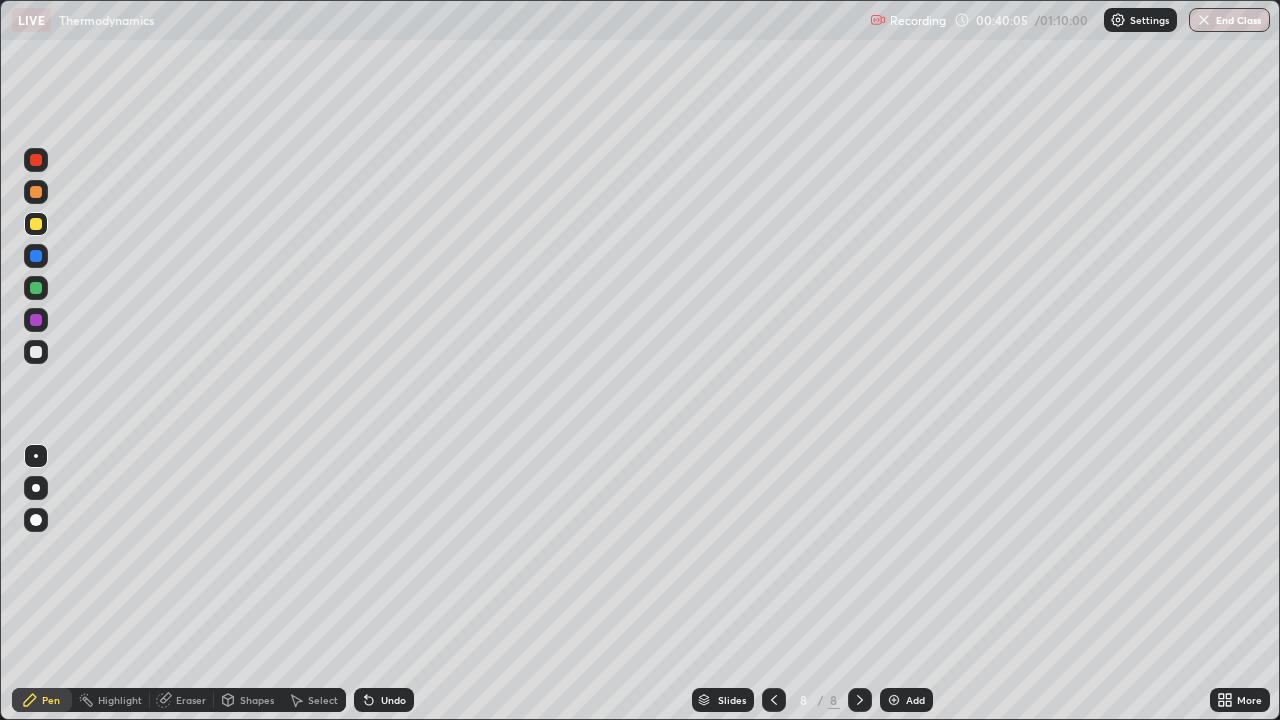 click on "Undo" at bounding box center [393, 700] 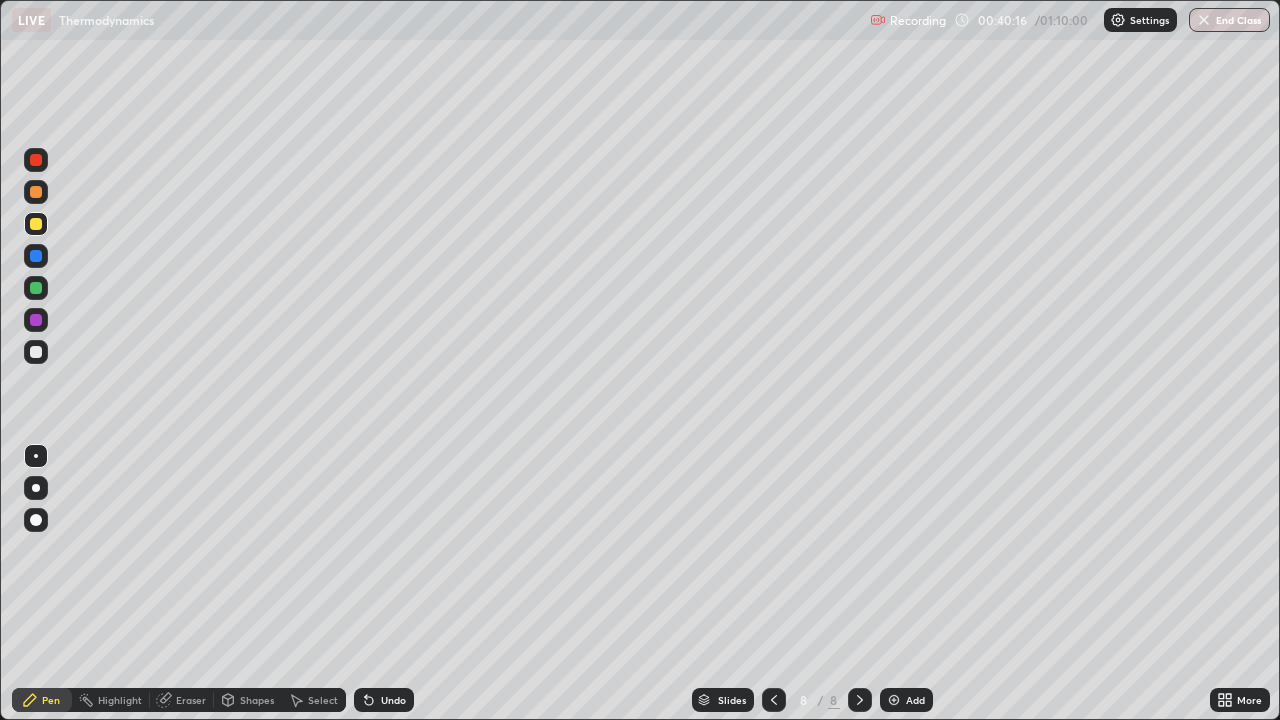 click at bounding box center (36, 352) 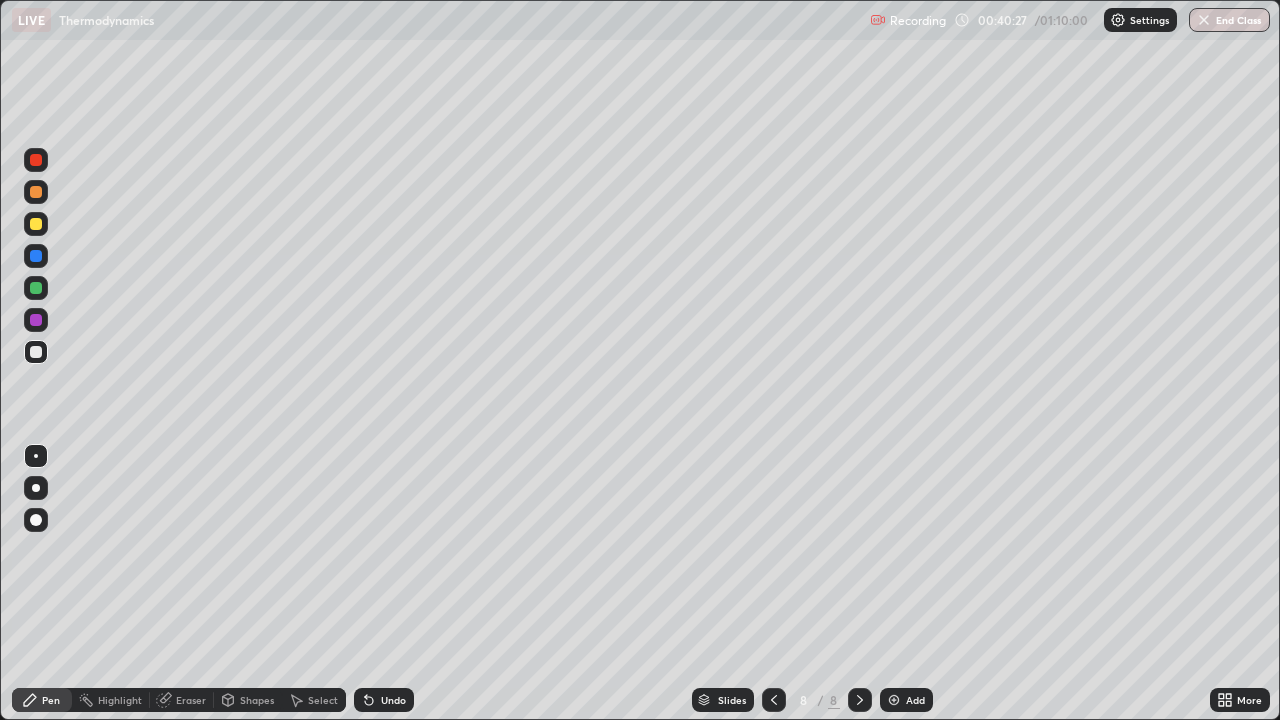 click at bounding box center (36, 224) 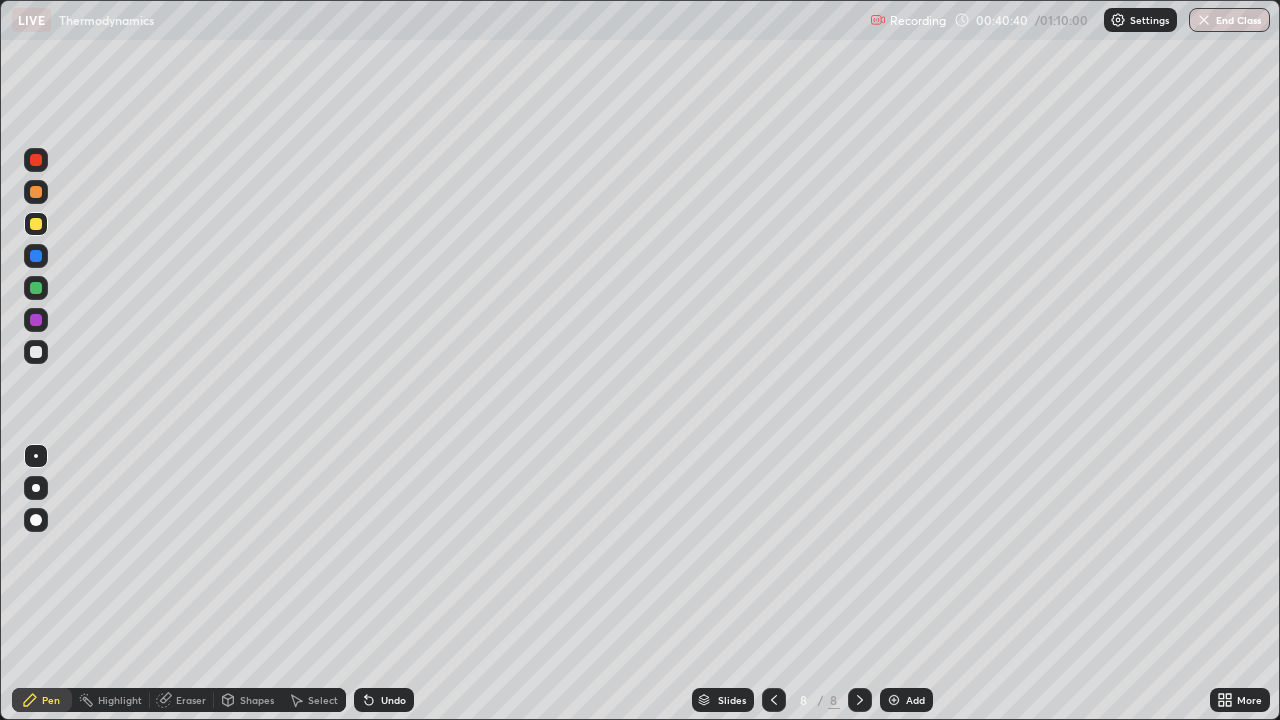 click at bounding box center [36, 352] 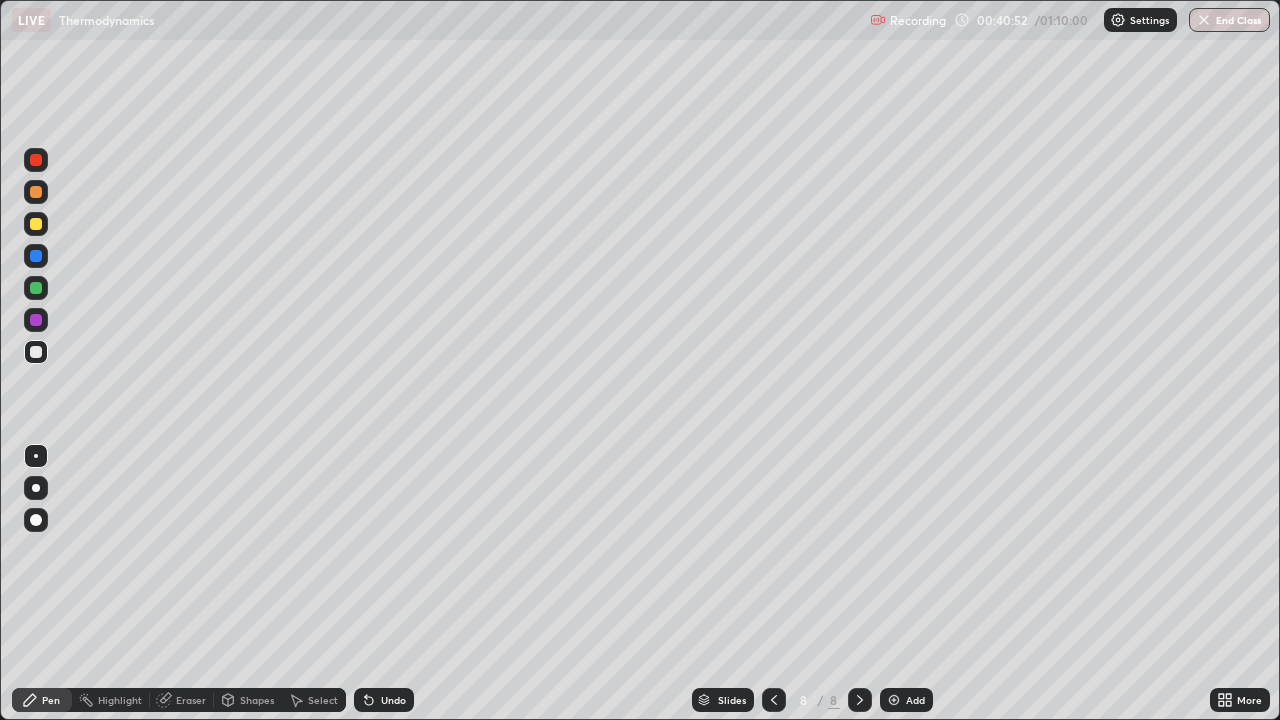 click at bounding box center (36, 224) 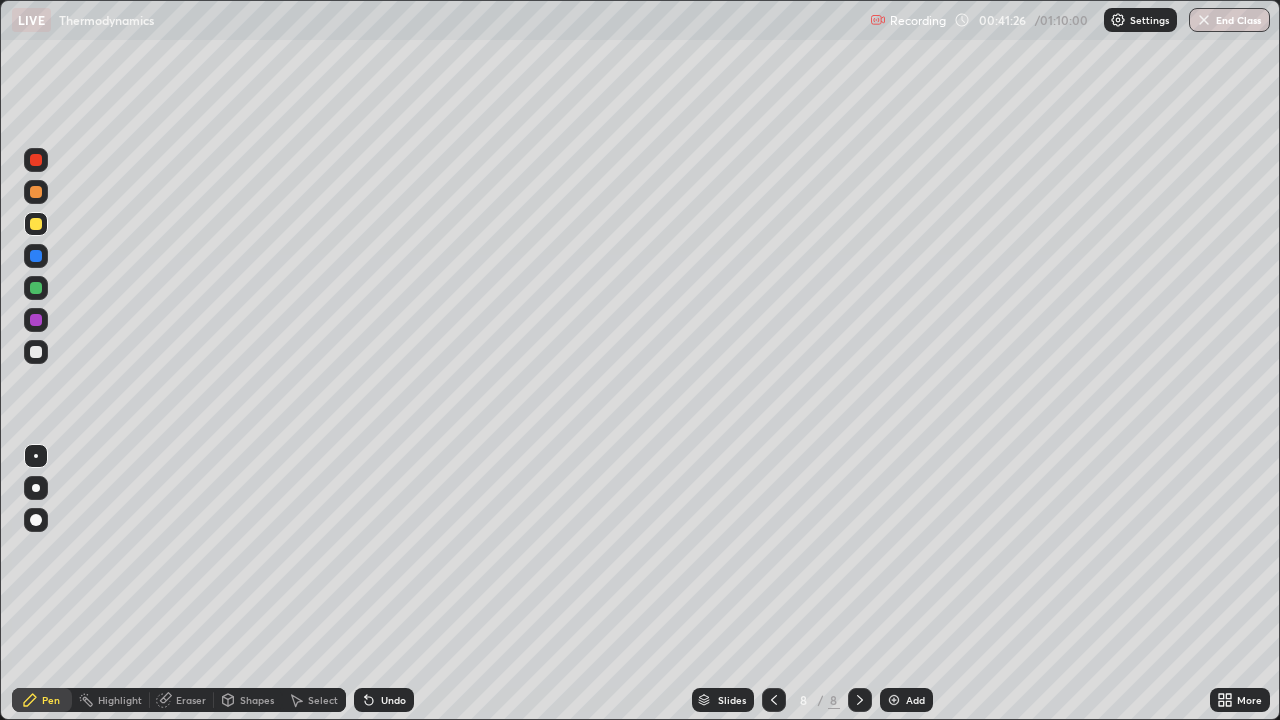click at bounding box center (36, 352) 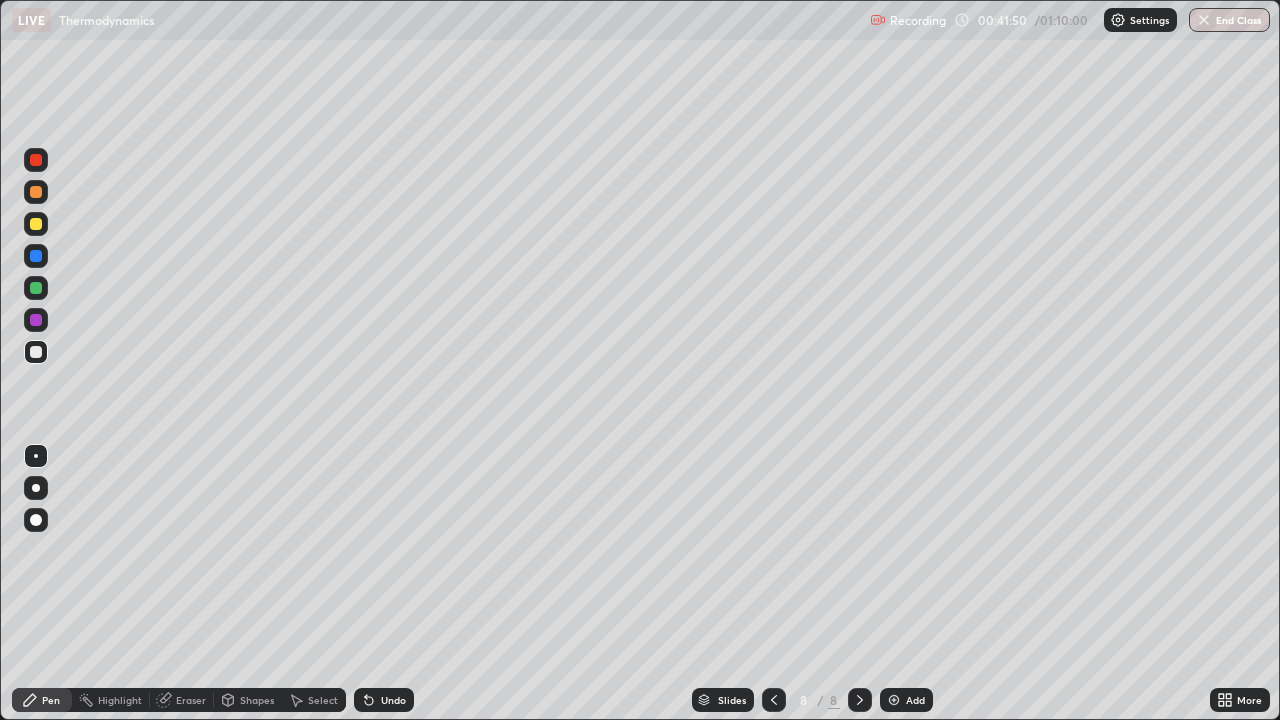 click at bounding box center (36, 224) 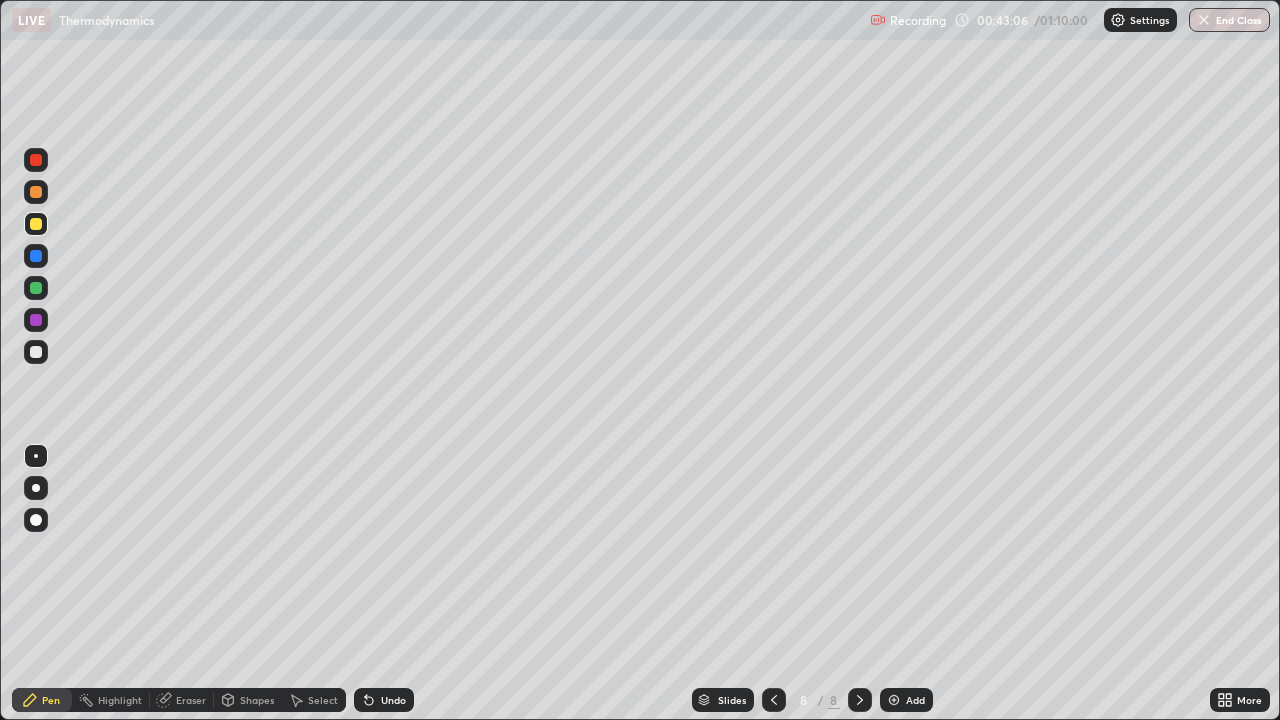 click at bounding box center (36, 352) 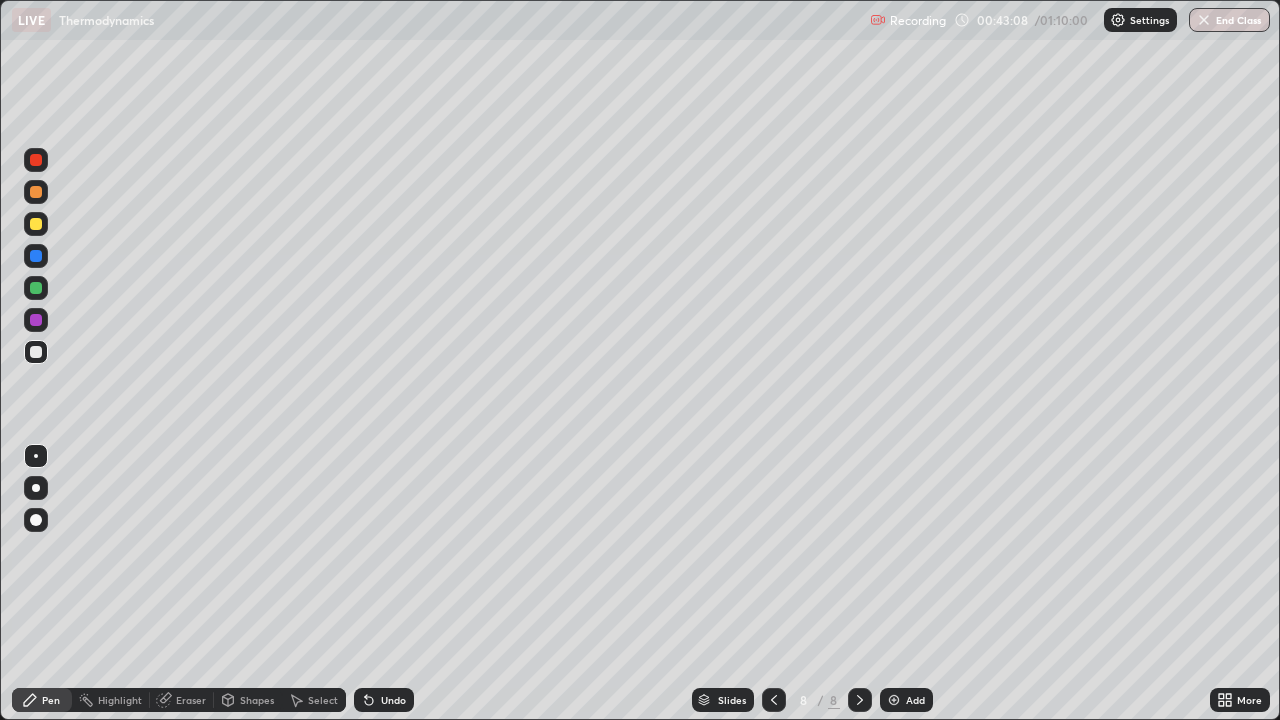 click at bounding box center [36, 224] 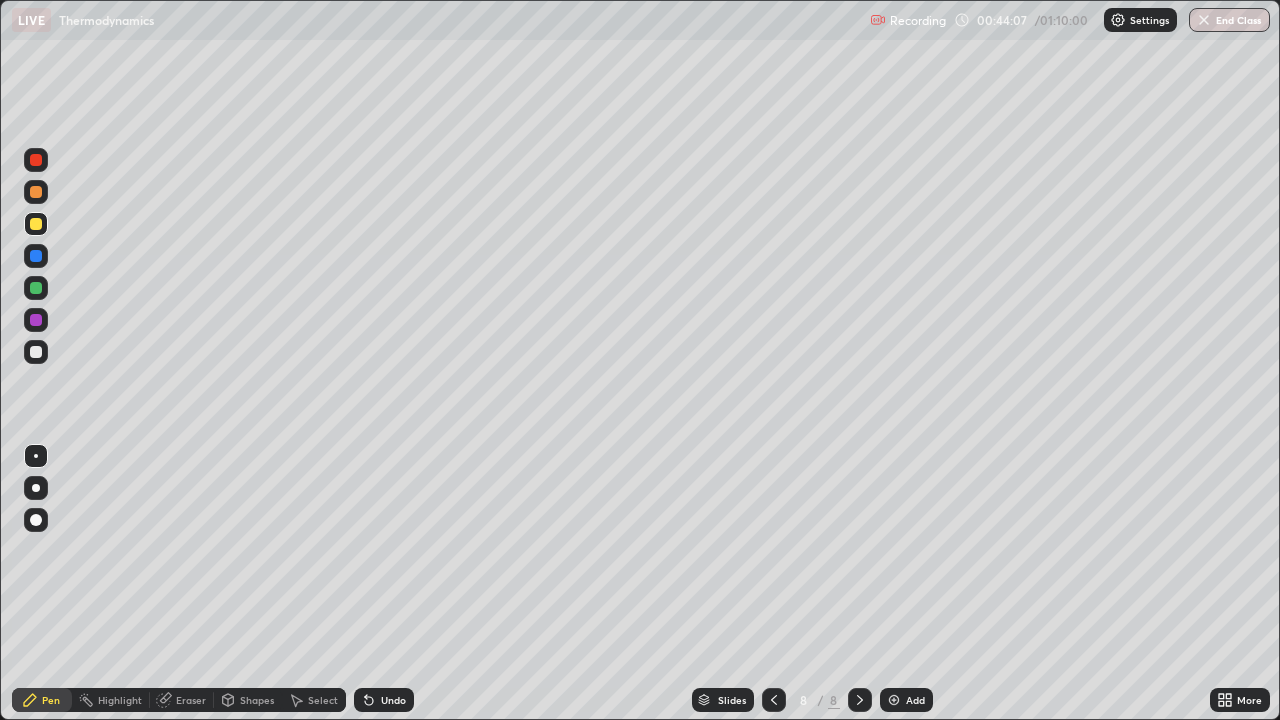 click at bounding box center (36, 352) 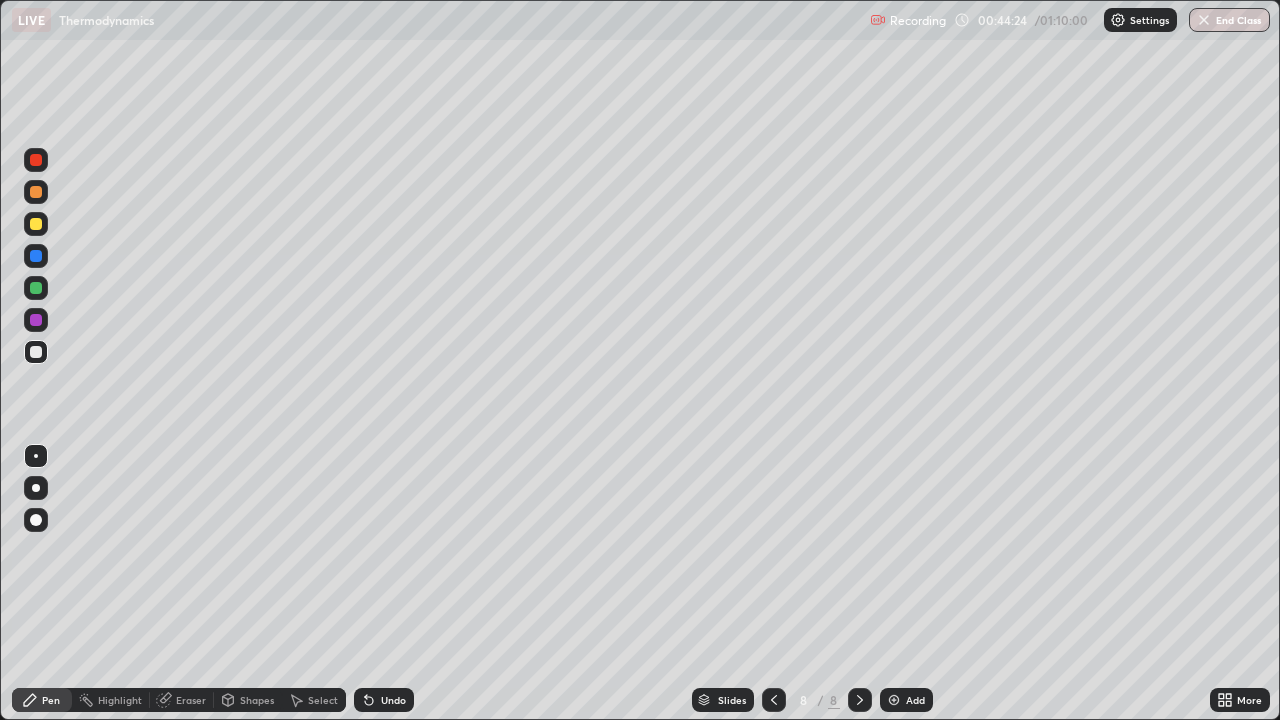click on "Undo" at bounding box center [384, 700] 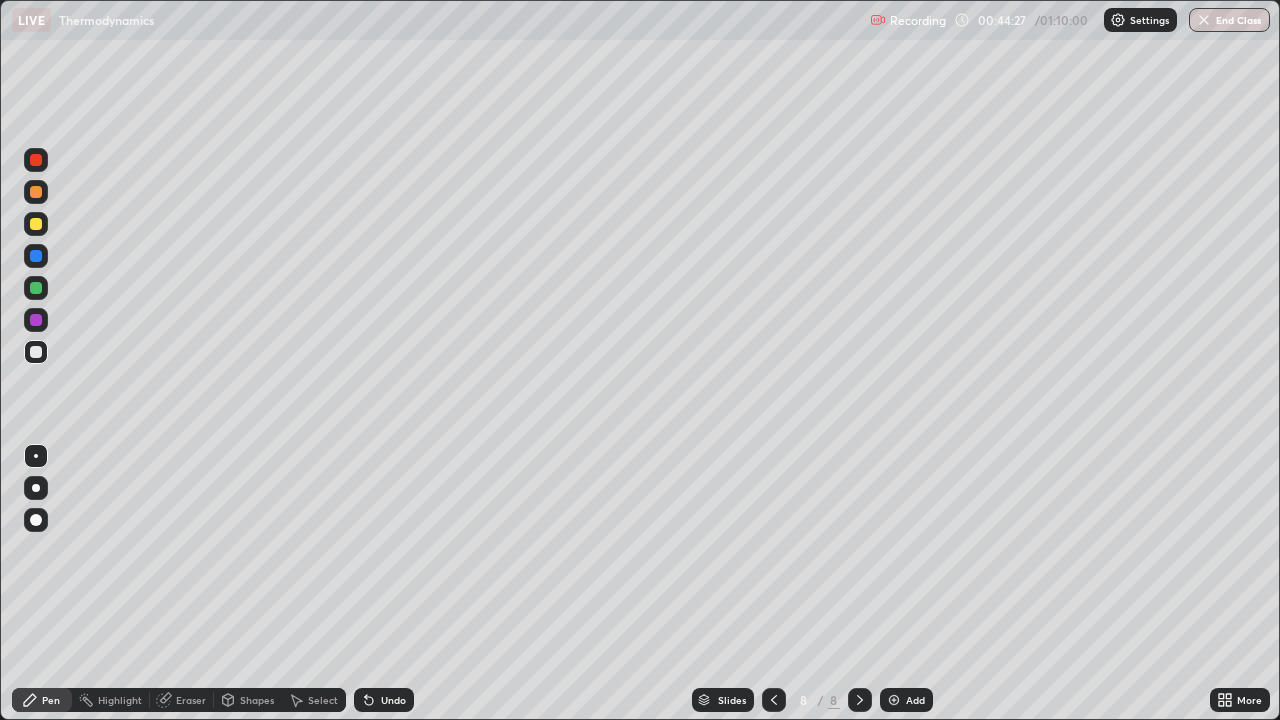 click at bounding box center (36, 224) 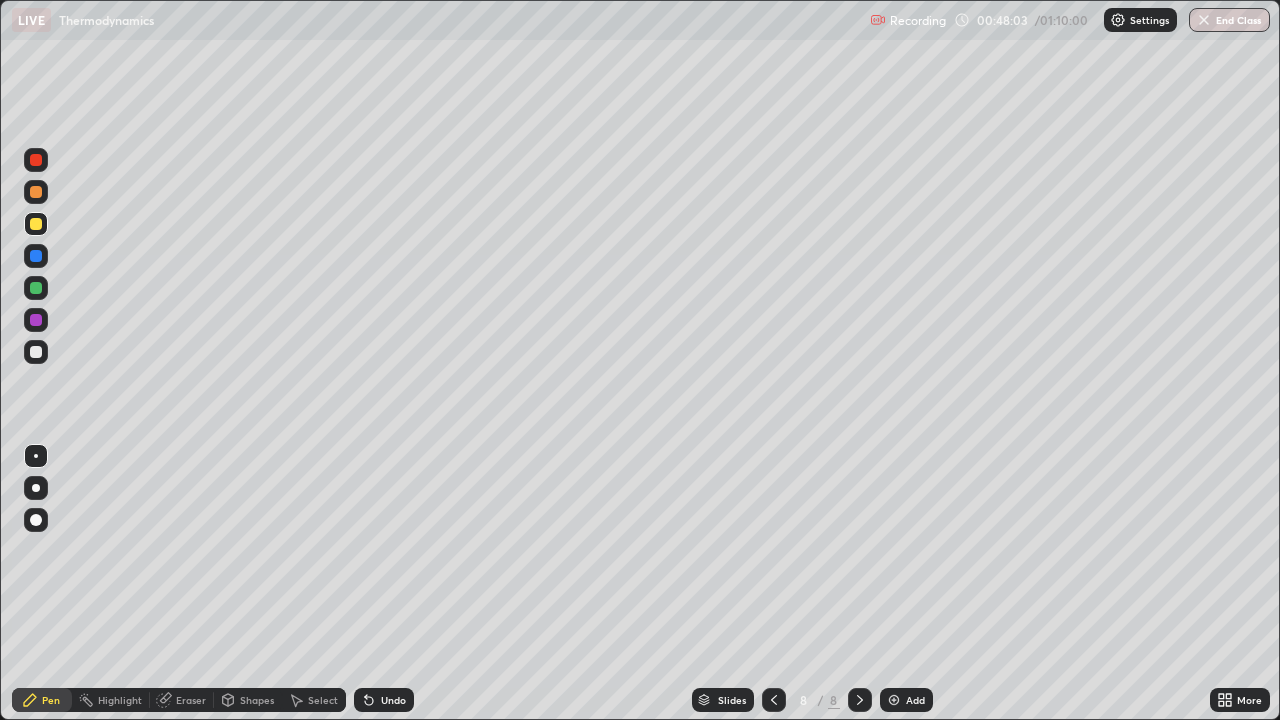 click at bounding box center (36, 352) 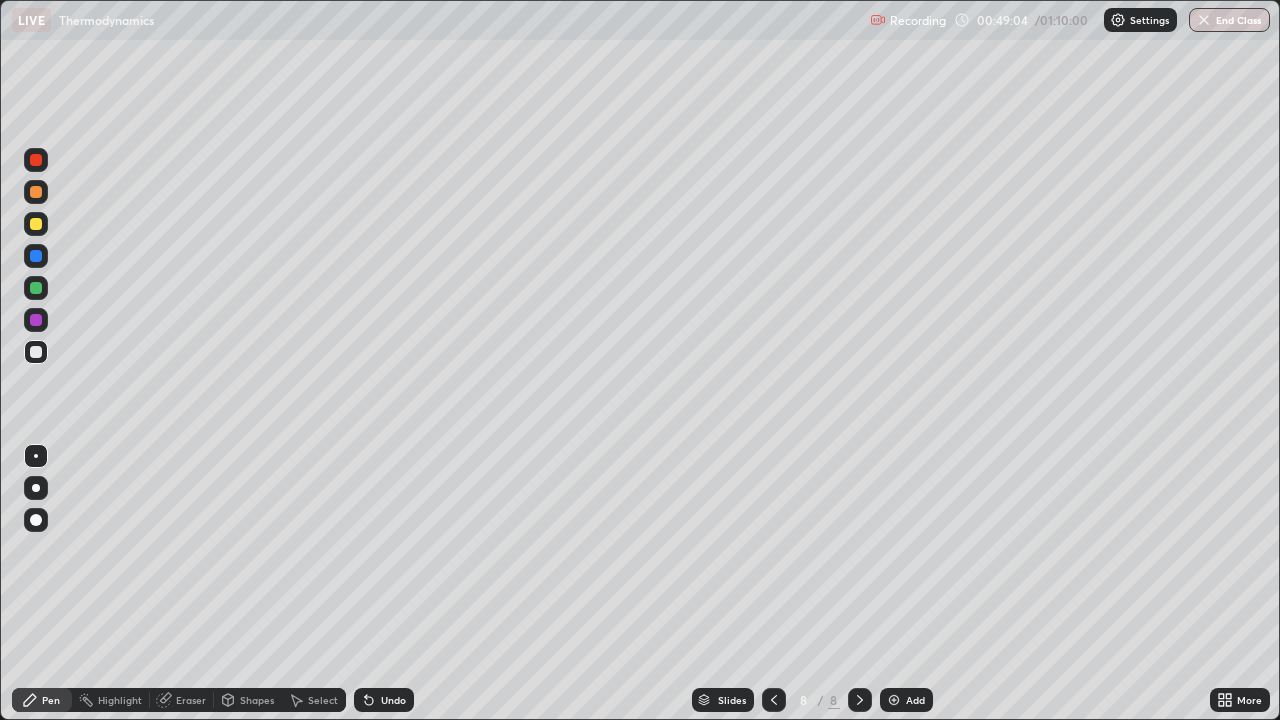 click at bounding box center [36, 224] 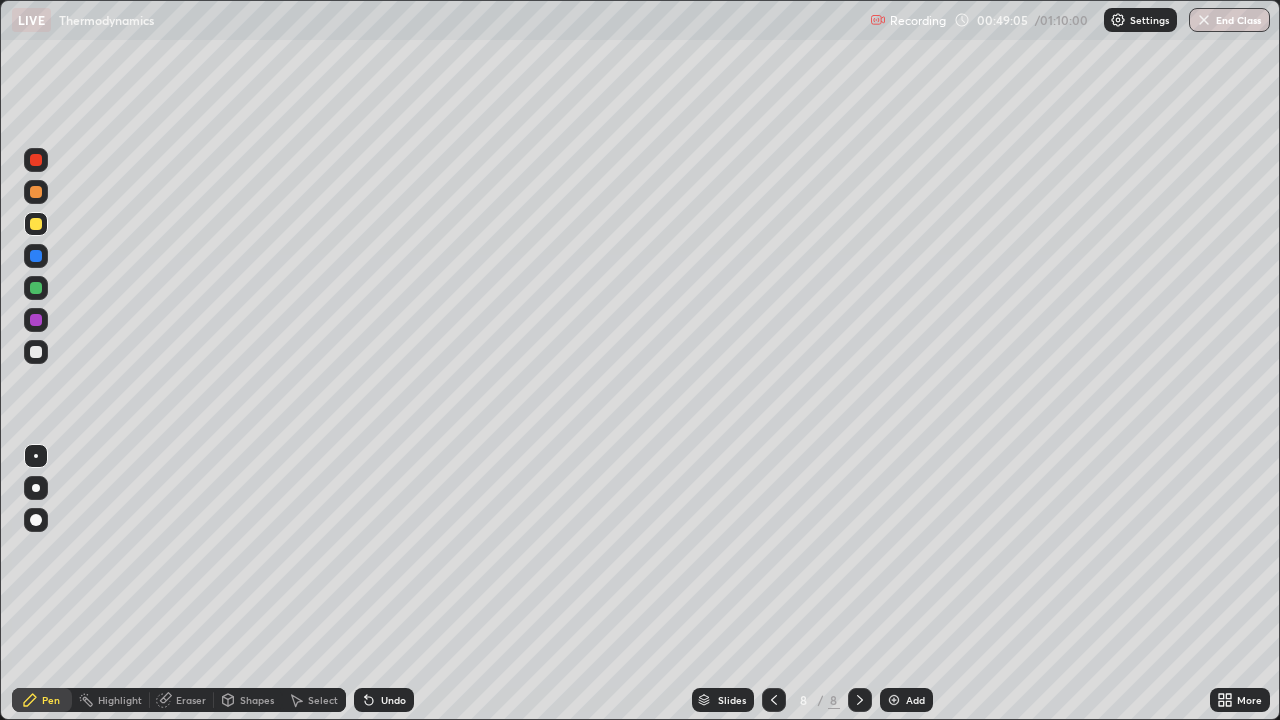 click on "Shapes" at bounding box center (257, 700) 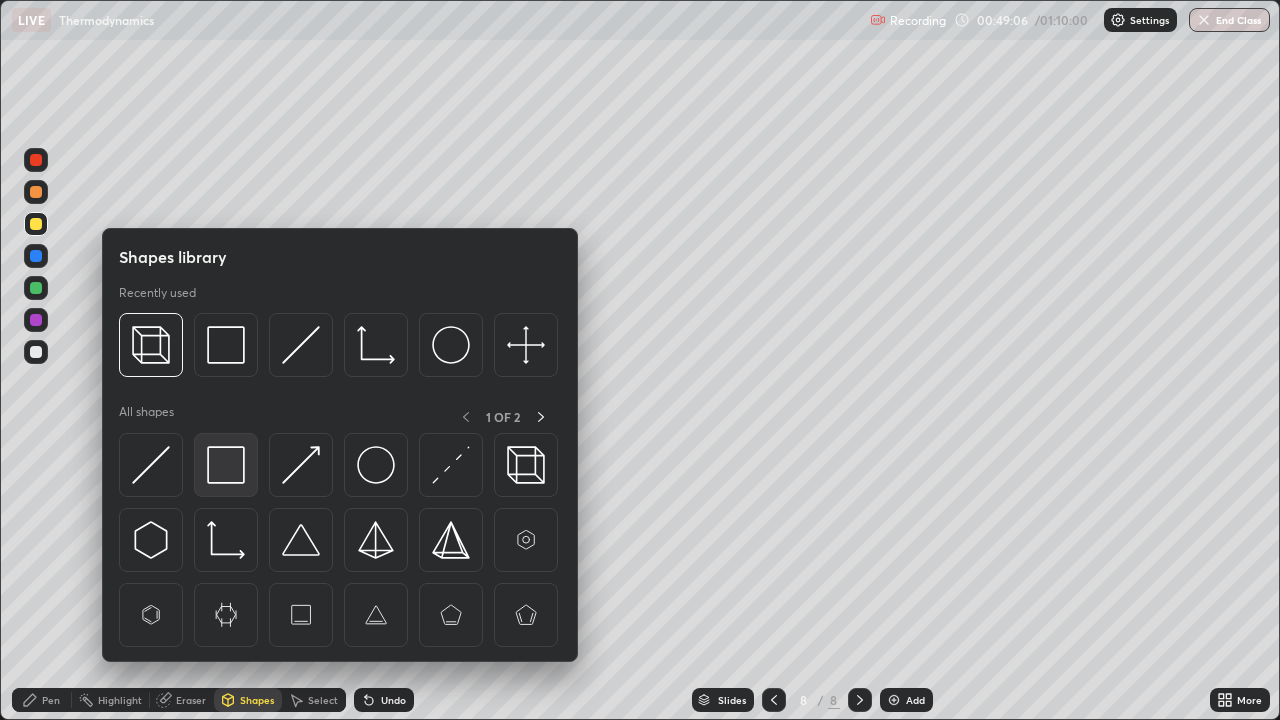 click at bounding box center [226, 465] 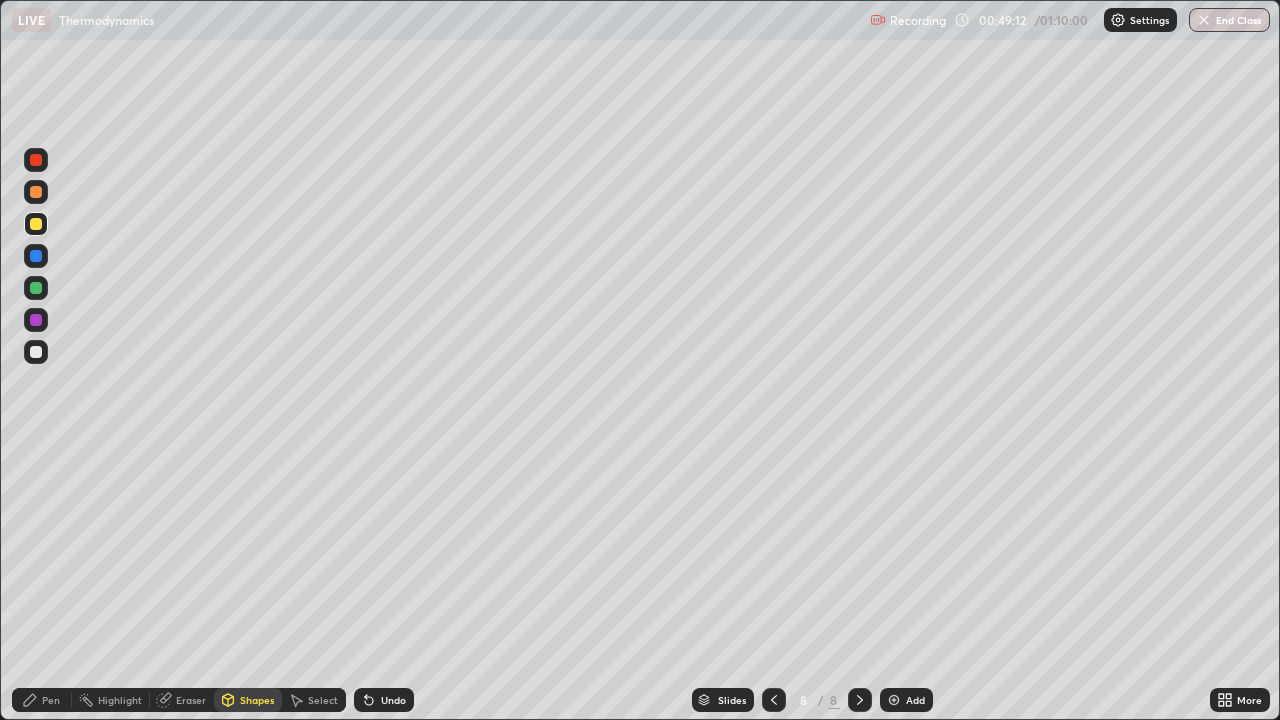 click on "Pen" at bounding box center [51, 700] 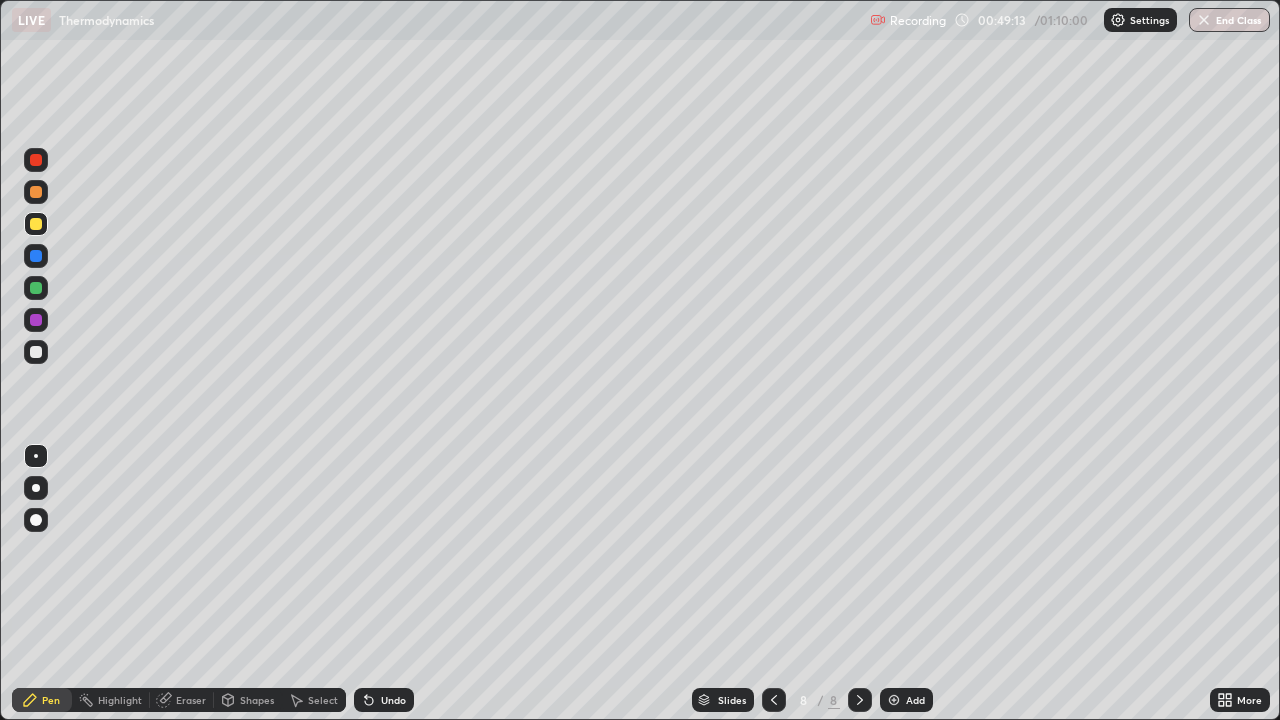 click at bounding box center (36, 352) 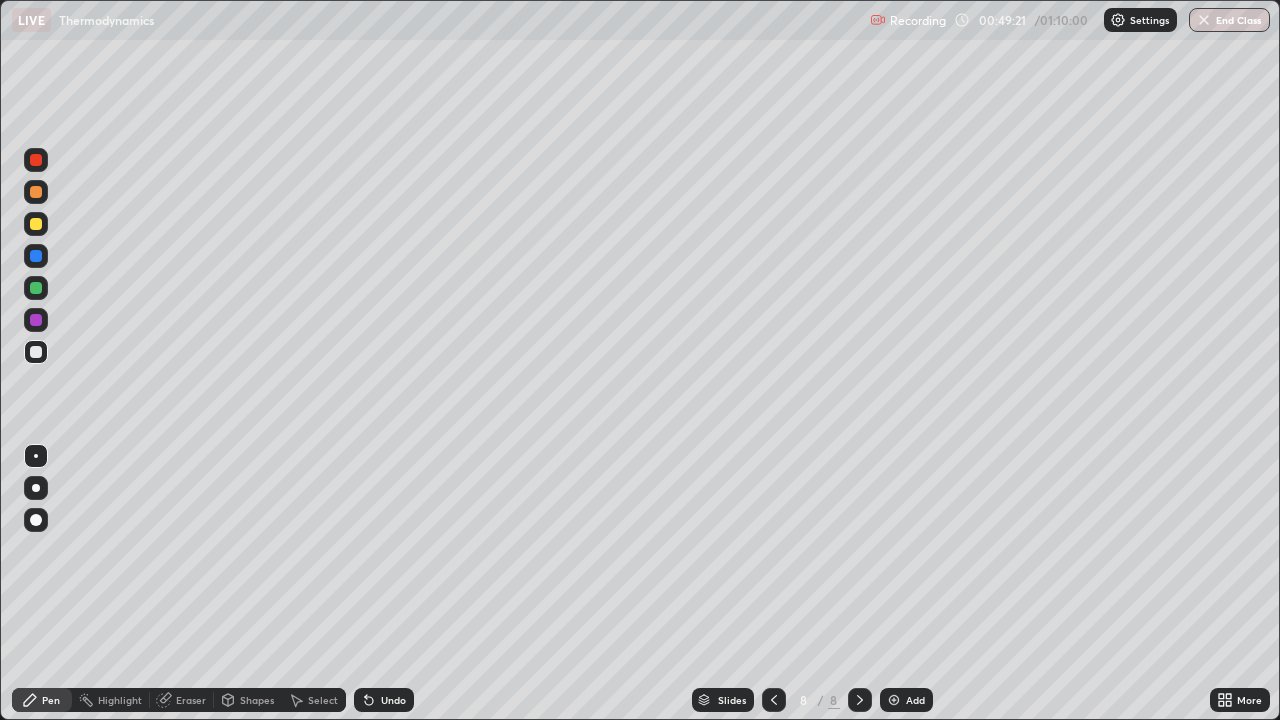click at bounding box center [36, 224] 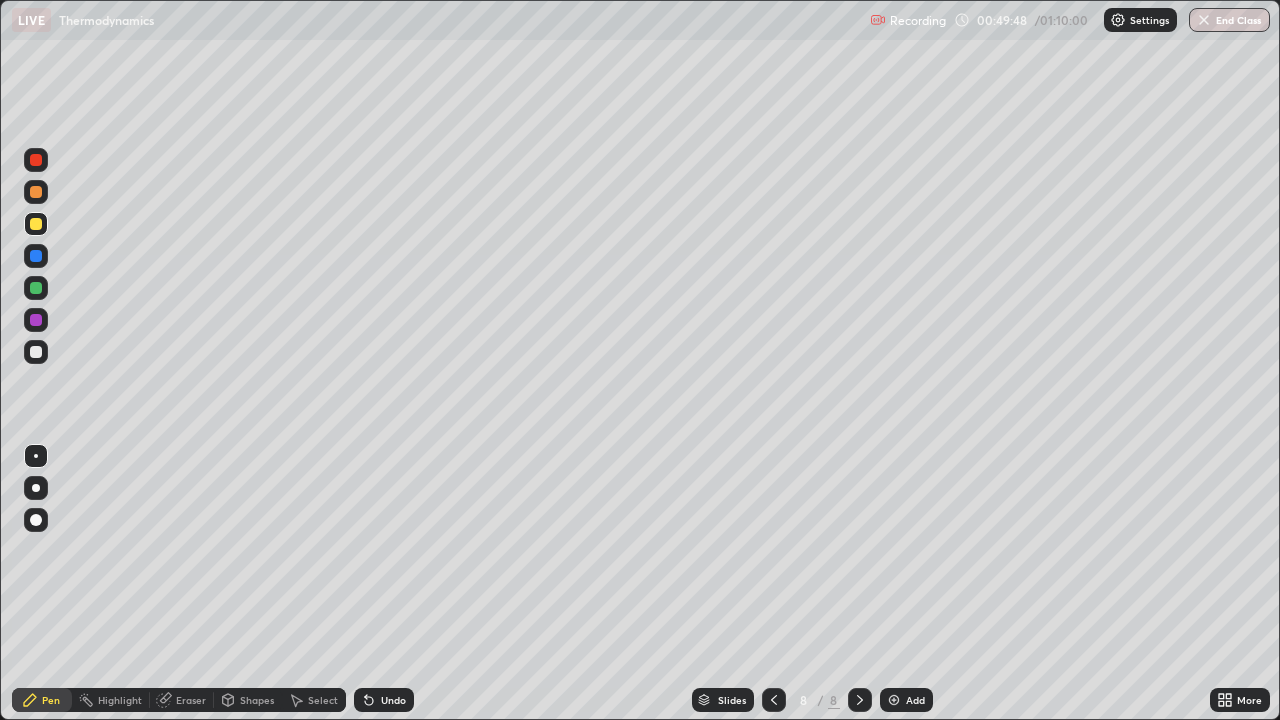 click at bounding box center [36, 352] 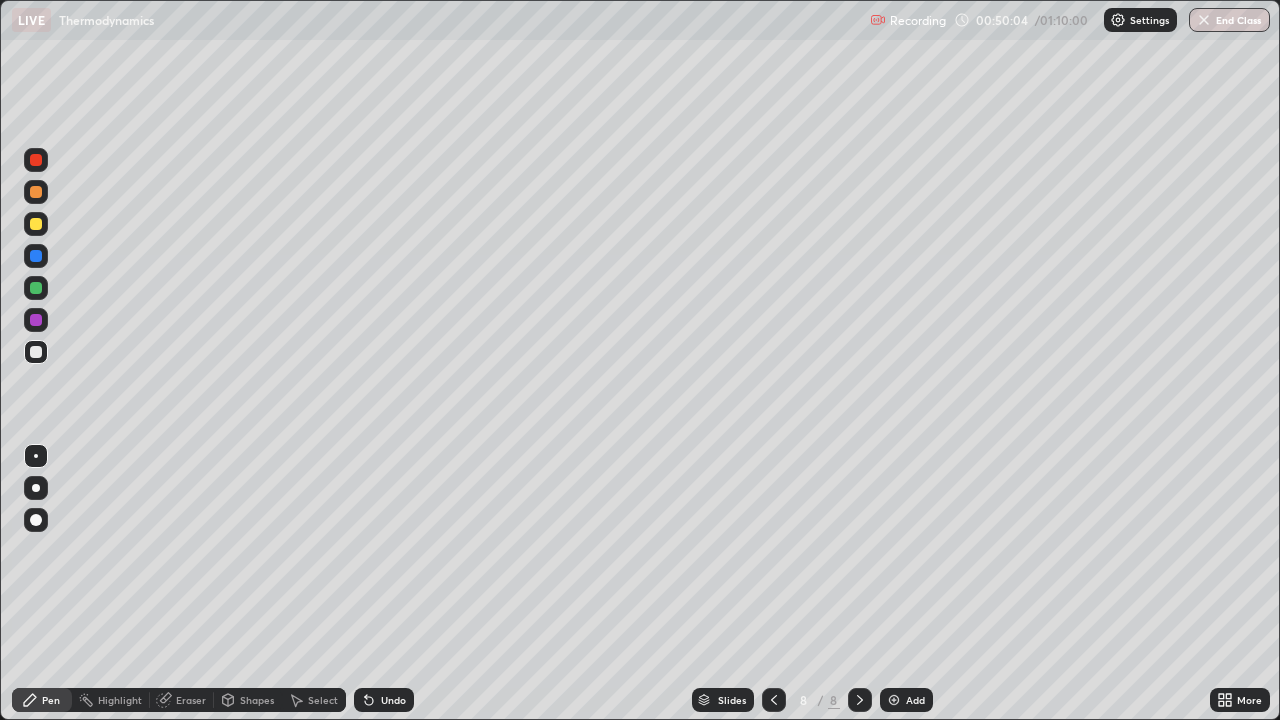 click on "Undo" at bounding box center [384, 700] 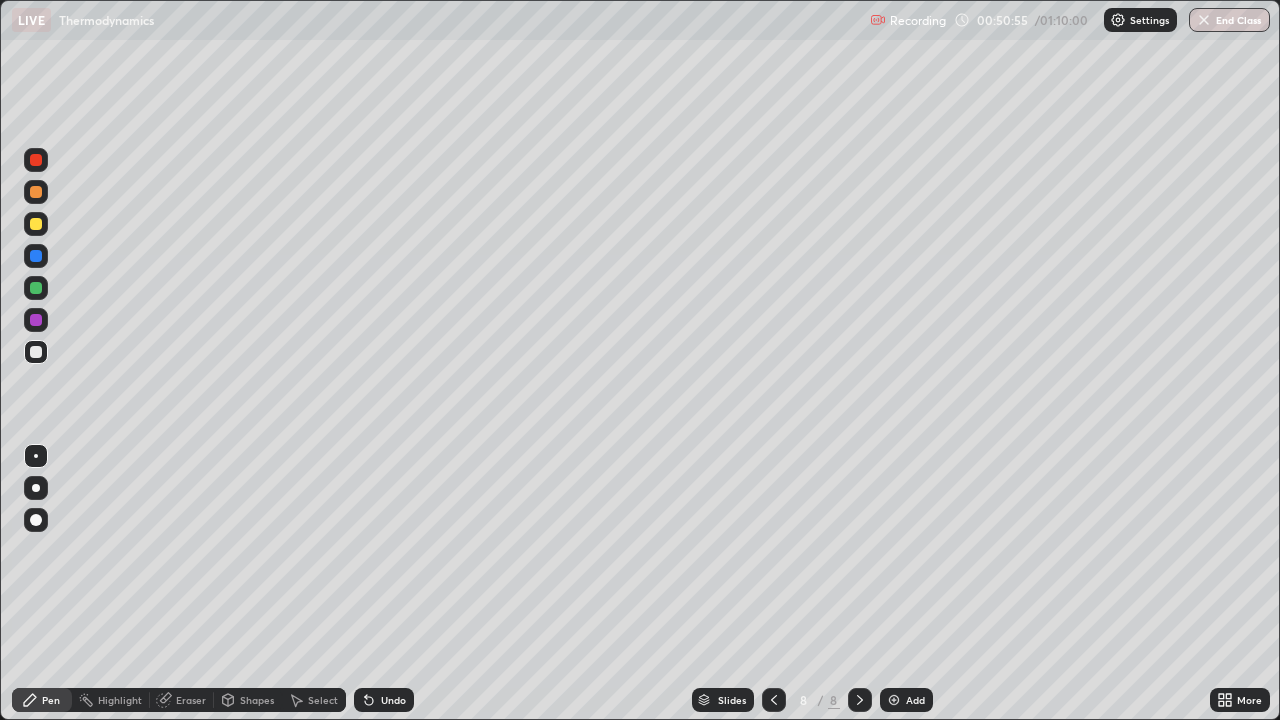 click at bounding box center [36, 224] 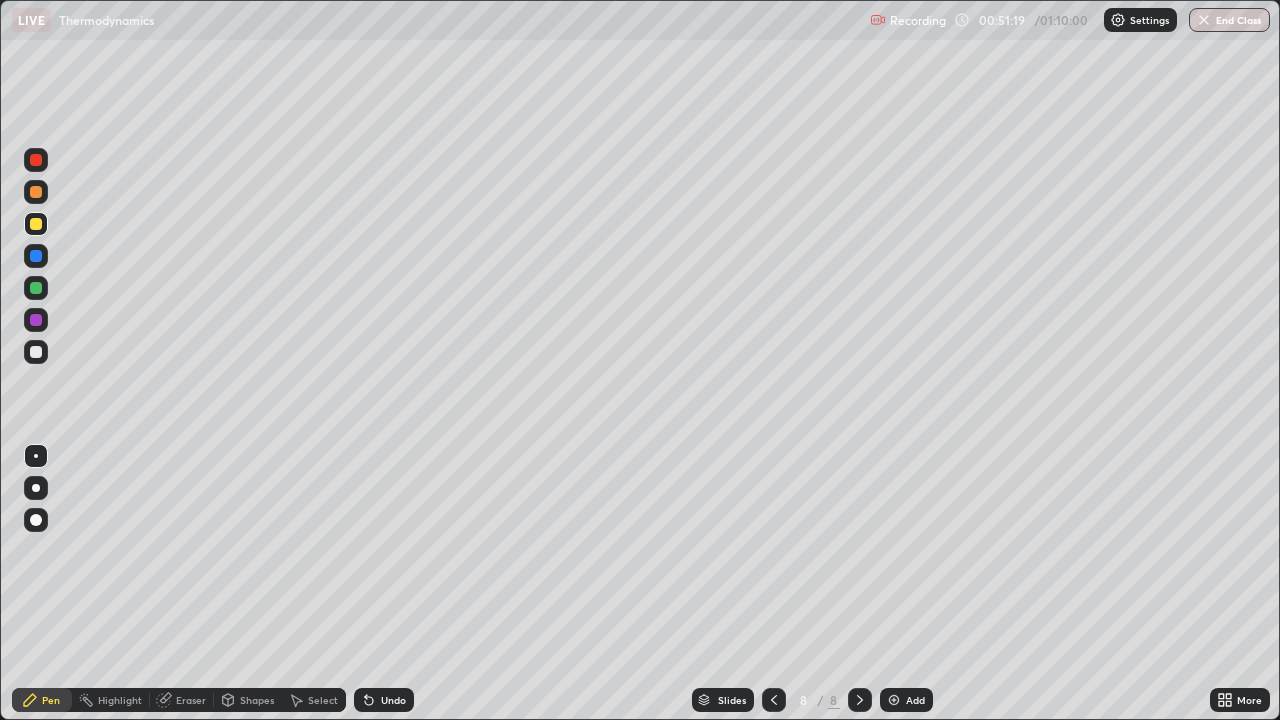 click at bounding box center [36, 352] 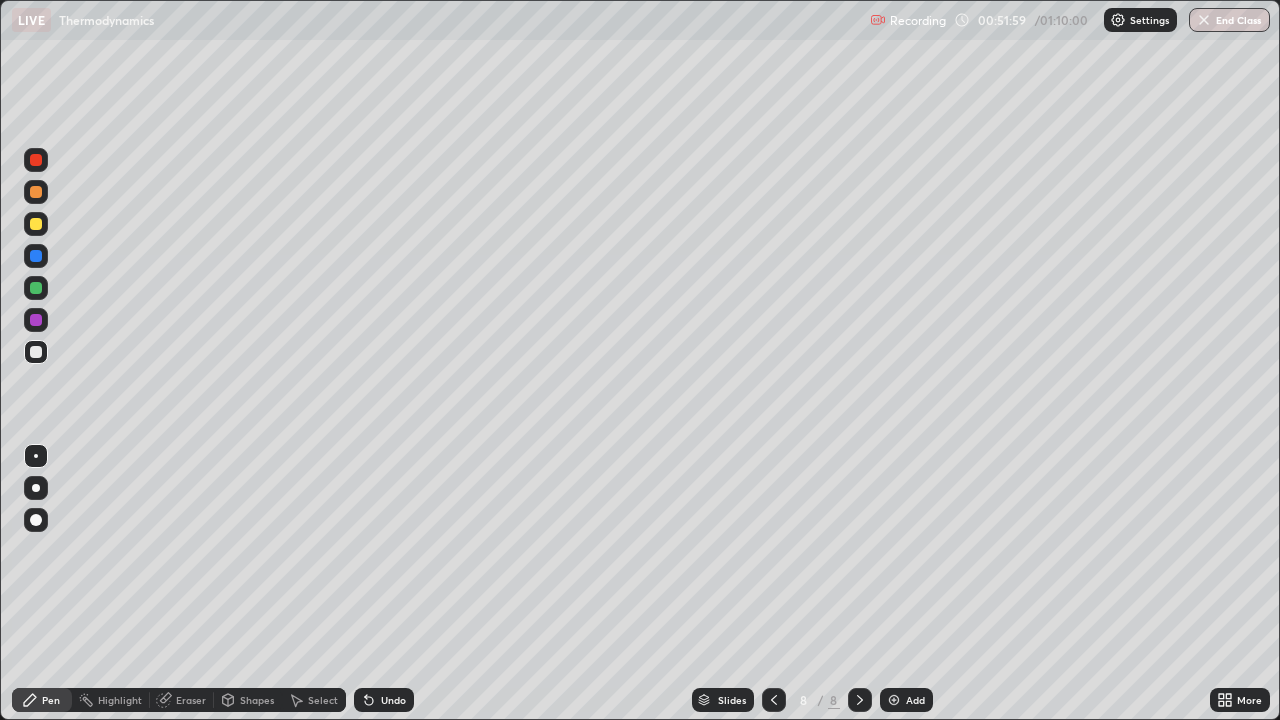 click on "Shapes" at bounding box center [257, 700] 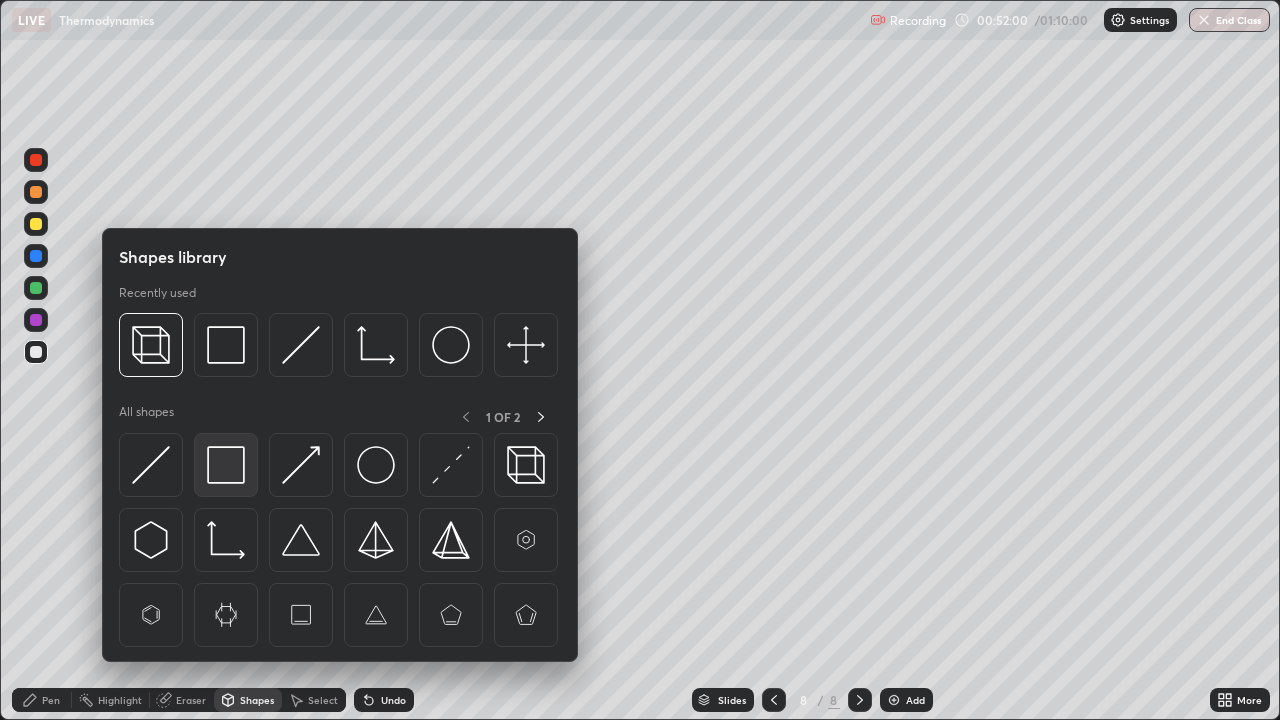 click at bounding box center (226, 465) 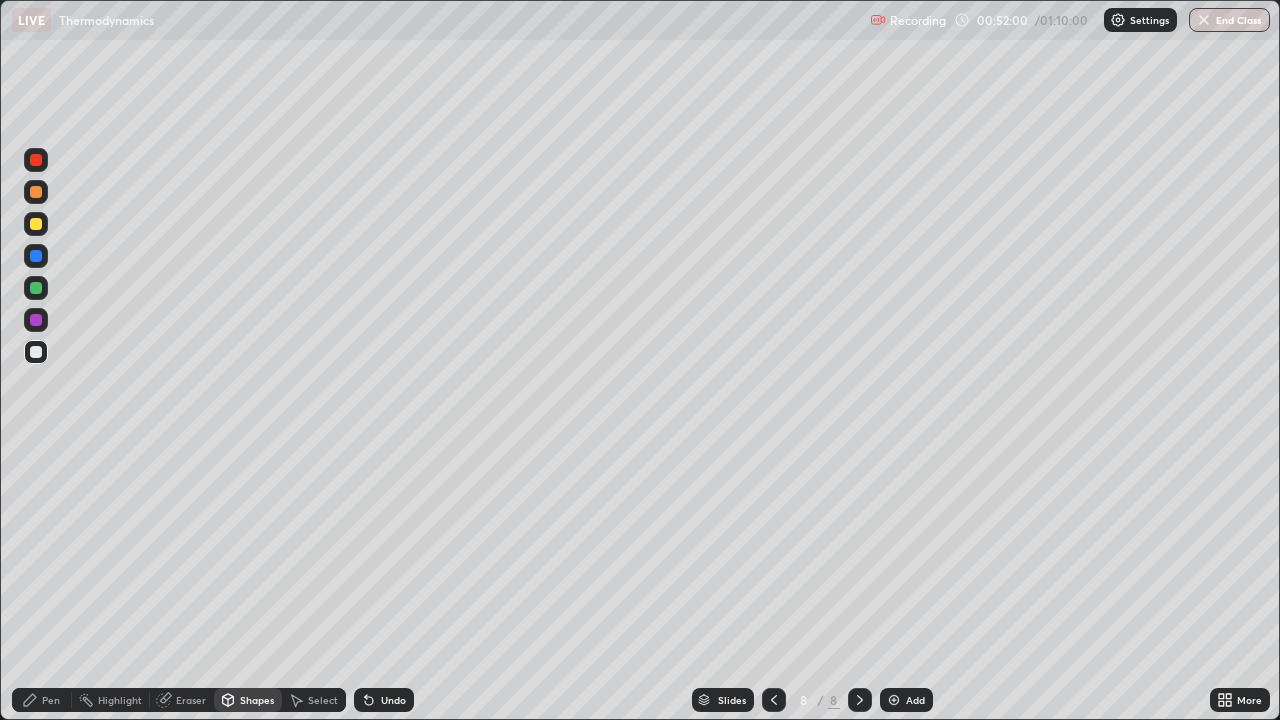 click at bounding box center (36, 224) 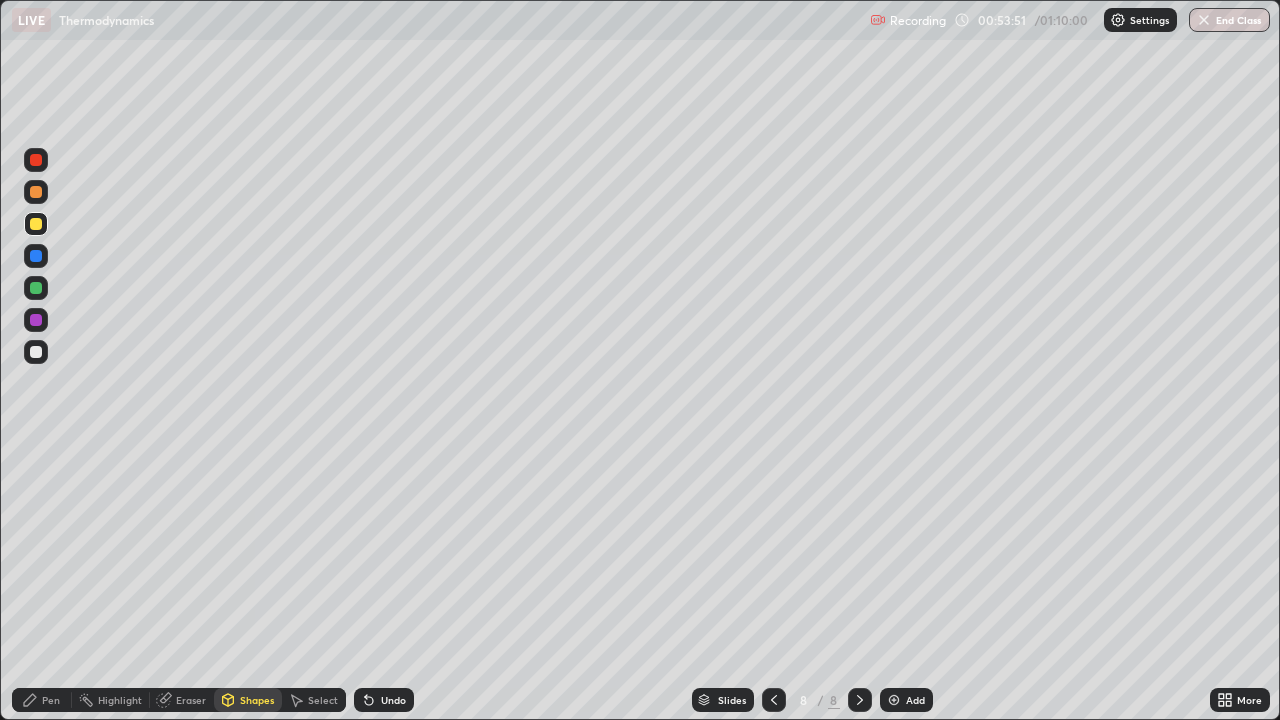 click at bounding box center [894, 700] 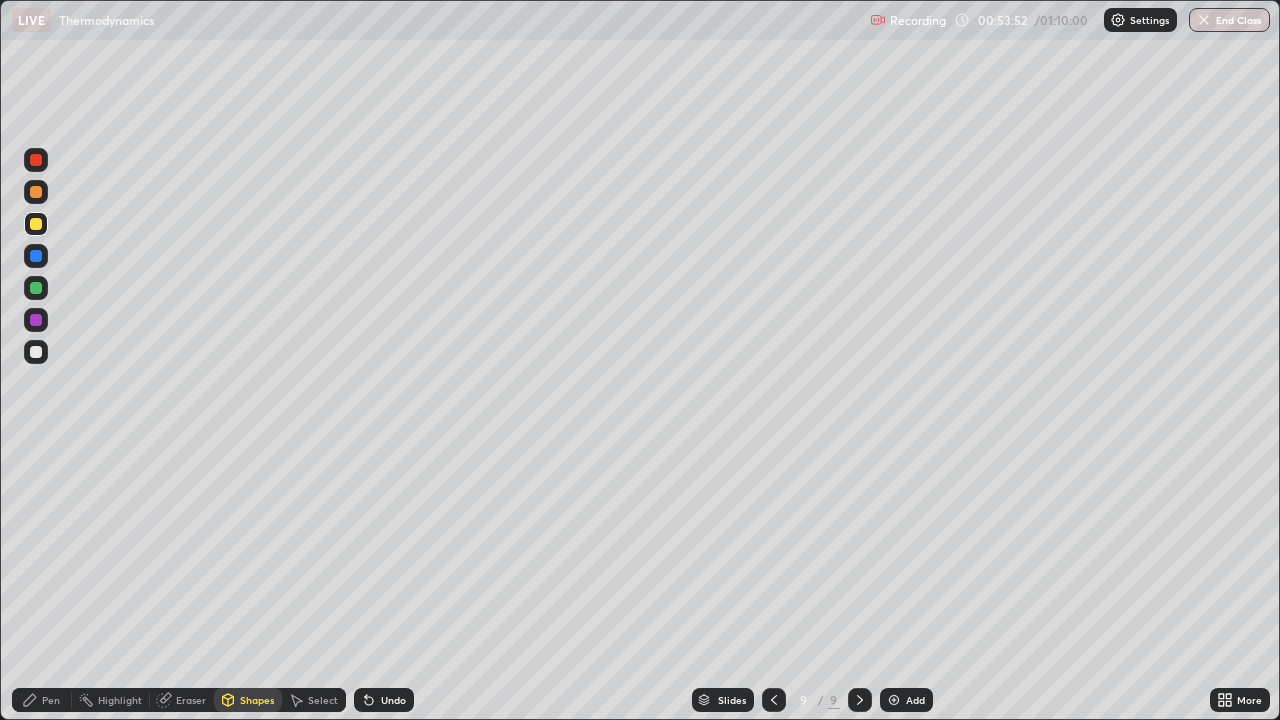 click at bounding box center [36, 352] 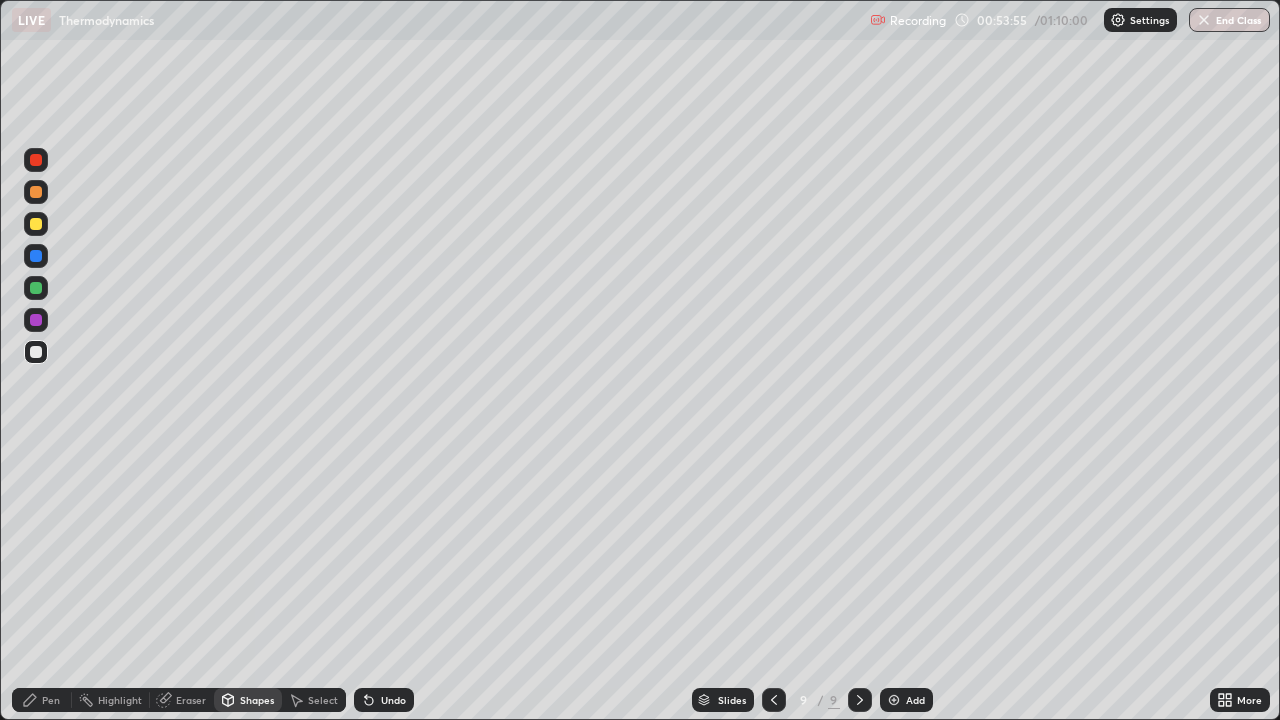 click on "Undo" at bounding box center (393, 700) 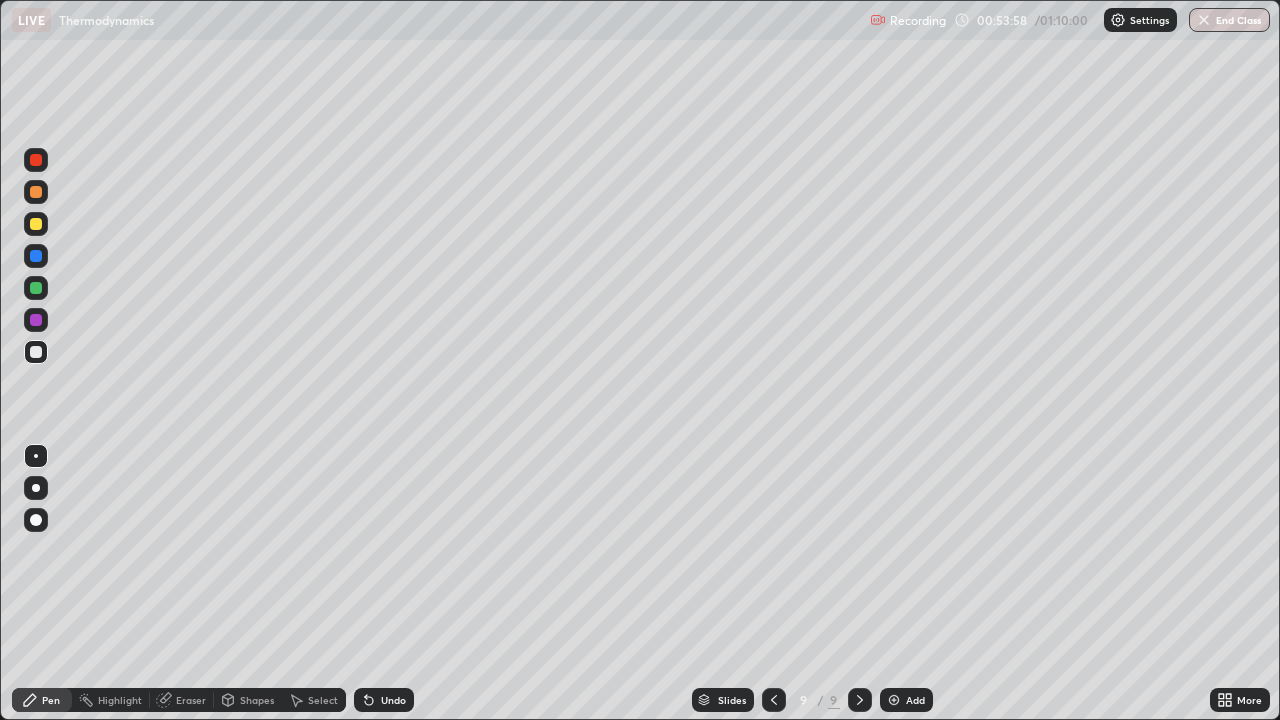 click on "Undo" at bounding box center (393, 700) 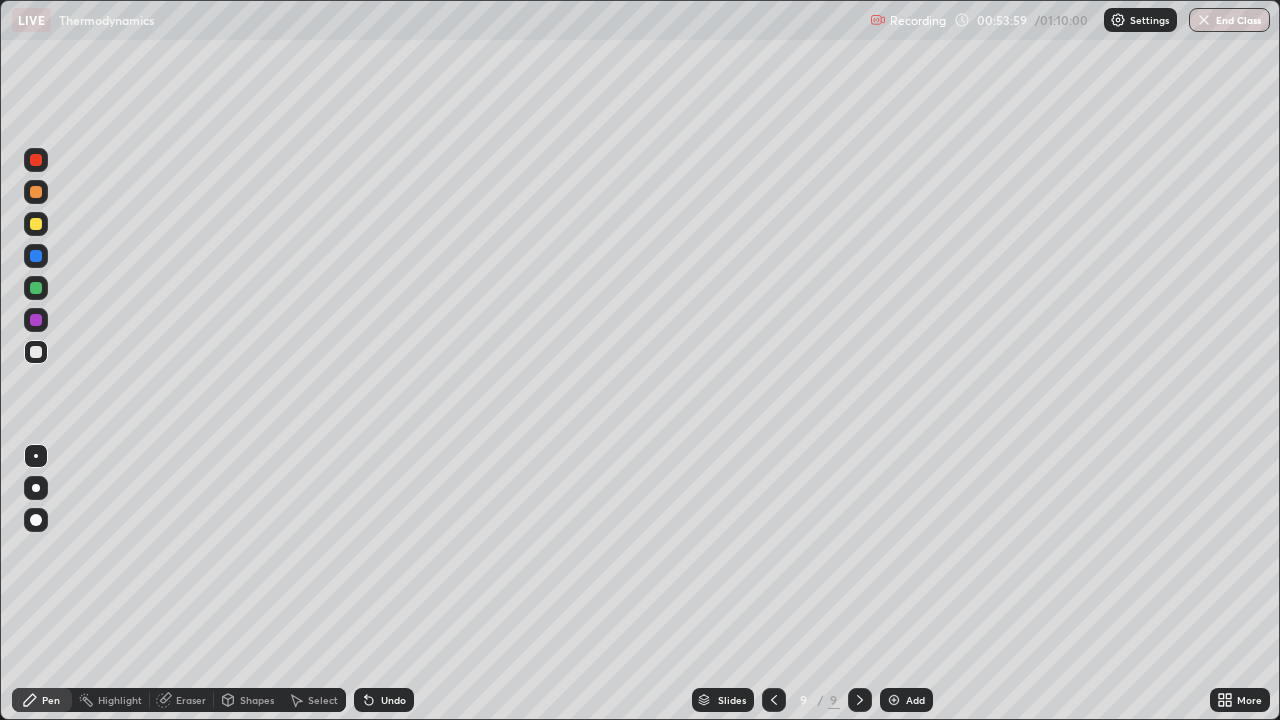 click on "Undo" at bounding box center (393, 700) 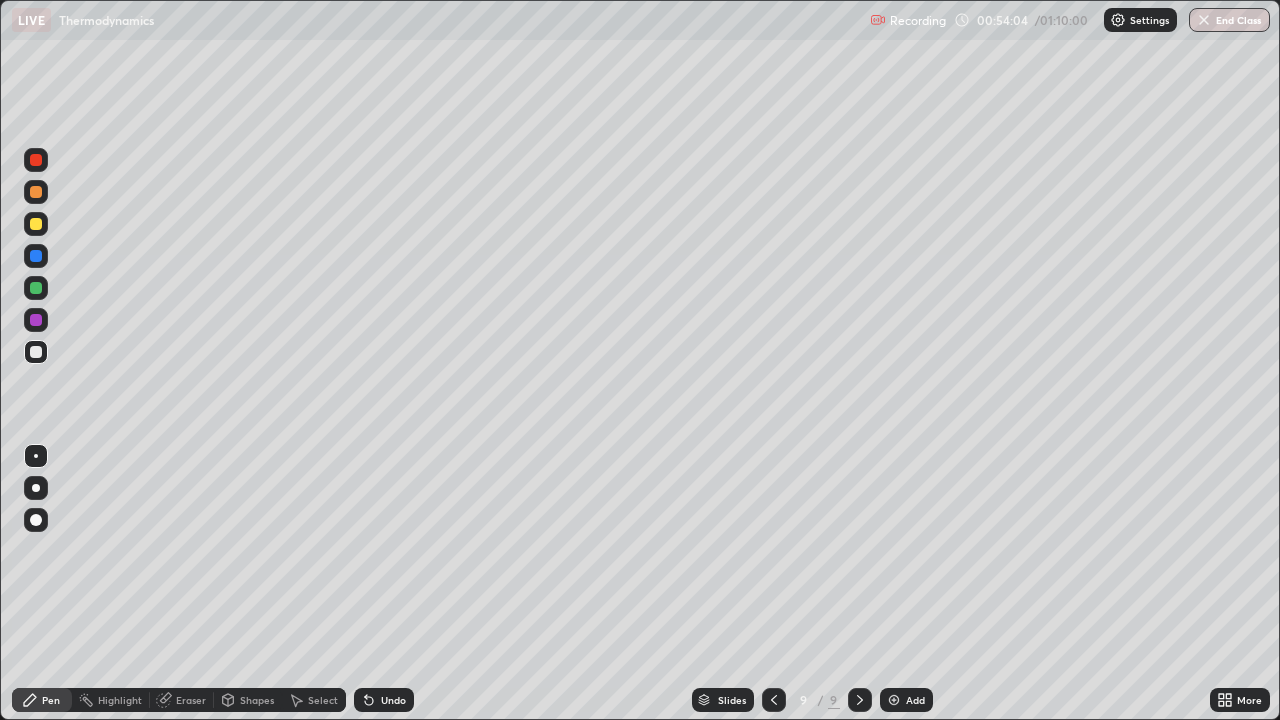 click on "Undo" at bounding box center (393, 700) 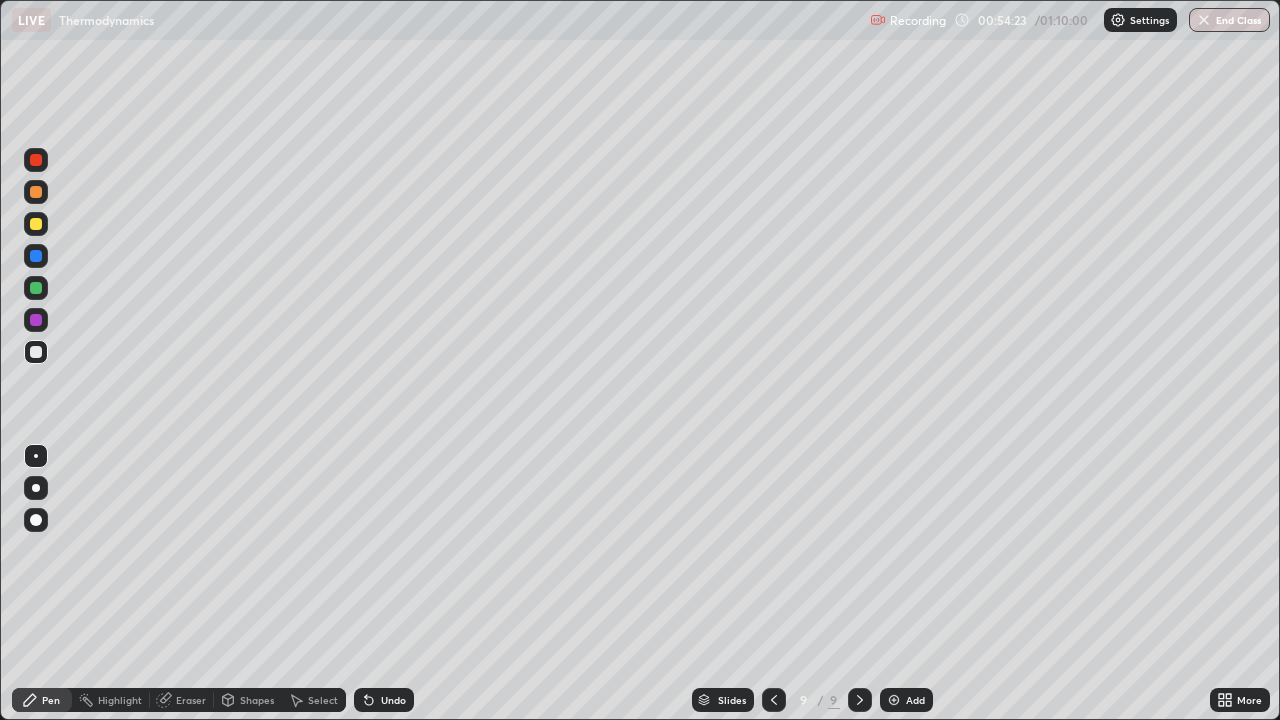 click on "Undo" at bounding box center (393, 700) 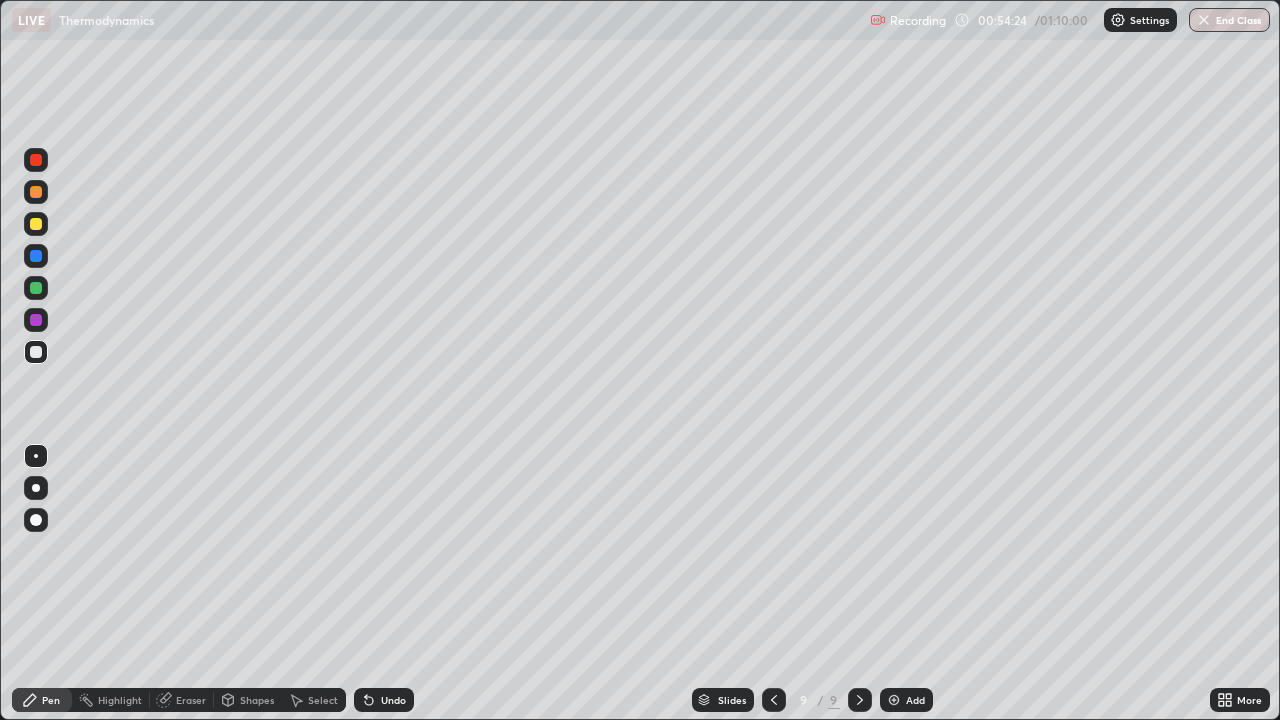 click on "Undo" at bounding box center [393, 700] 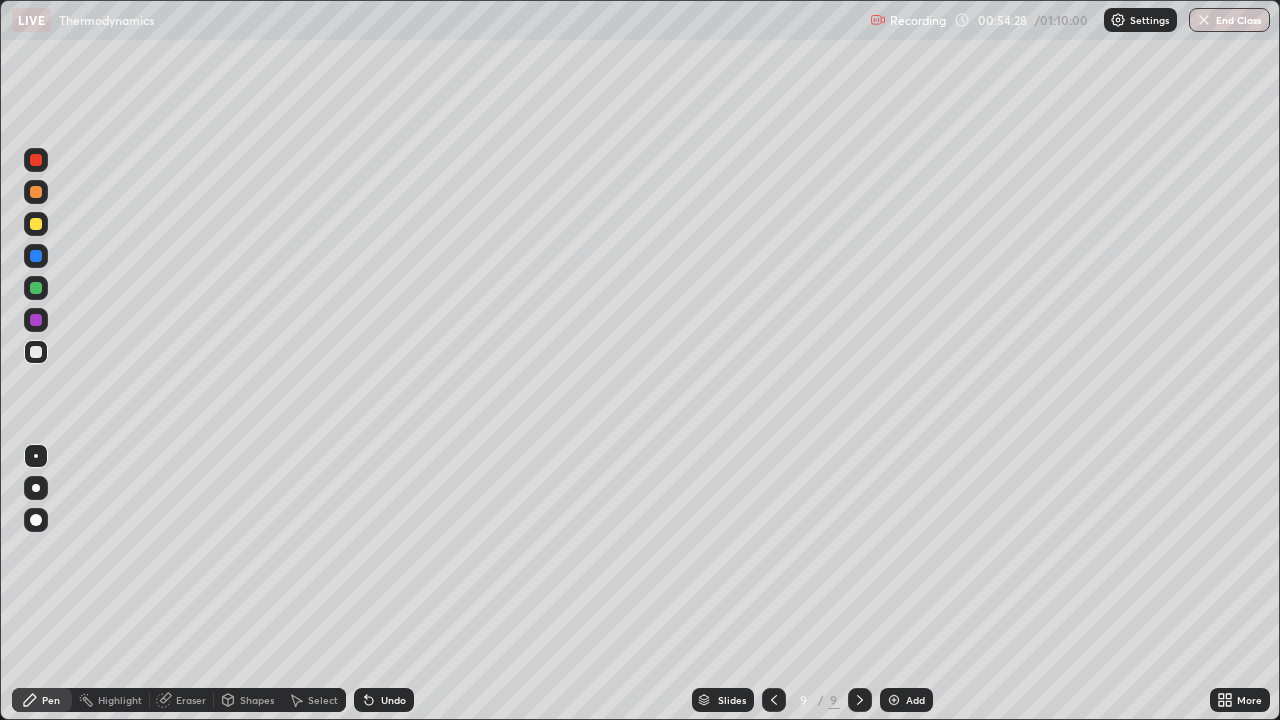 click 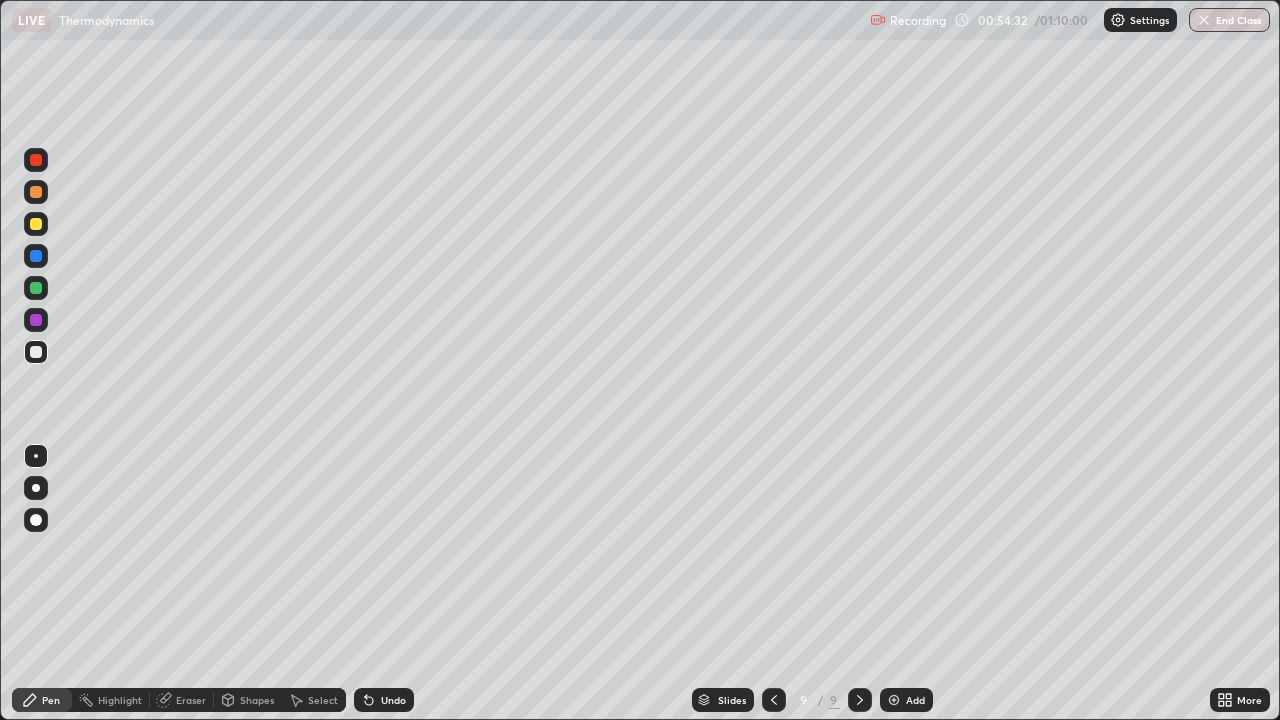 click at bounding box center (36, 224) 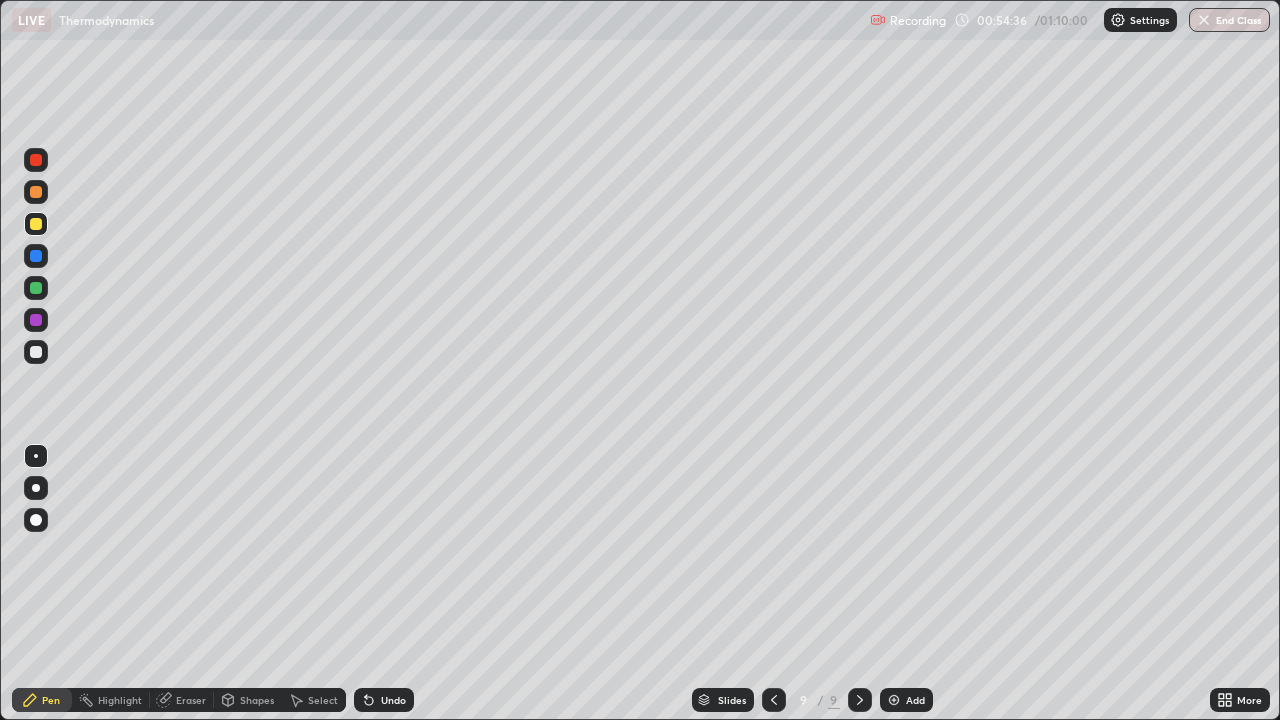 click on "Shapes" at bounding box center [257, 700] 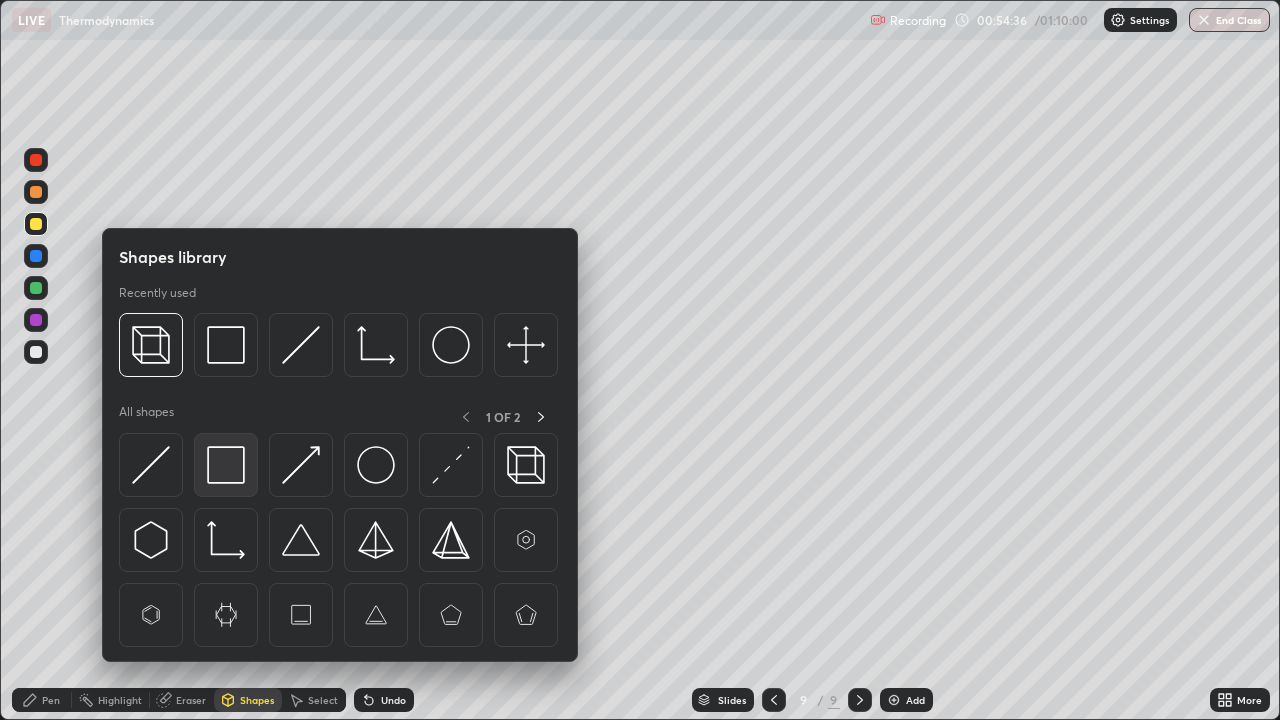 click at bounding box center [226, 465] 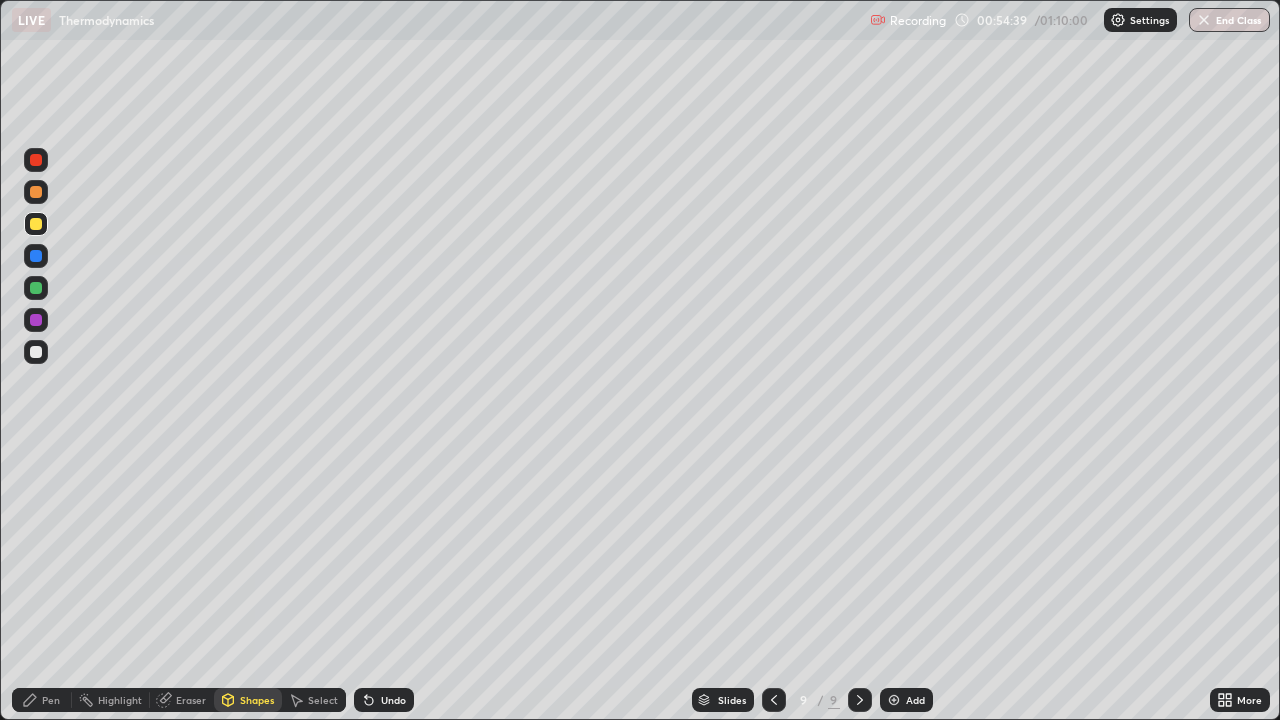 click on "Pen" at bounding box center (51, 700) 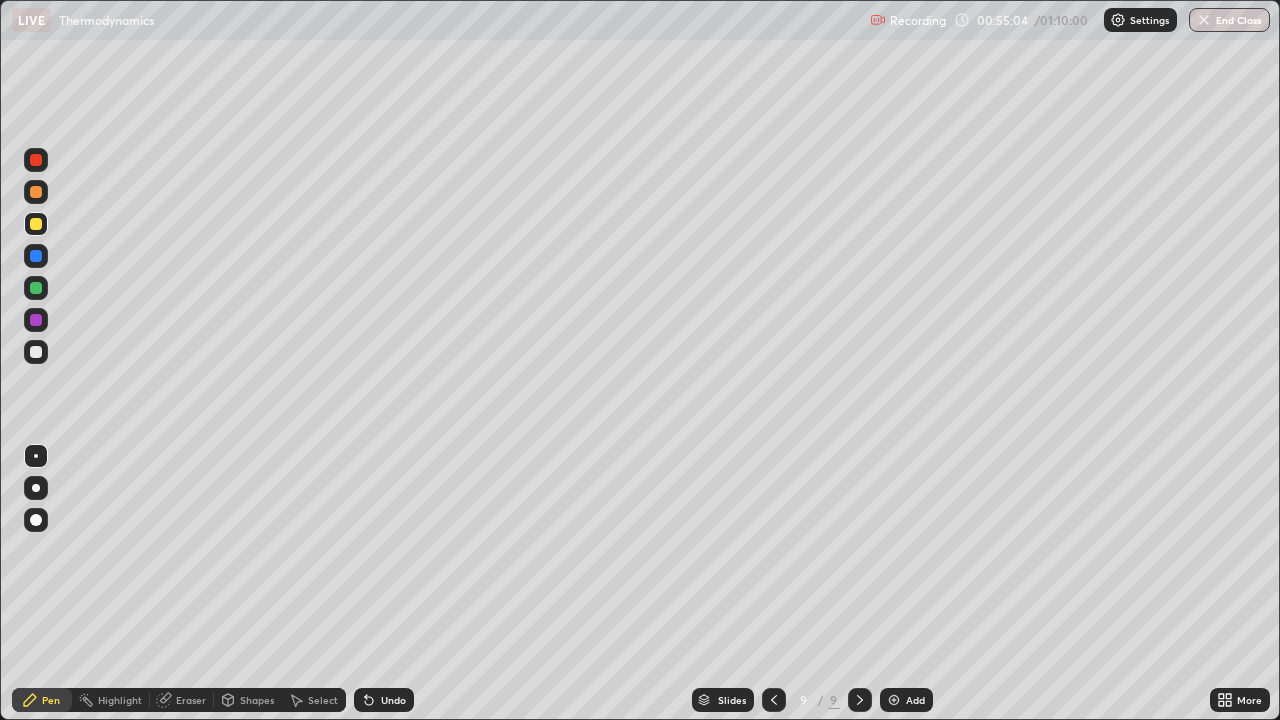 click on "Undo" at bounding box center (393, 700) 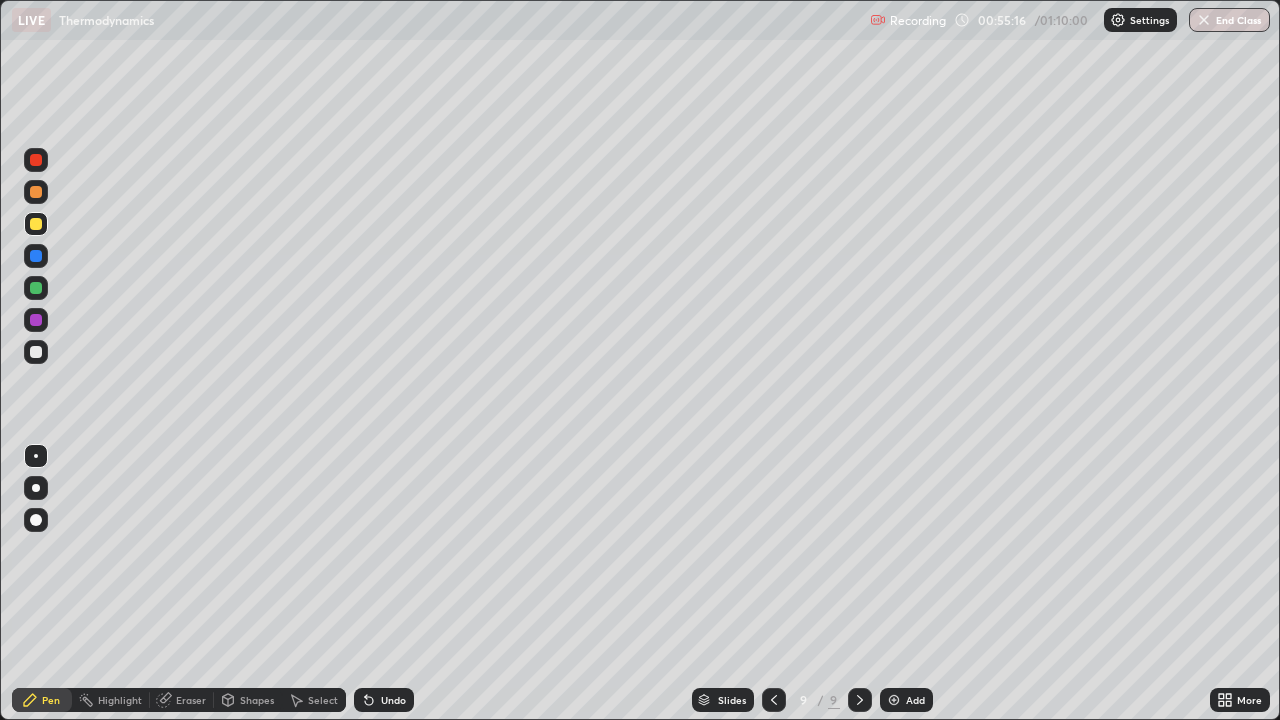 click on "Undo" at bounding box center [393, 700] 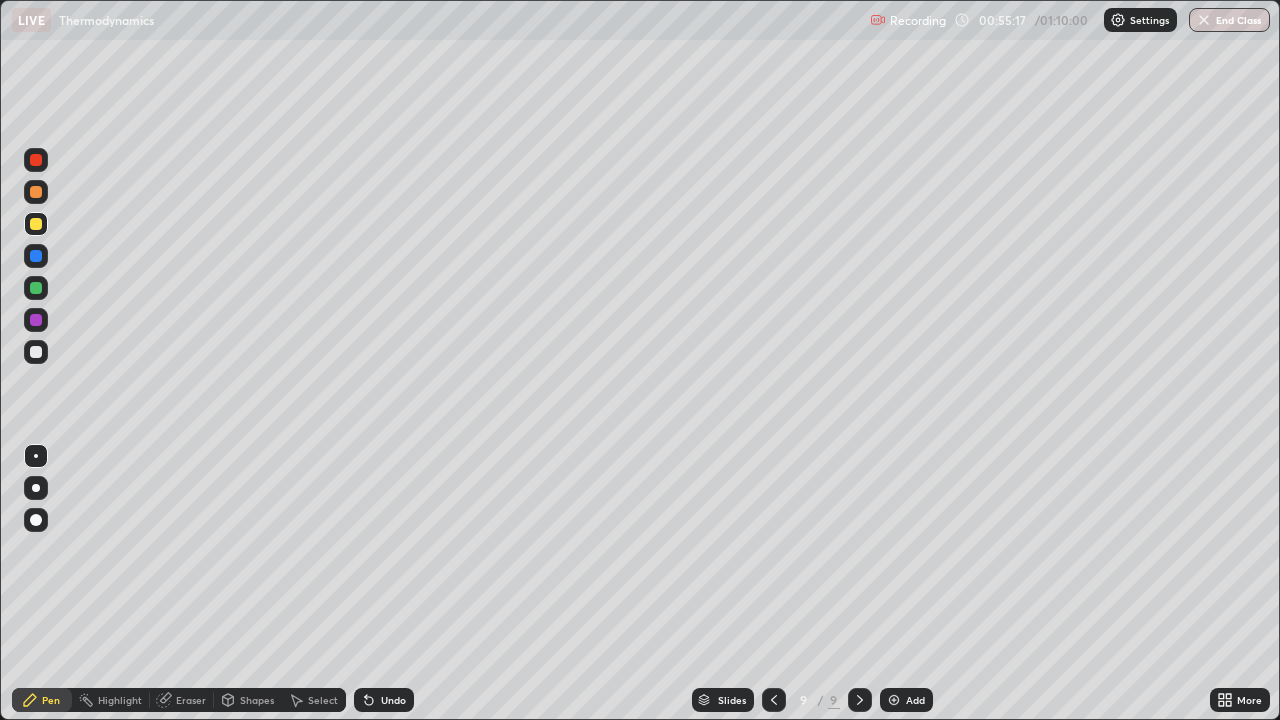 click on "Undo" at bounding box center (384, 700) 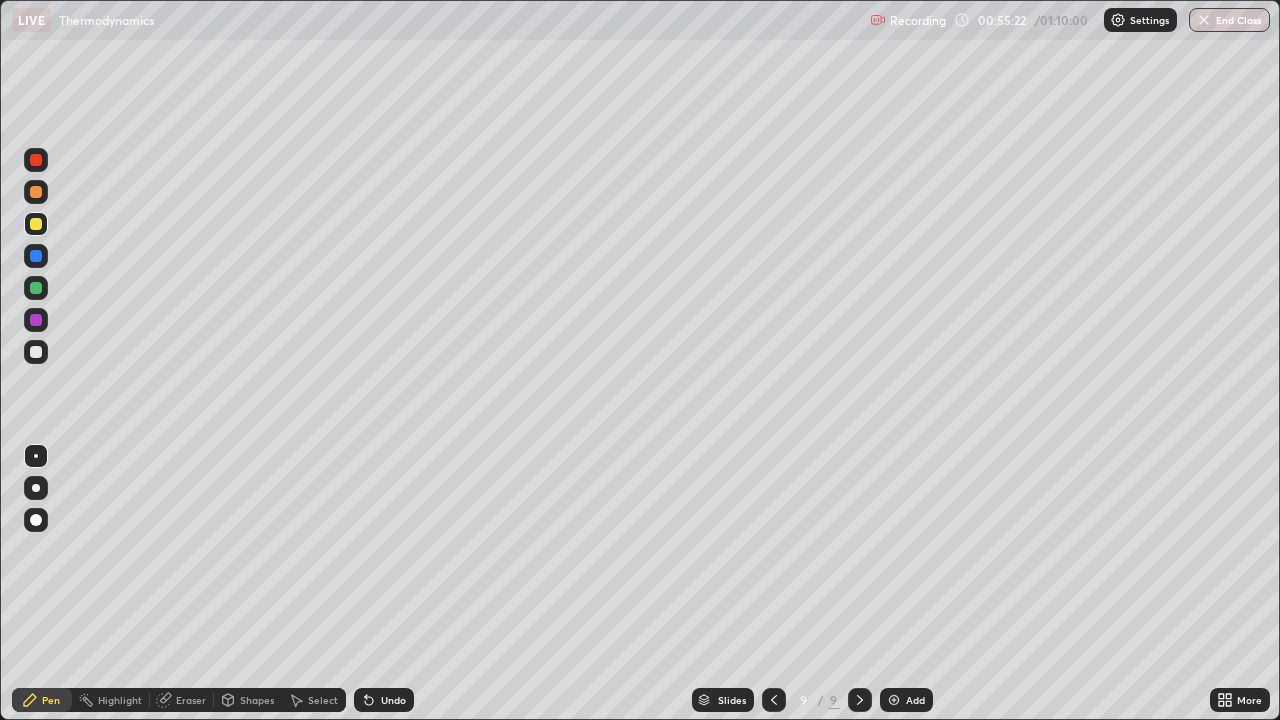 click at bounding box center (36, 352) 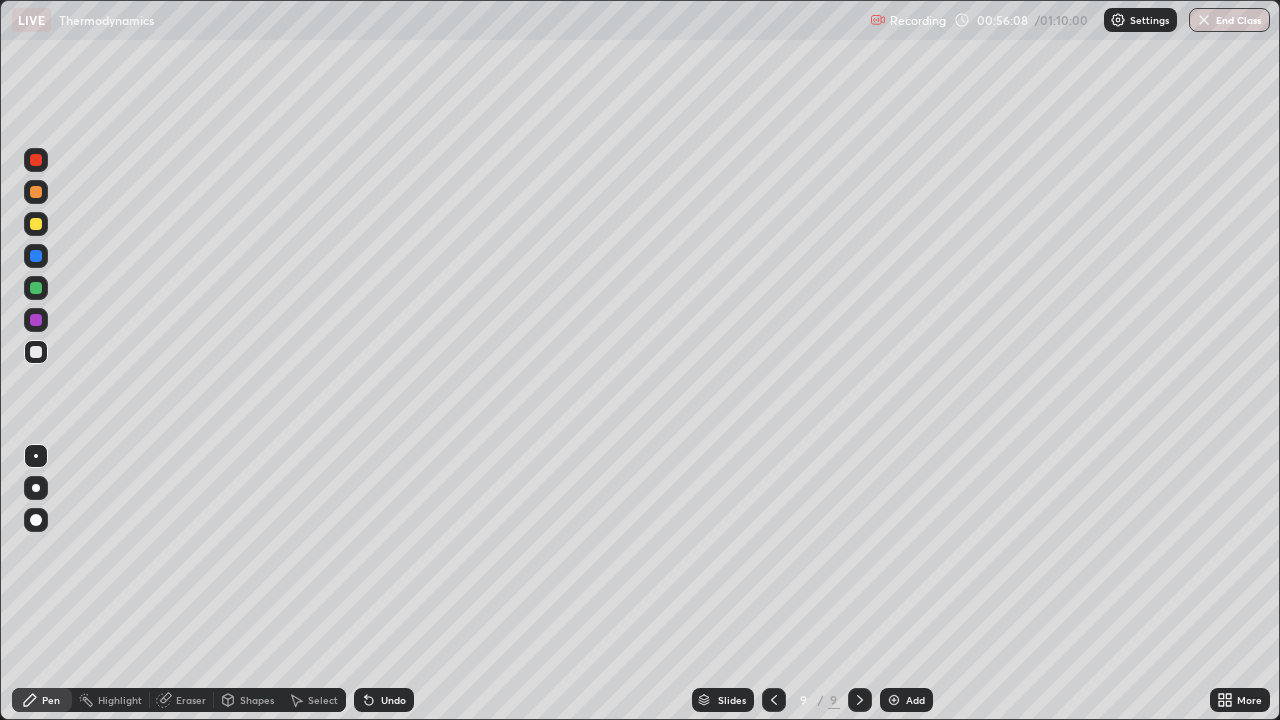 click on "Undo" at bounding box center [384, 700] 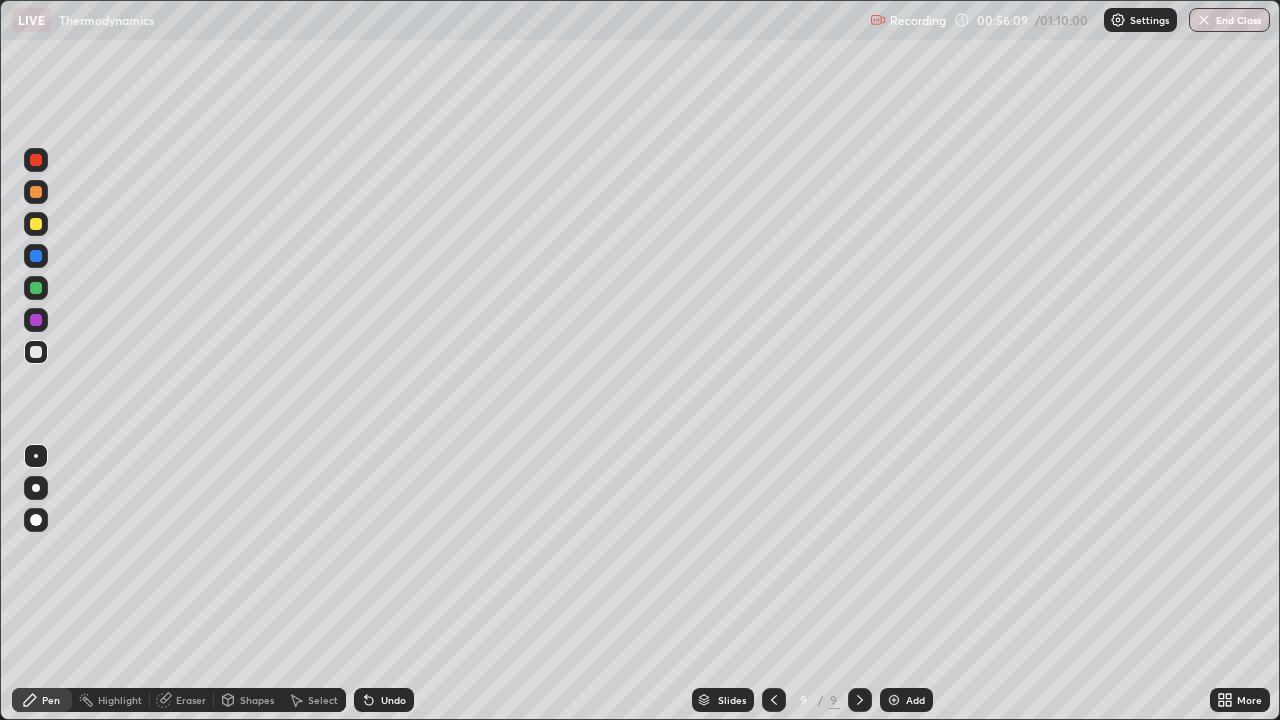 click on "Undo" at bounding box center (393, 700) 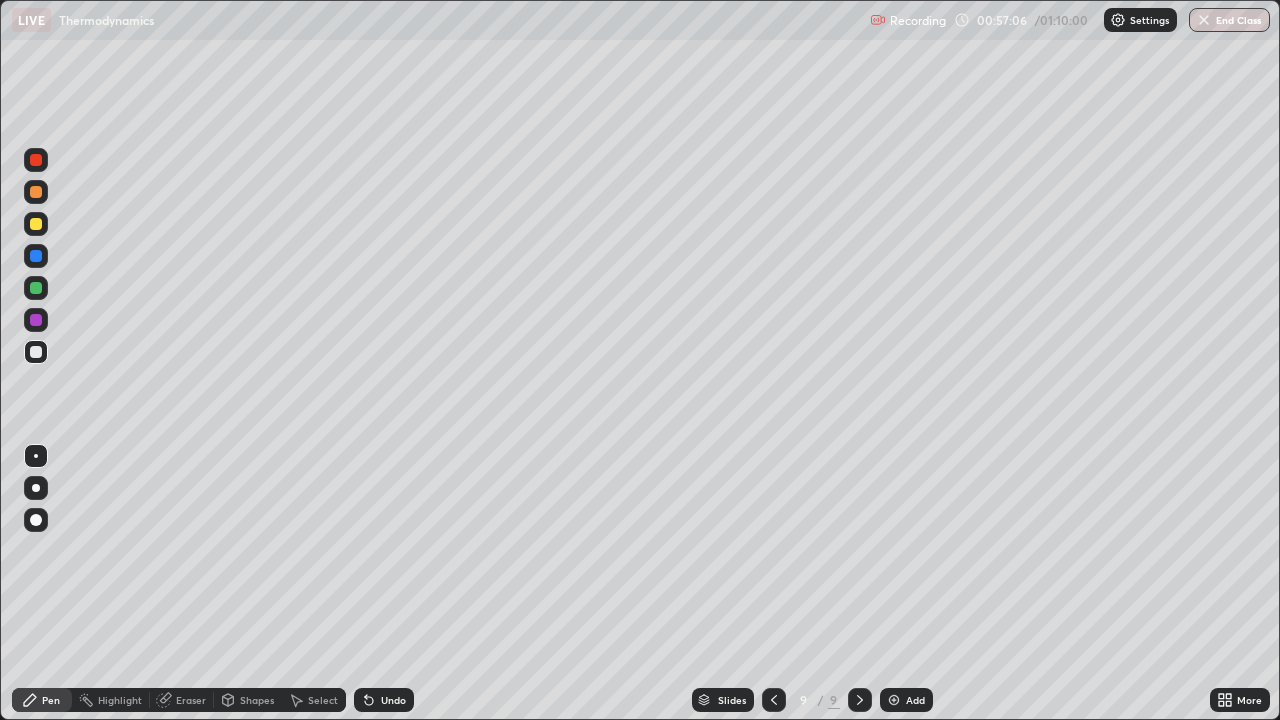 click at bounding box center (36, 224) 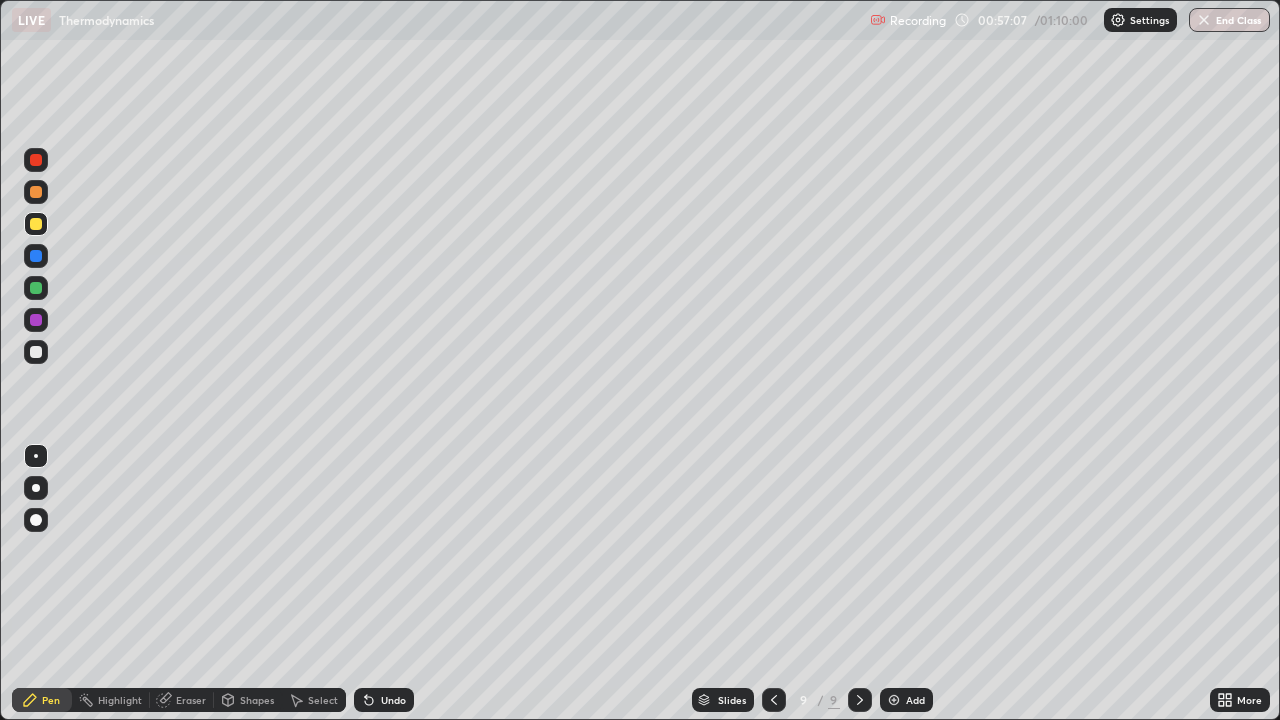 click 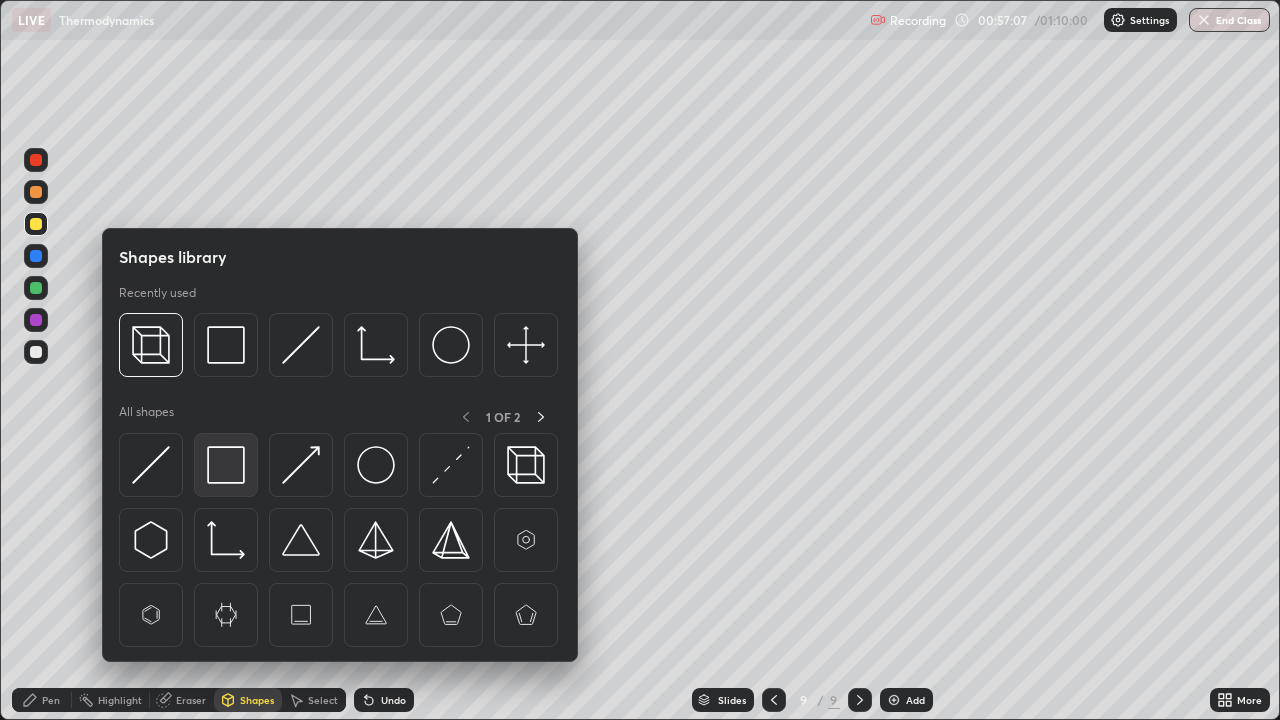 click at bounding box center [226, 465] 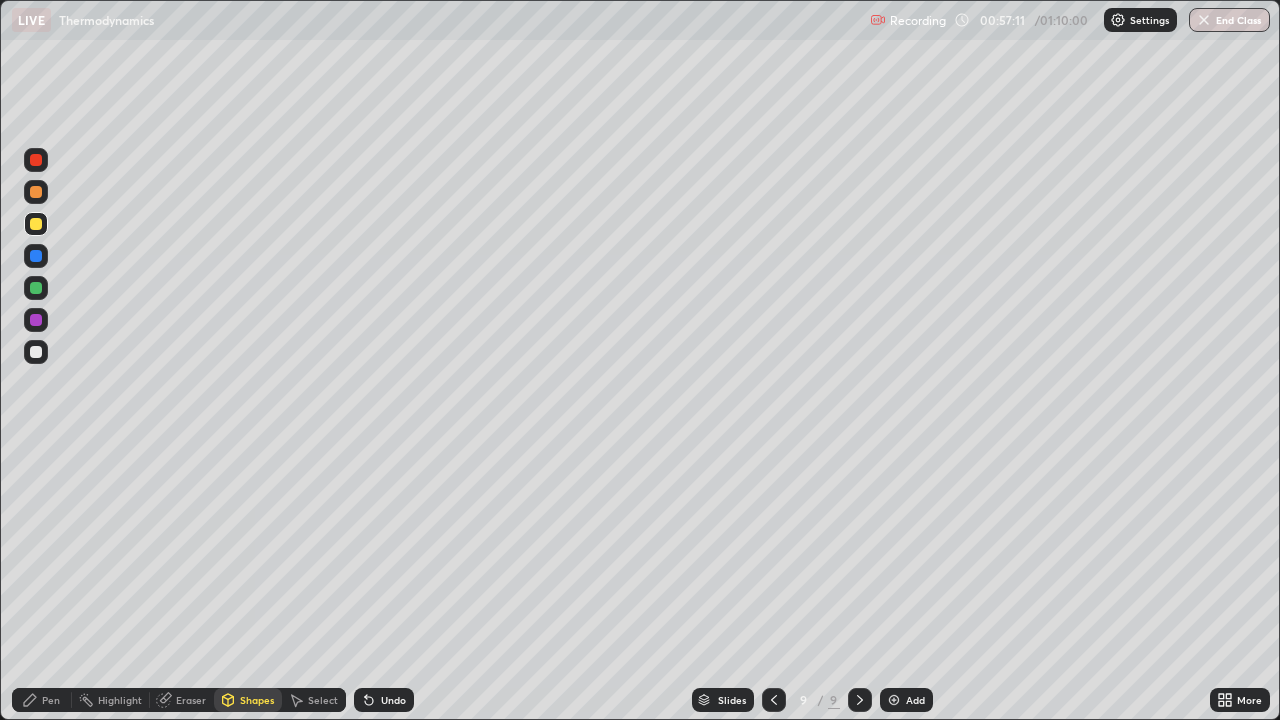 click on "Undo" at bounding box center (384, 700) 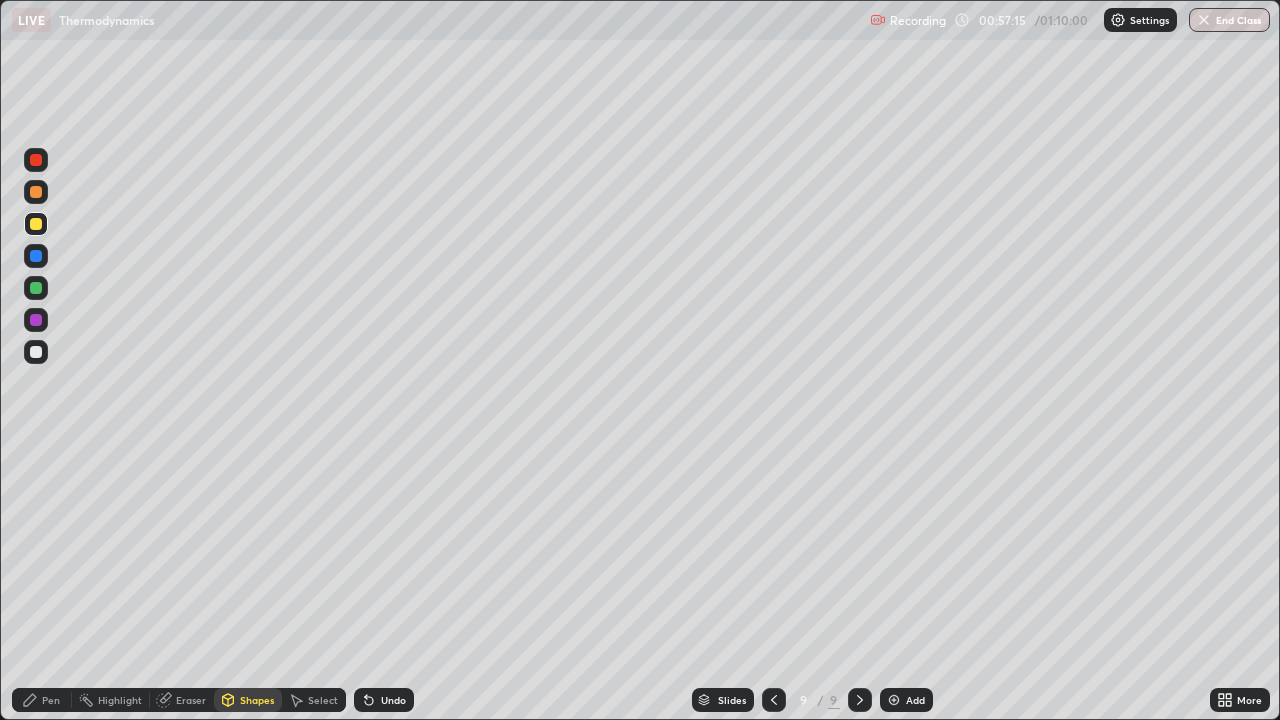 click on "Pen" at bounding box center [42, 700] 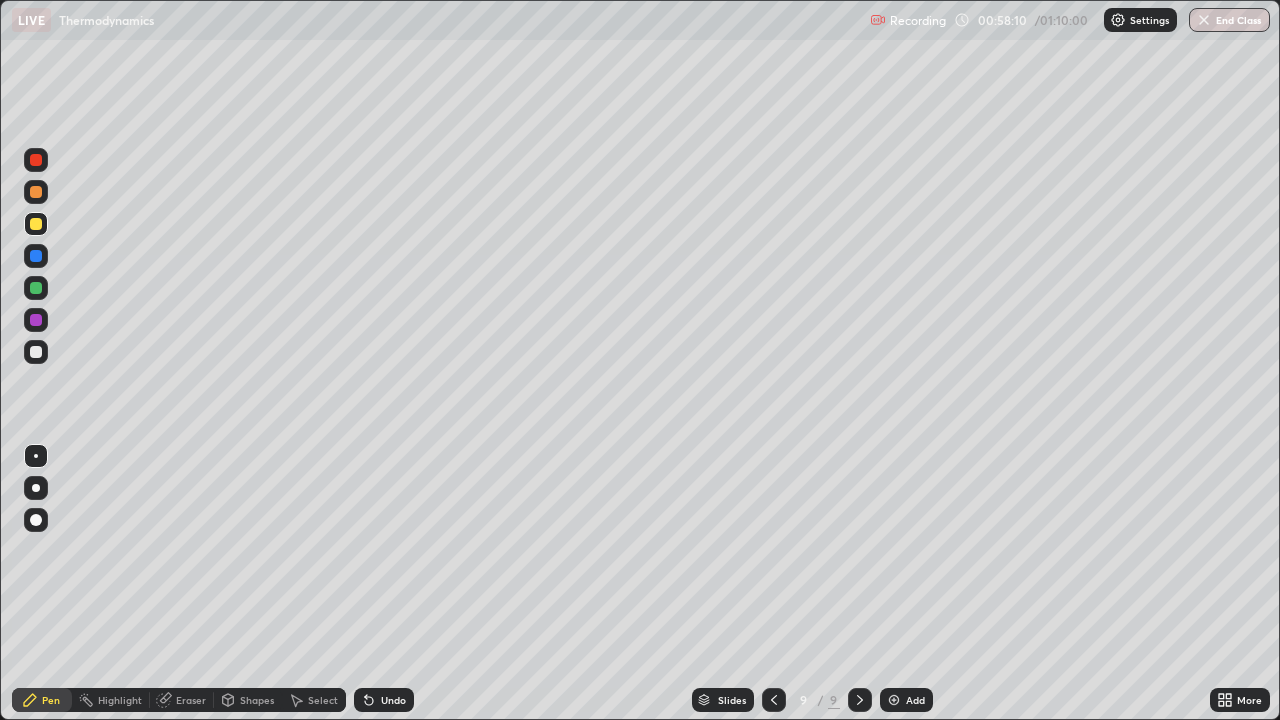 click at bounding box center (36, 352) 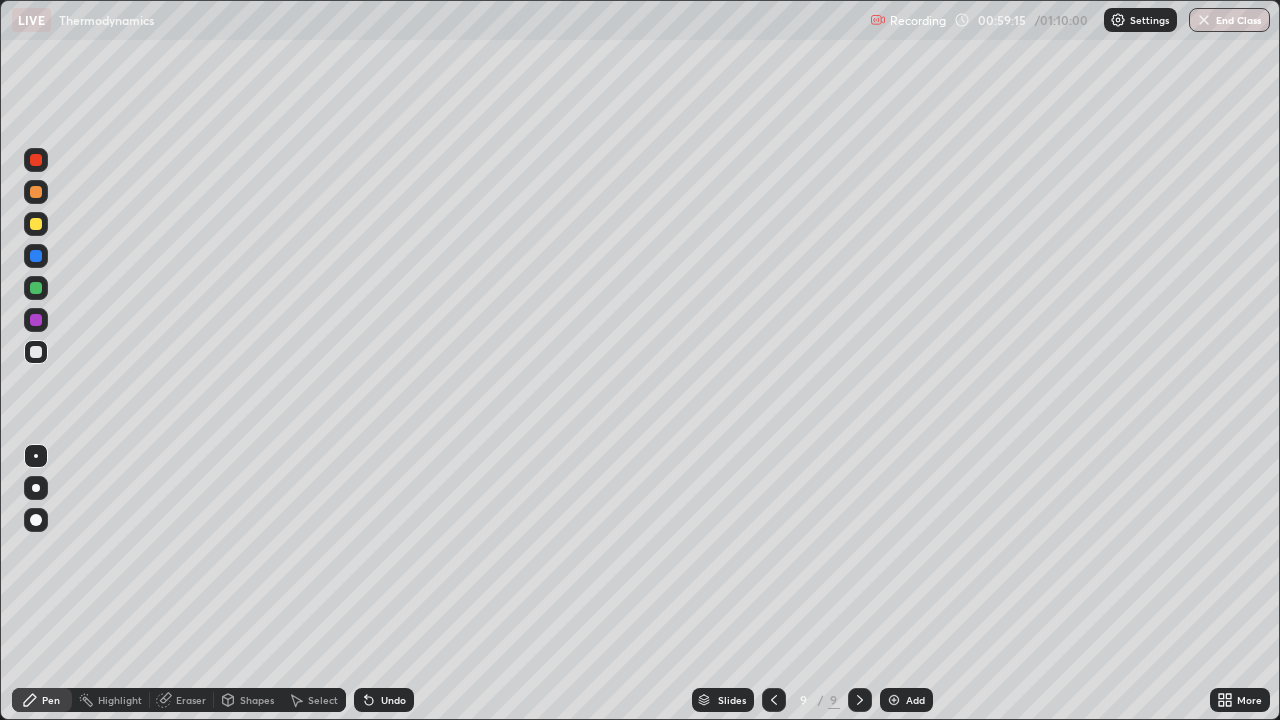 click at bounding box center [36, 224] 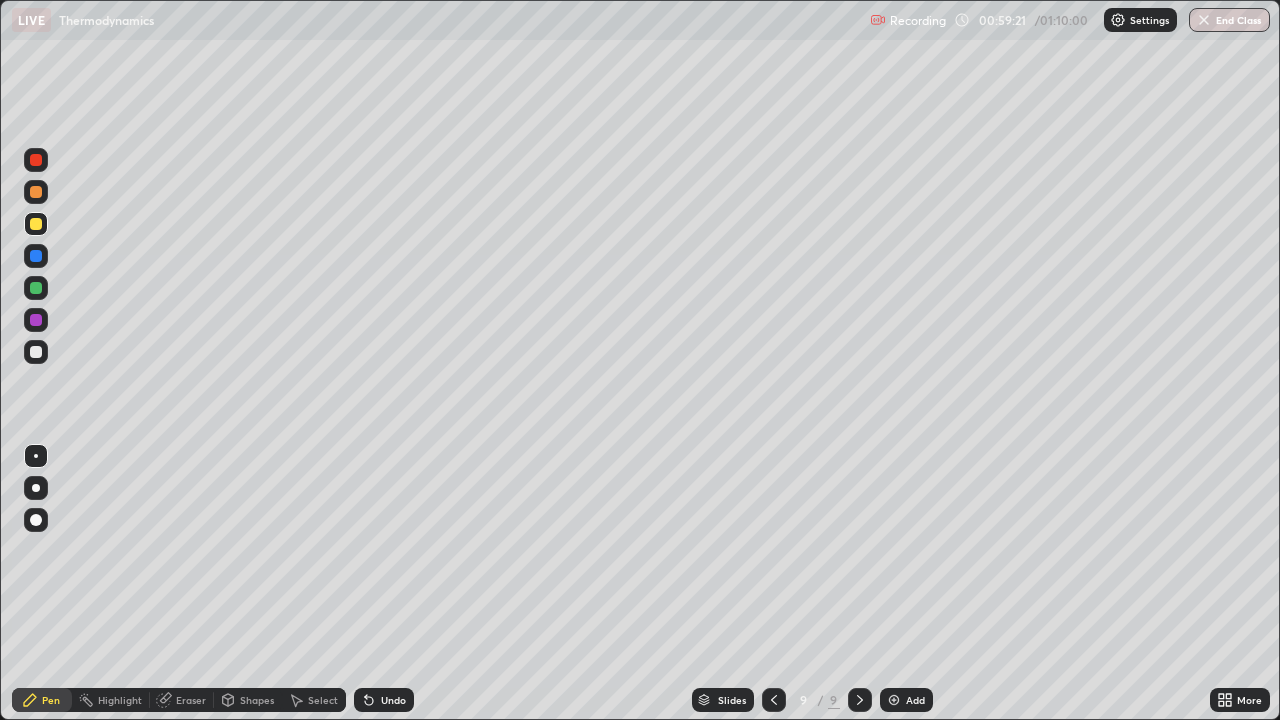 click at bounding box center [36, 352] 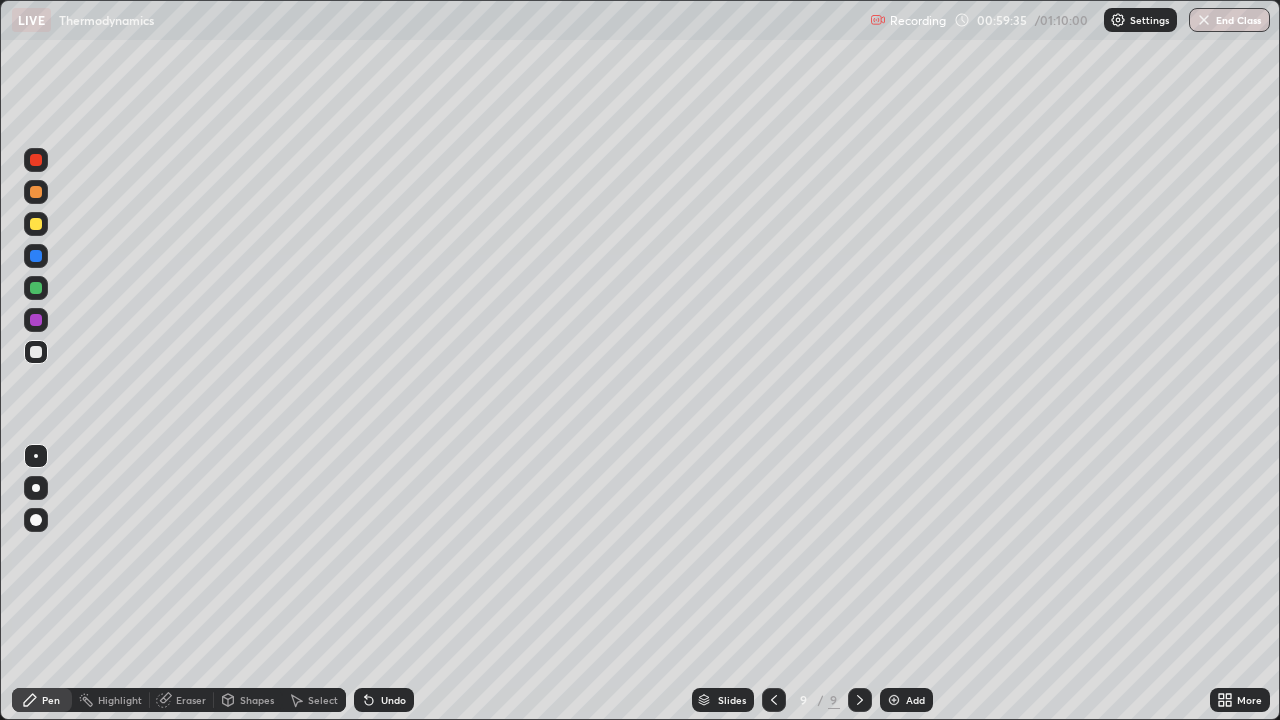 click on "Shapes" at bounding box center (248, 700) 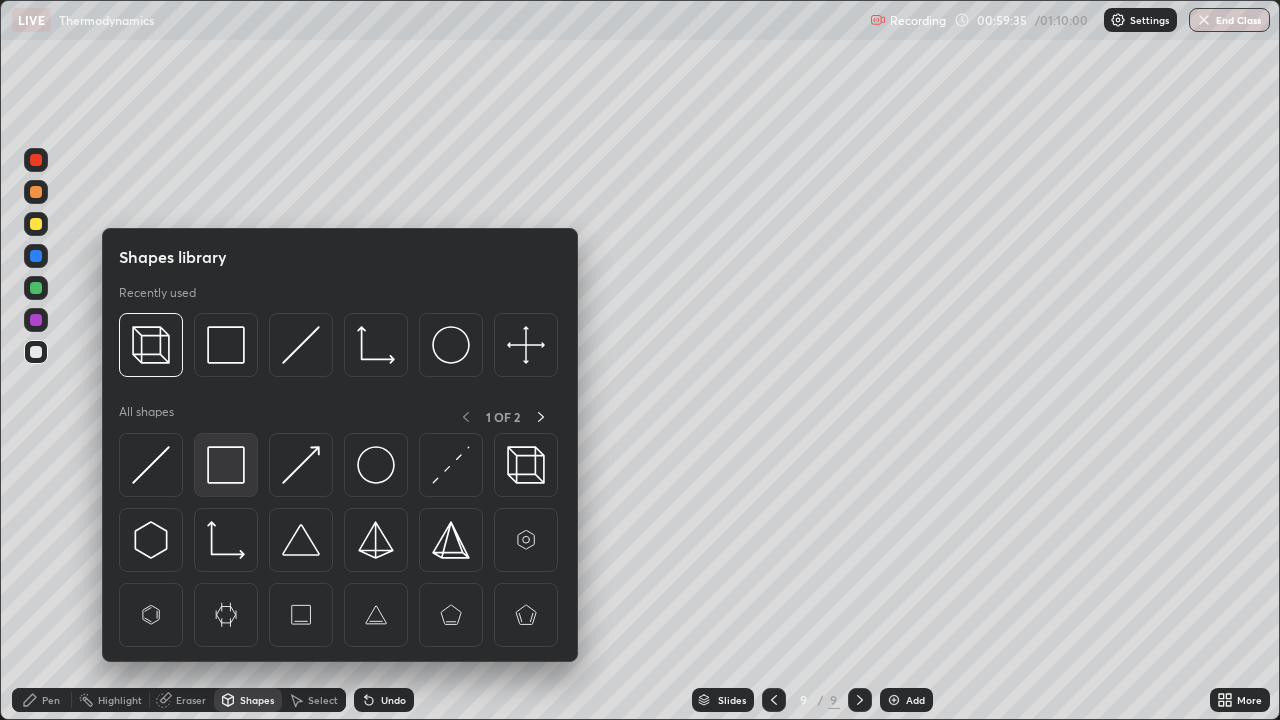 click at bounding box center (226, 465) 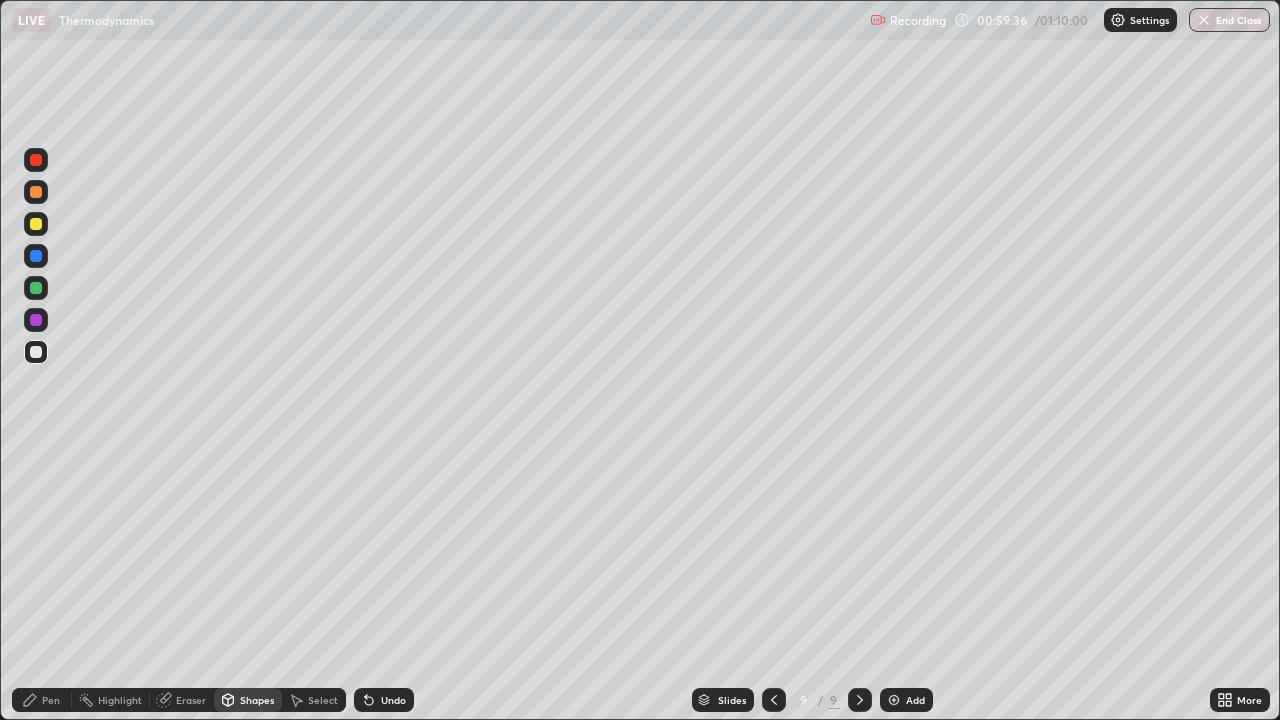 click at bounding box center [36, 224] 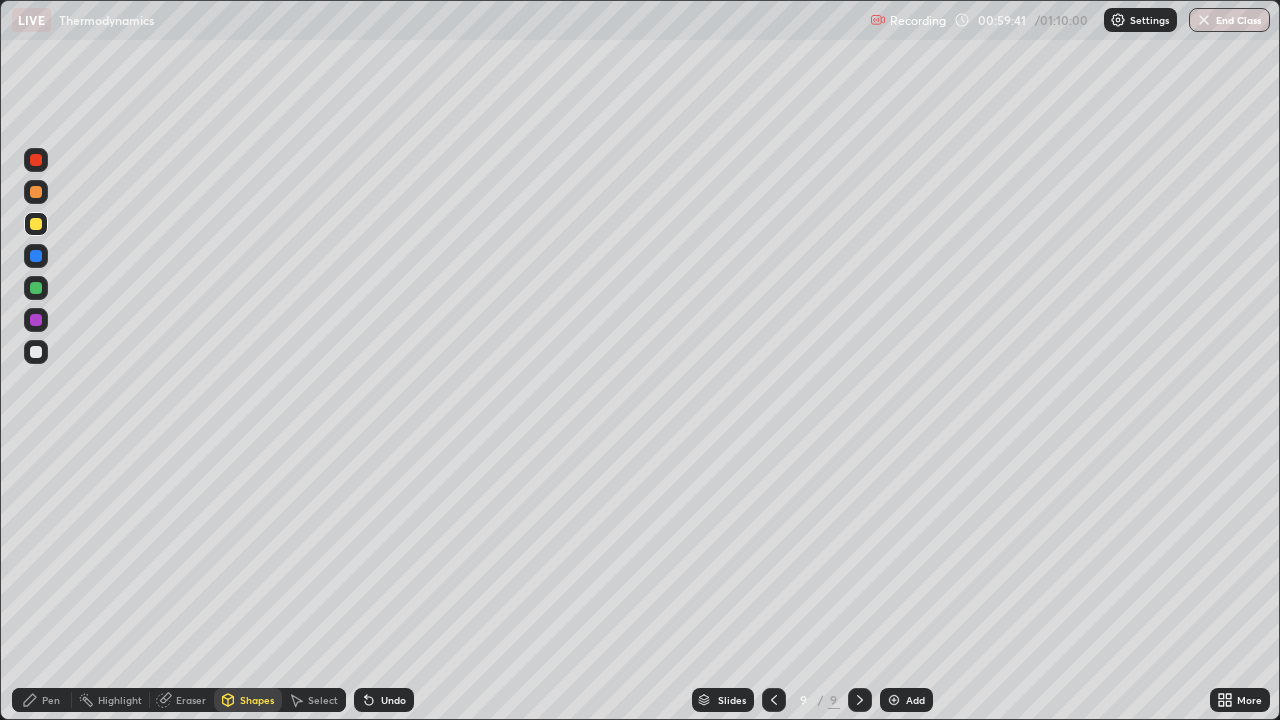 click on "Pen" at bounding box center (51, 700) 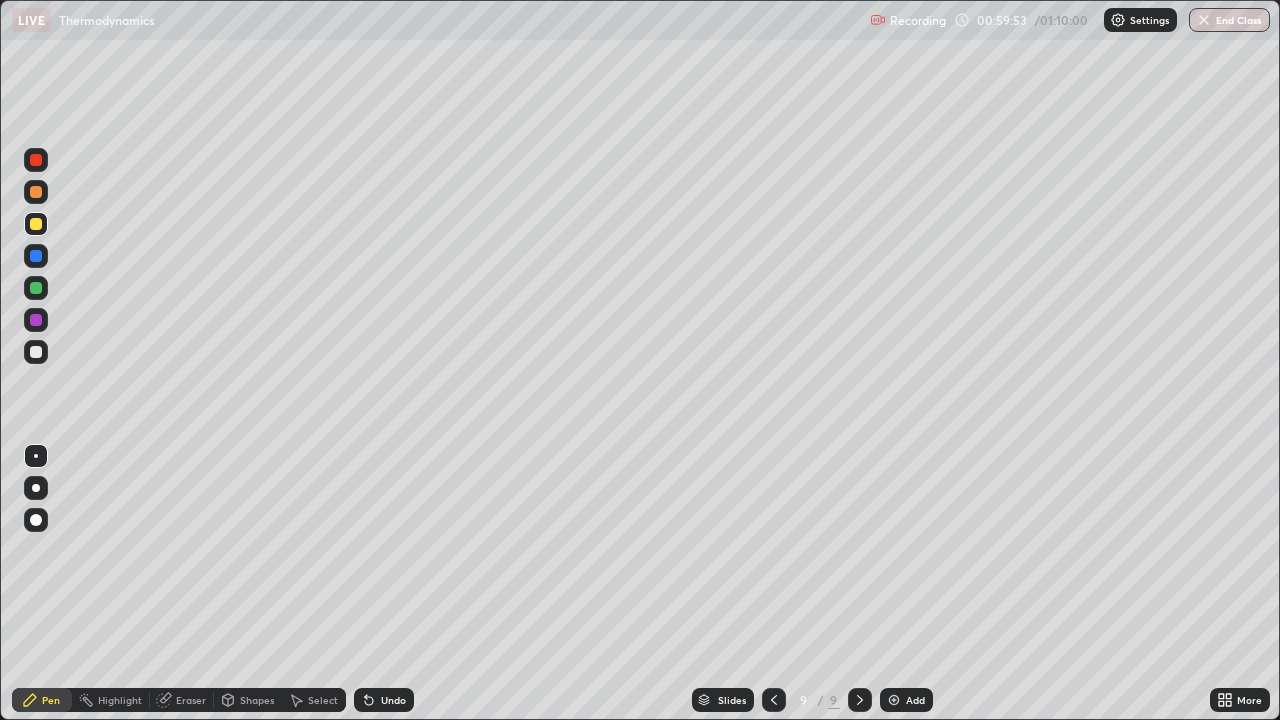 click at bounding box center [36, 352] 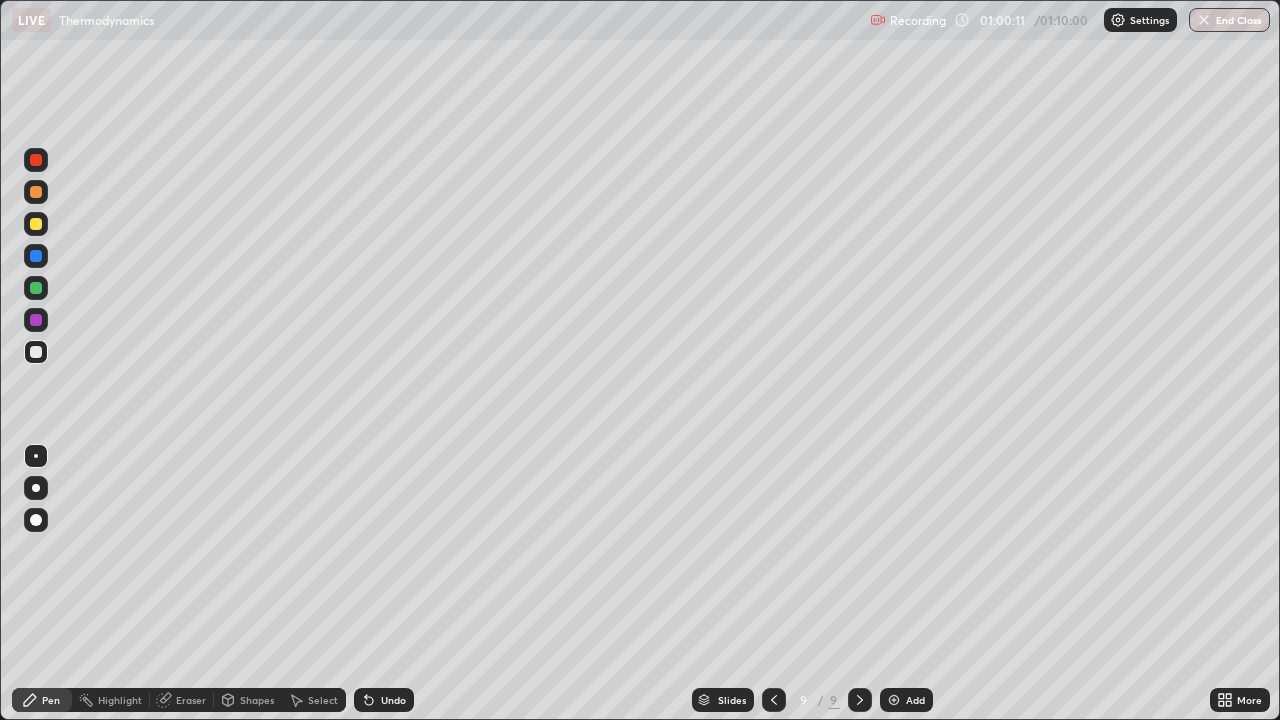 click on "Shapes" at bounding box center (257, 700) 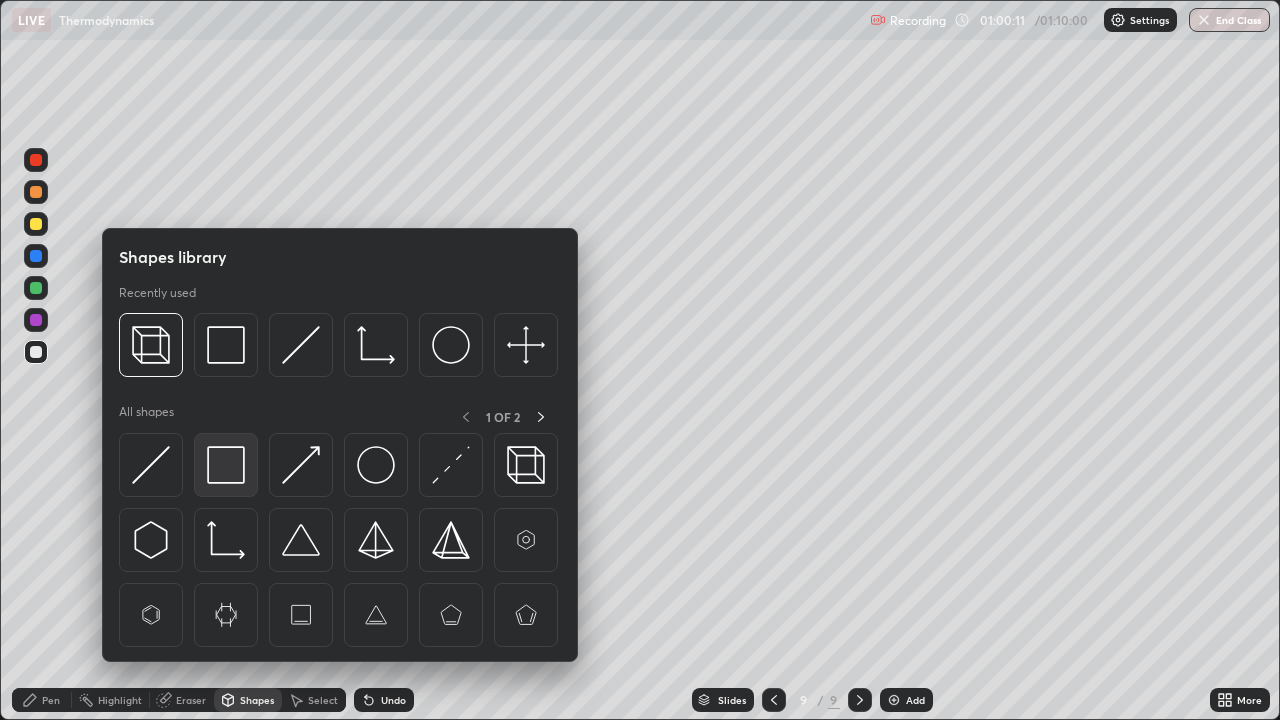 click at bounding box center (226, 465) 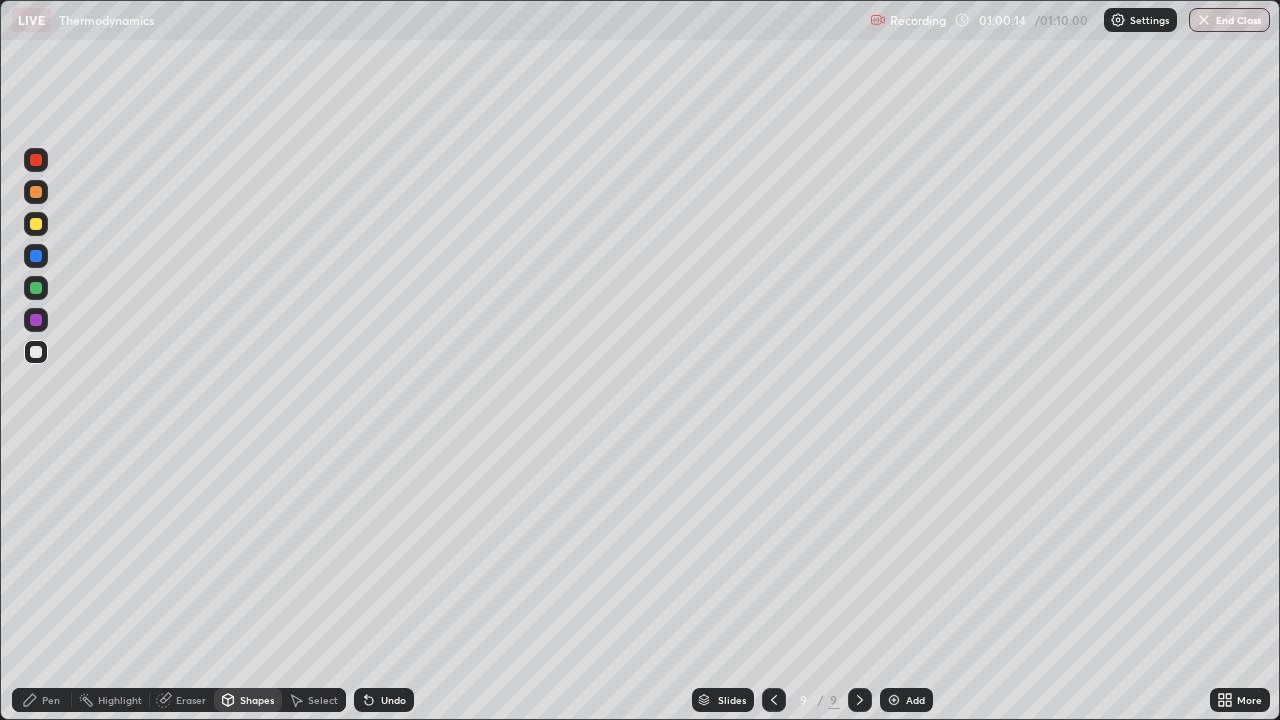 click 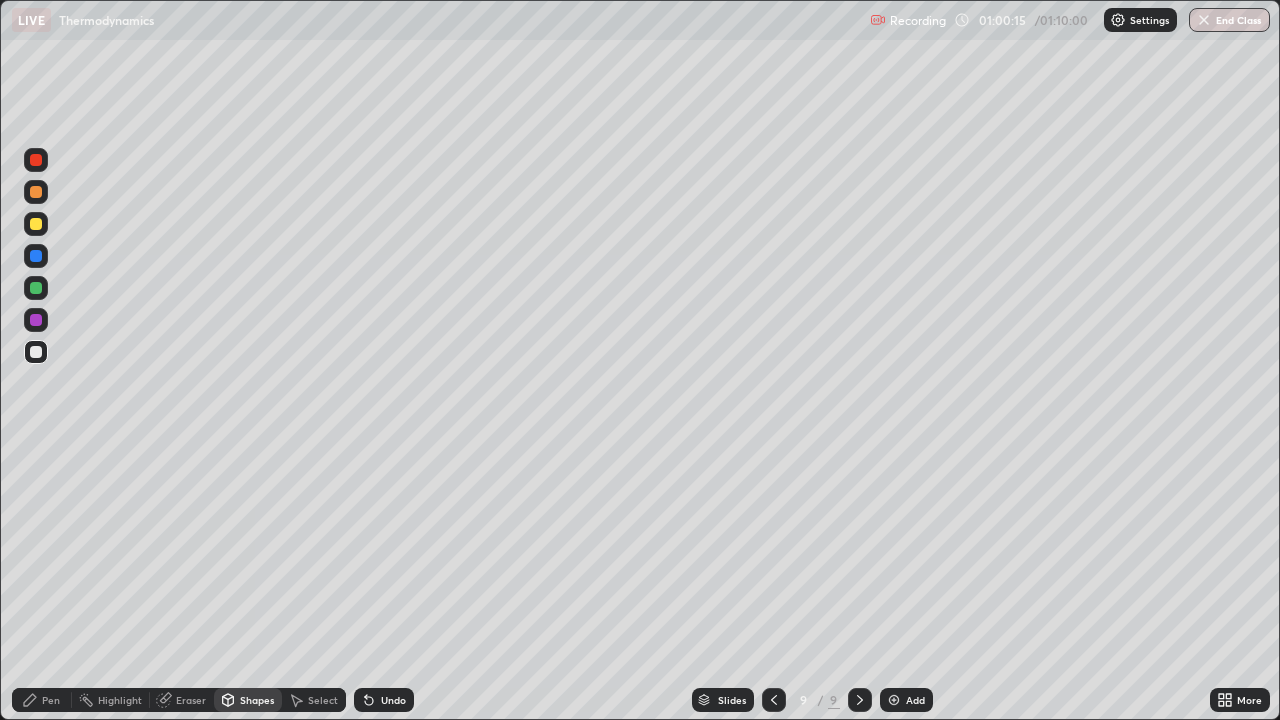 click on "Pen" at bounding box center [42, 700] 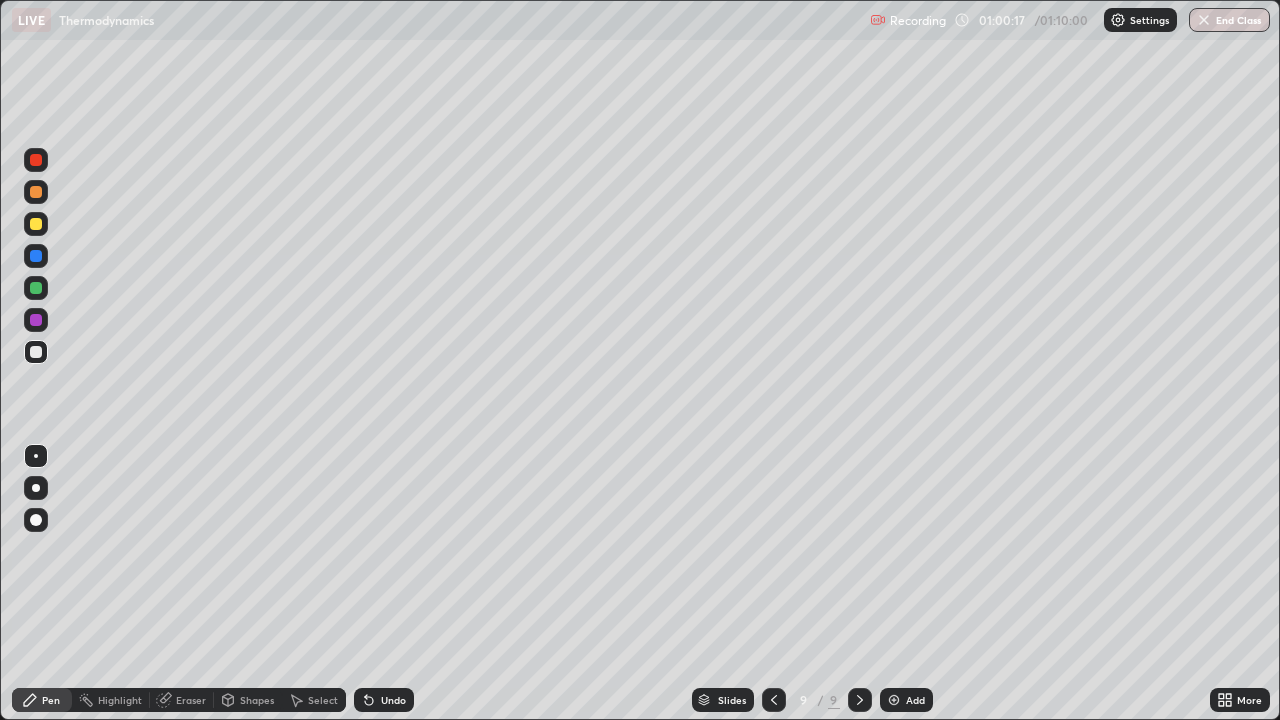 click at bounding box center [36, 224] 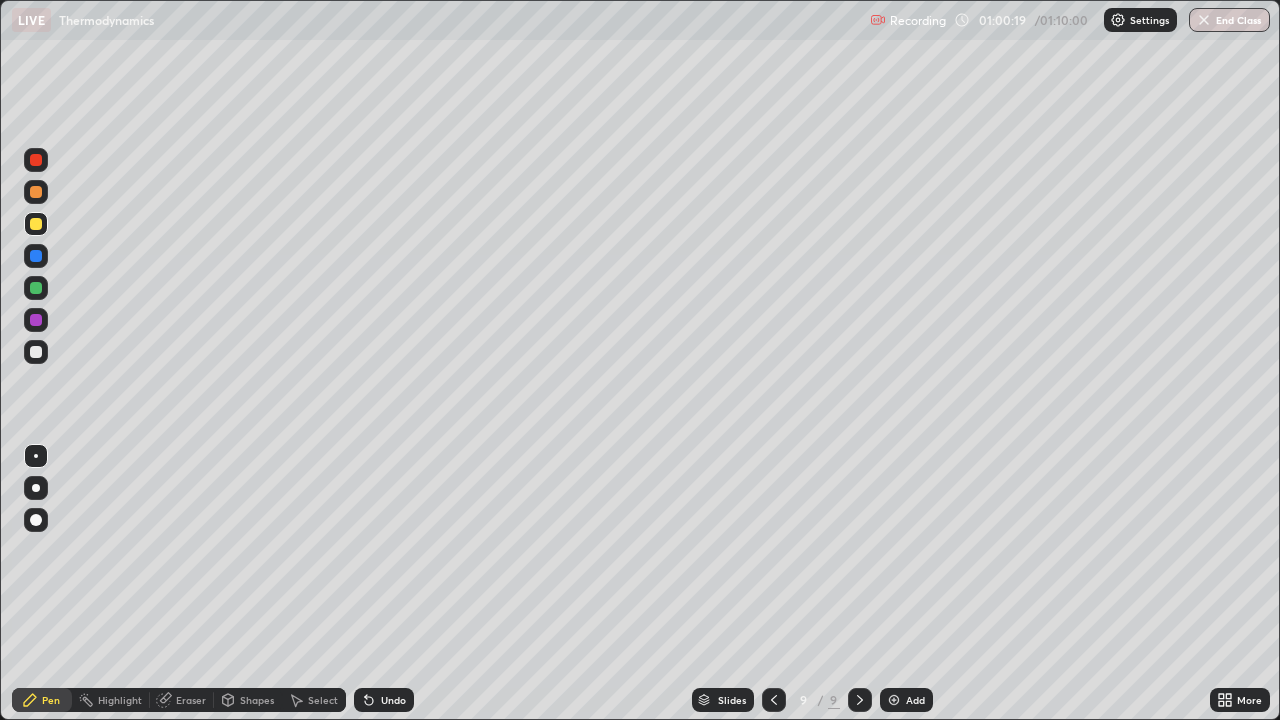 click on "Undo" at bounding box center (384, 700) 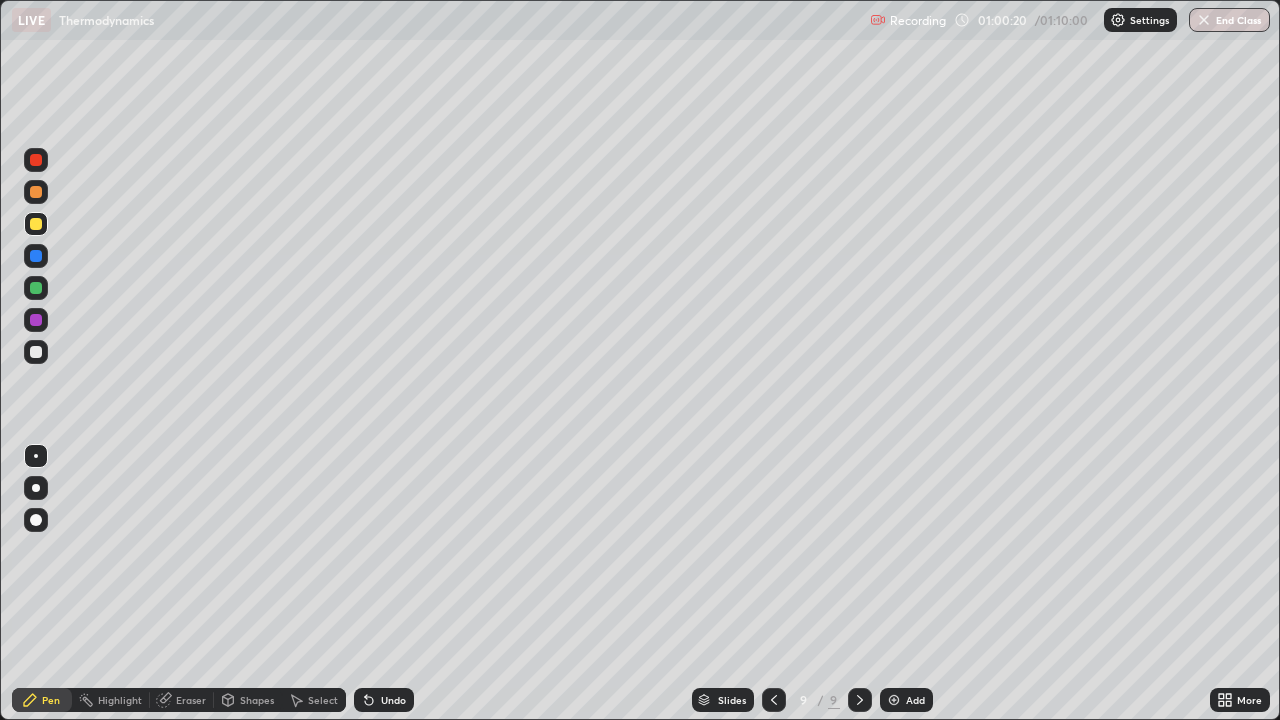 click on "Shapes" at bounding box center [257, 700] 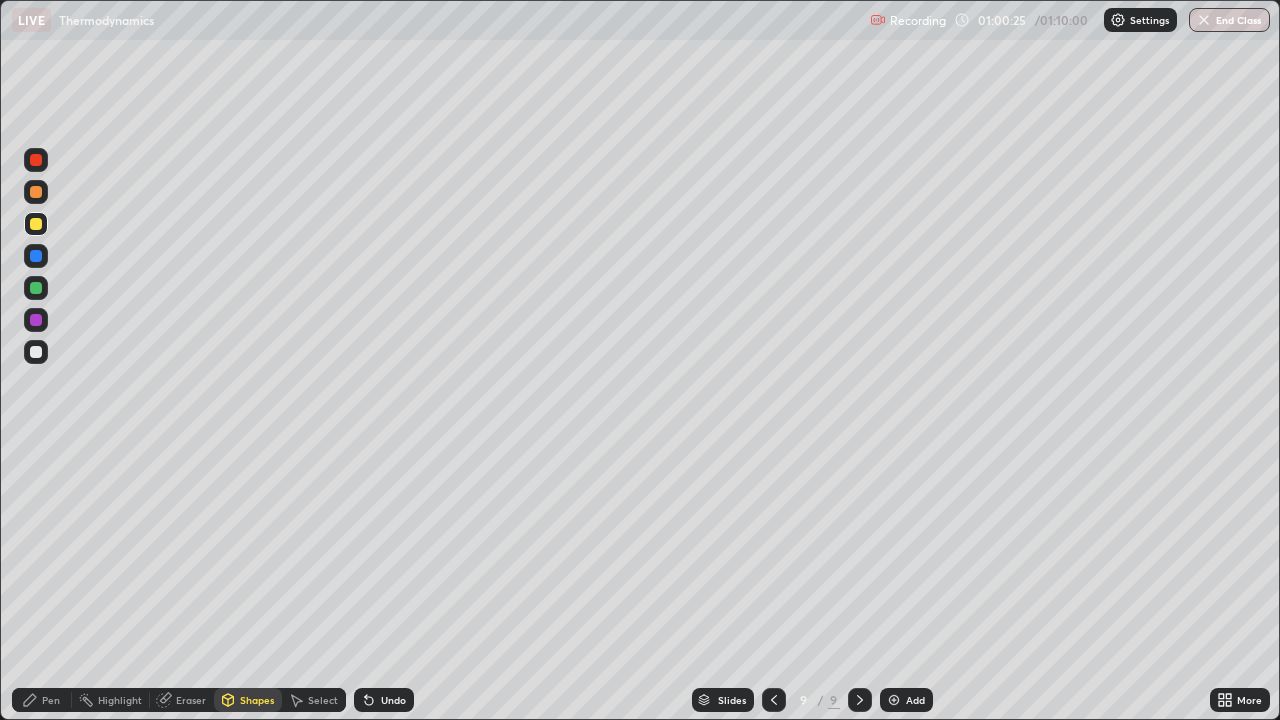 click on "Pen" at bounding box center [51, 700] 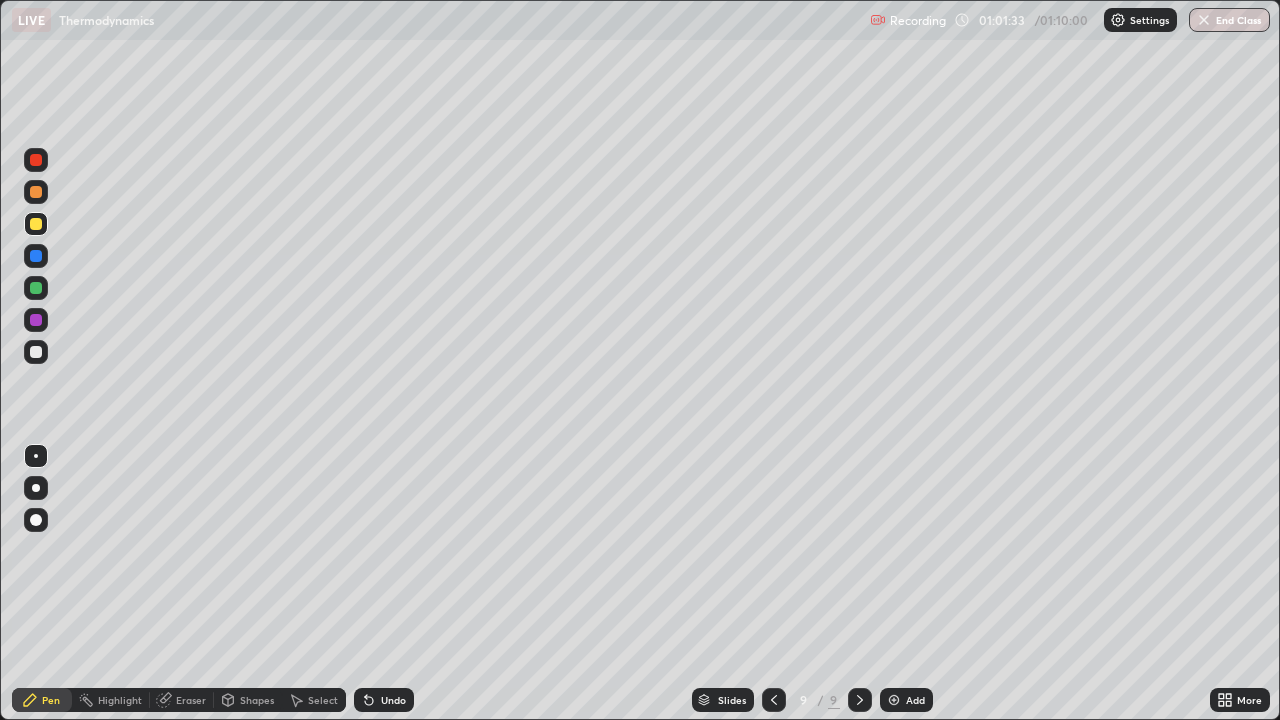 click at bounding box center [894, 700] 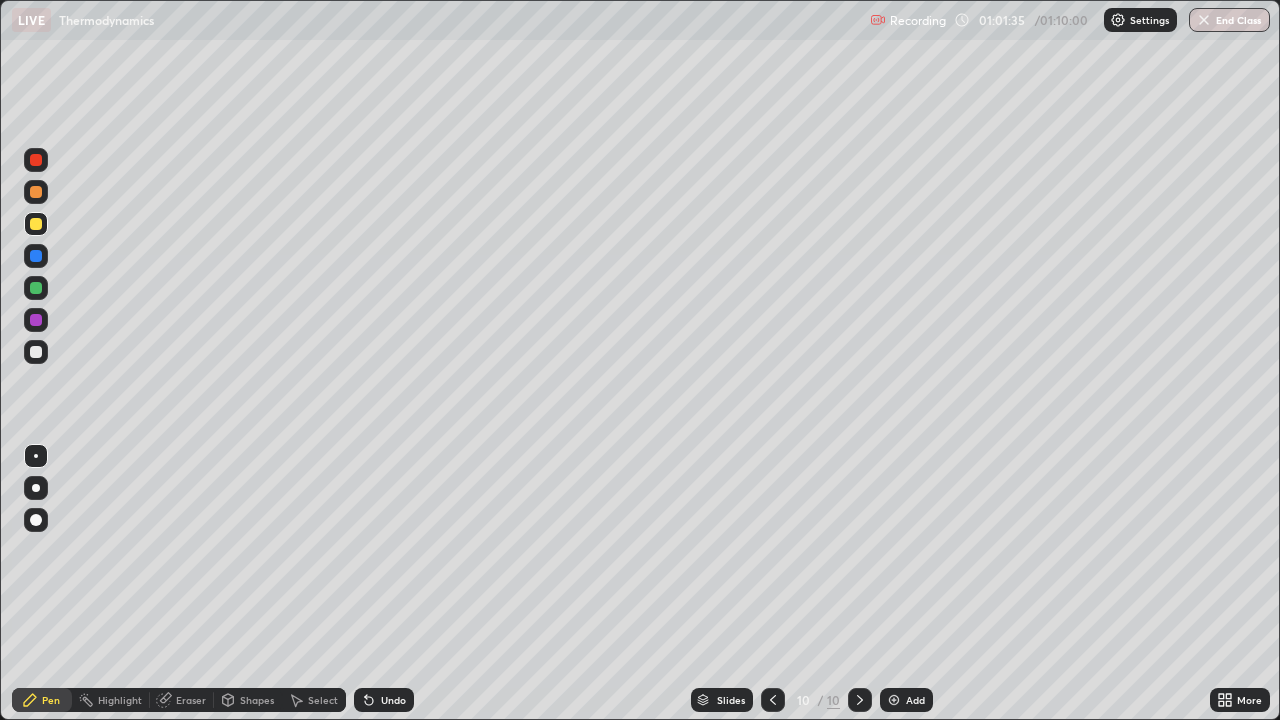 click at bounding box center [36, 224] 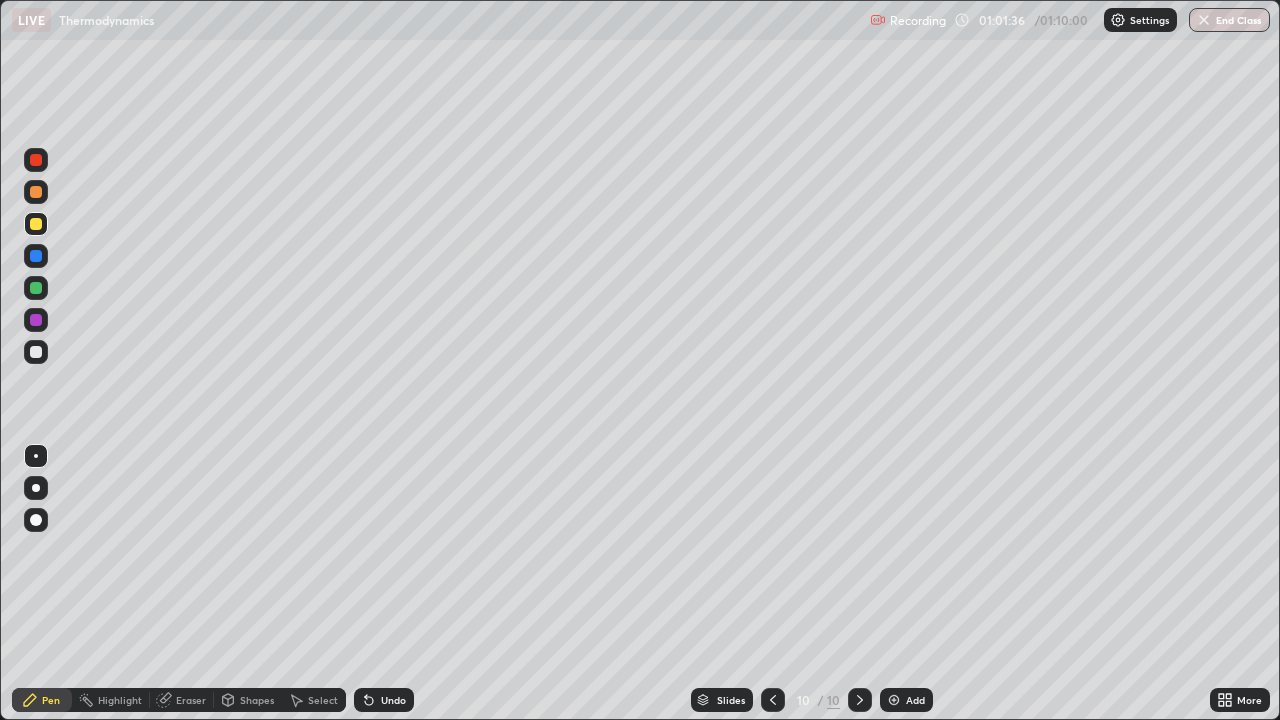 click on "Shapes" at bounding box center (257, 700) 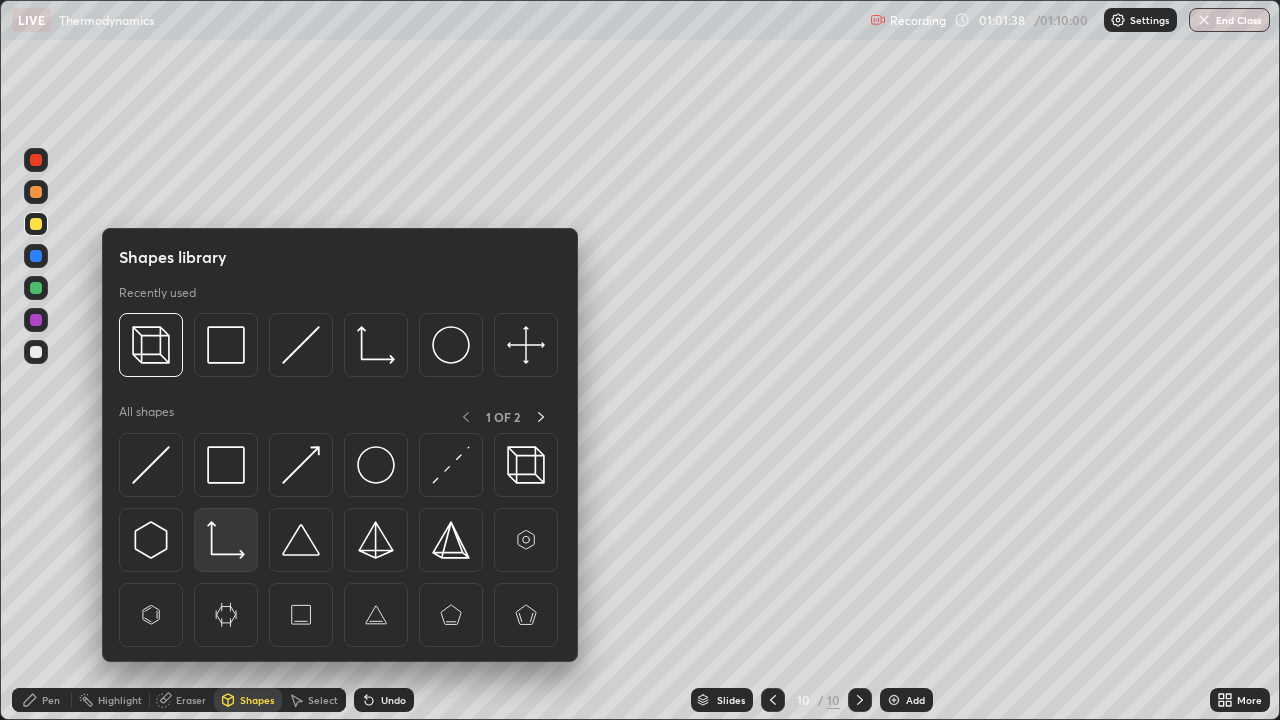 click at bounding box center (226, 540) 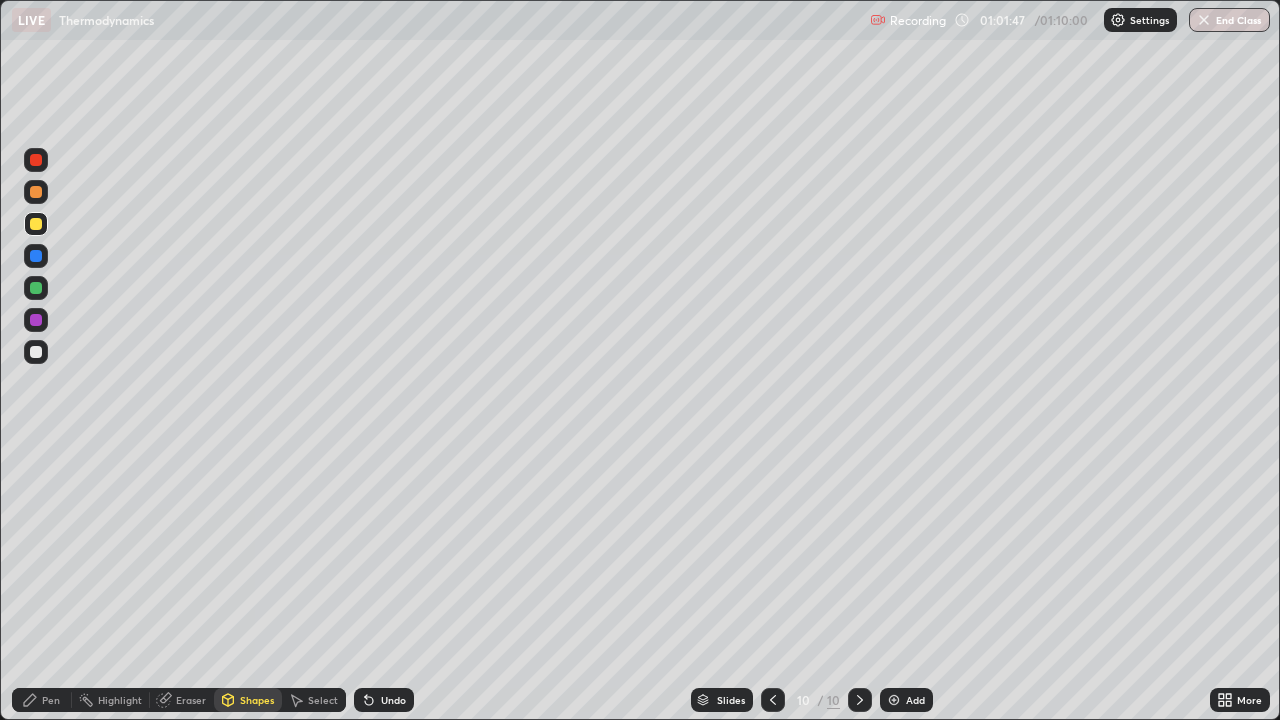 click on "Pen" at bounding box center [51, 700] 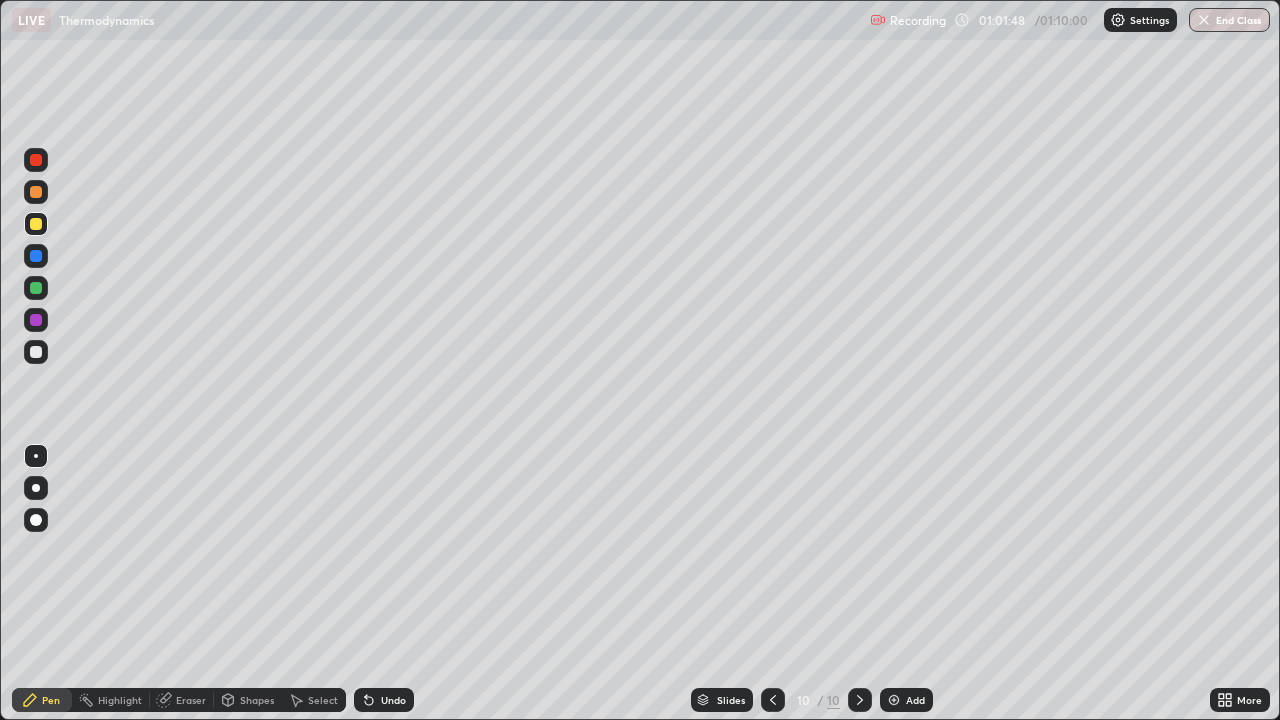 click at bounding box center [36, 352] 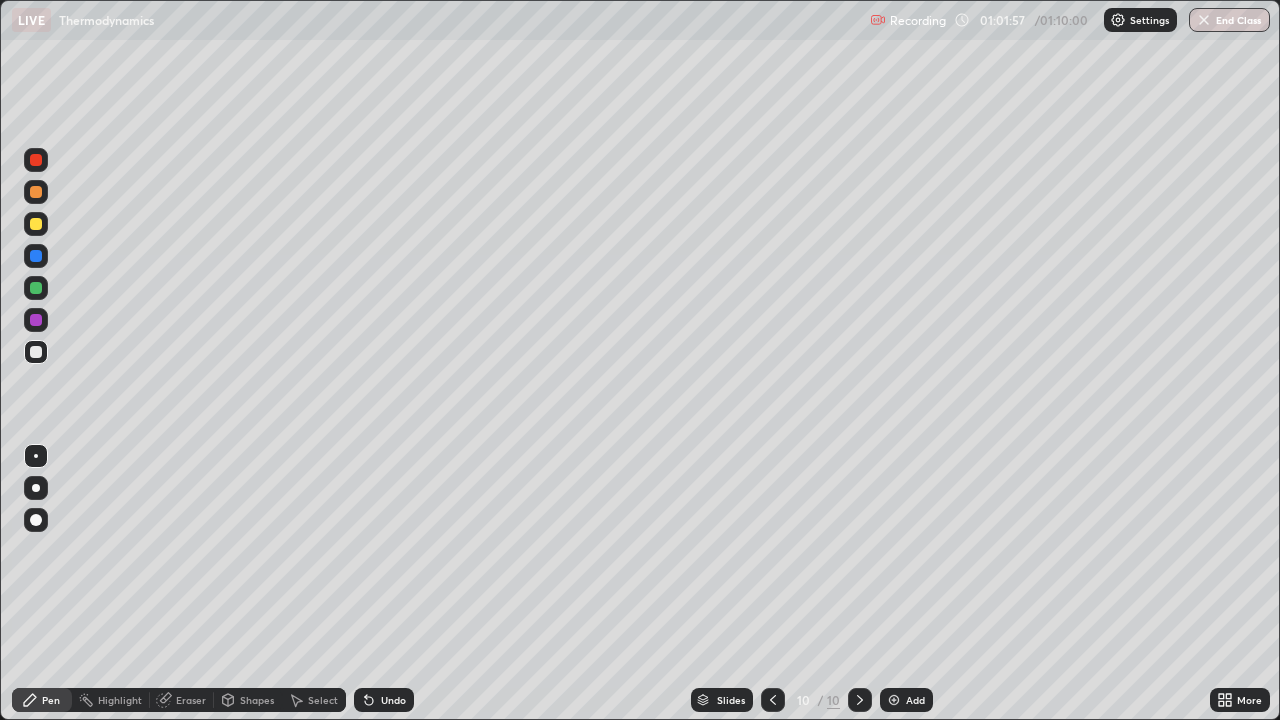 click on "Undo" at bounding box center (393, 700) 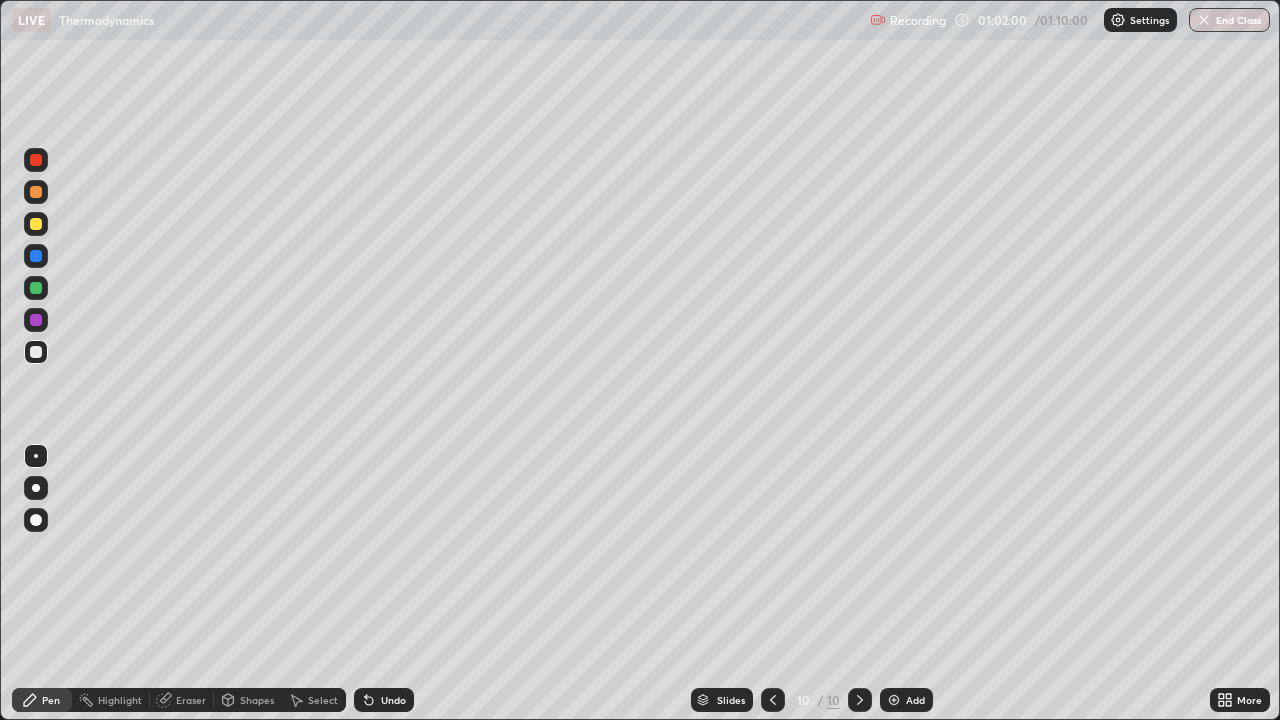 click at bounding box center [36, 224] 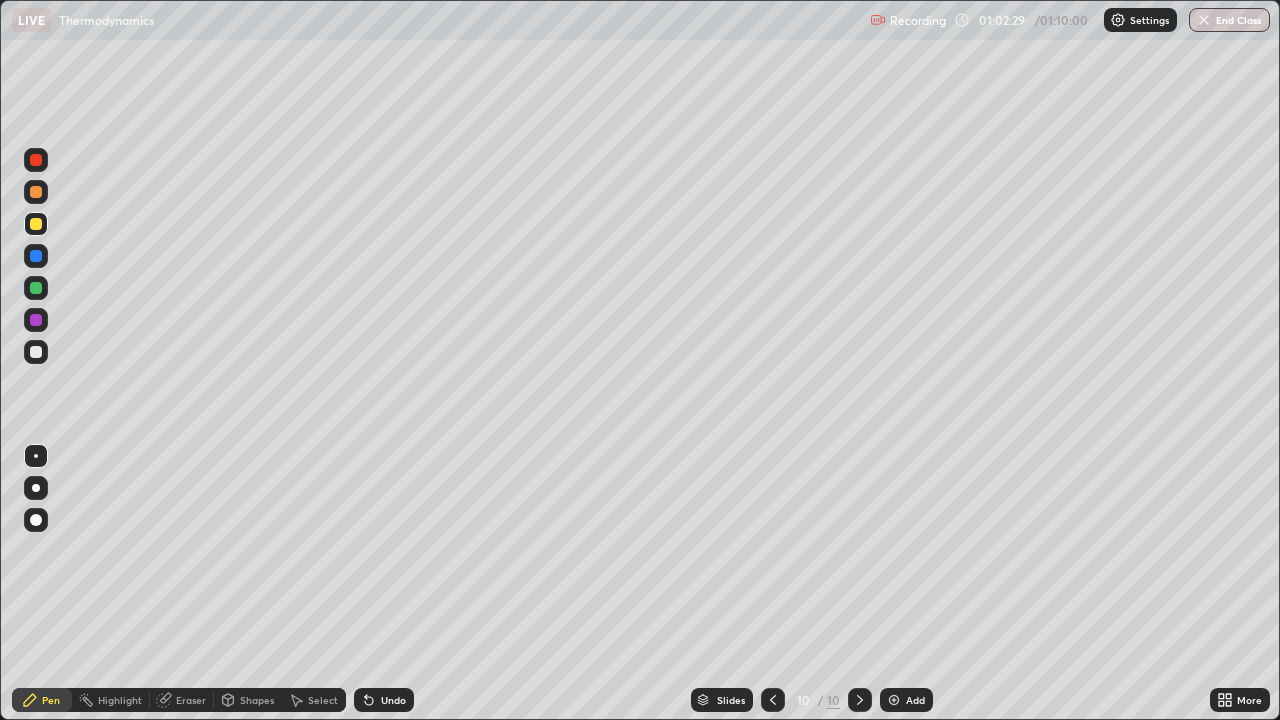 click at bounding box center (36, 352) 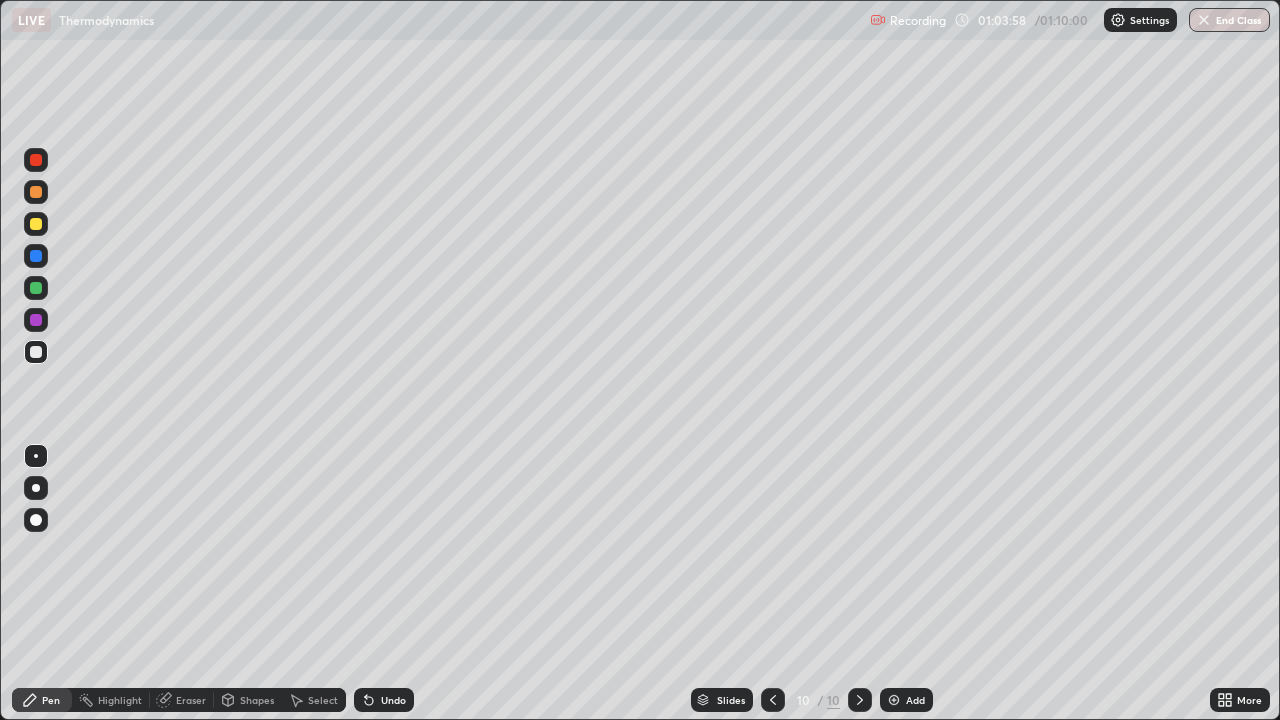 click on "Shapes" at bounding box center (257, 700) 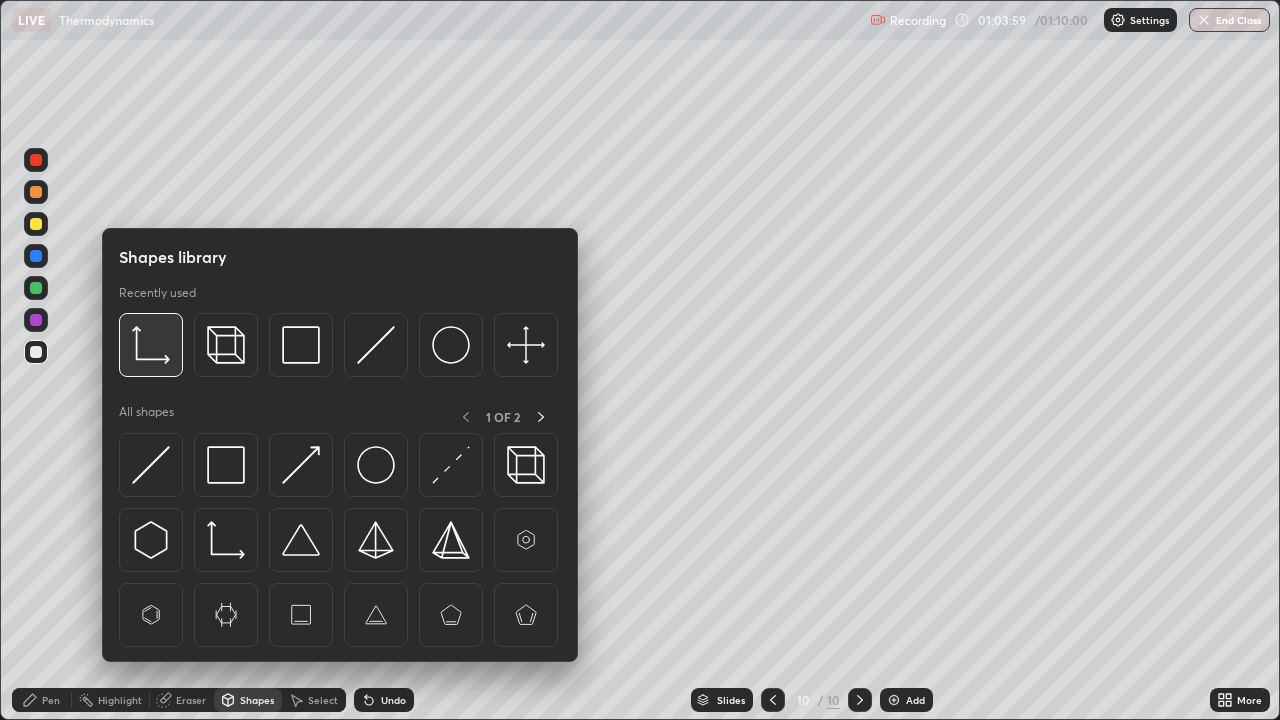 click at bounding box center (151, 345) 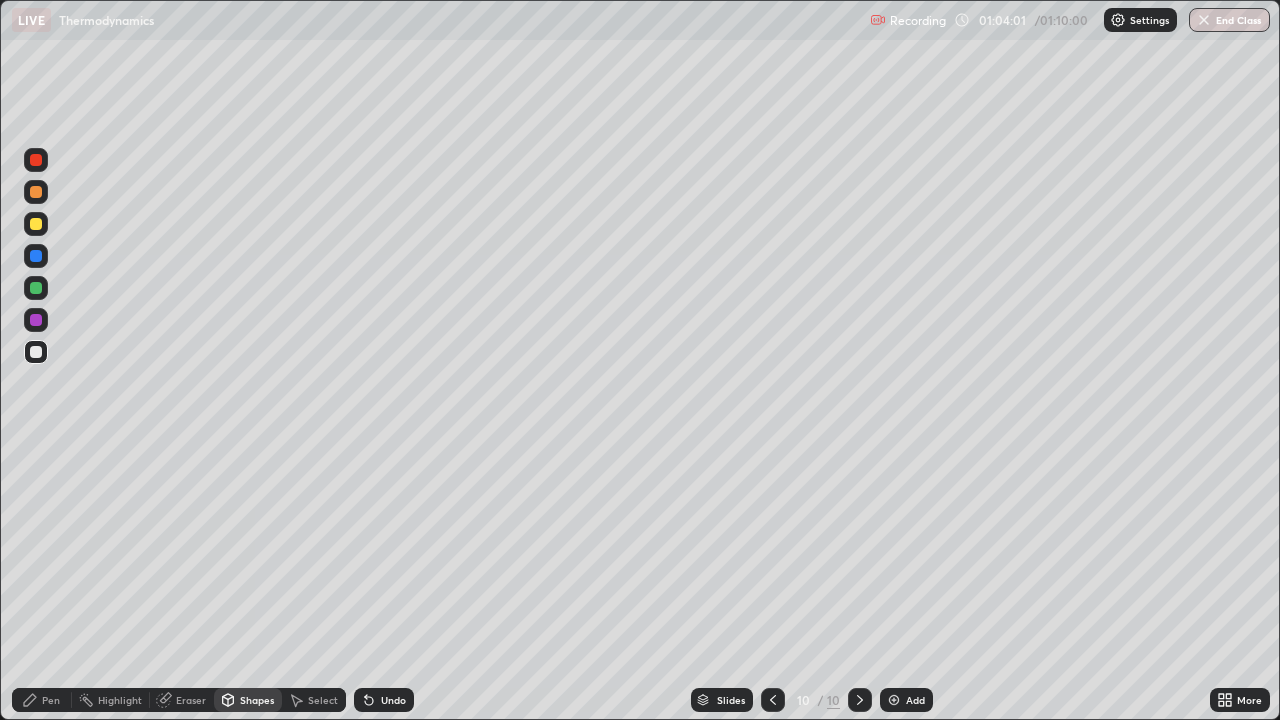 click at bounding box center [36, 224] 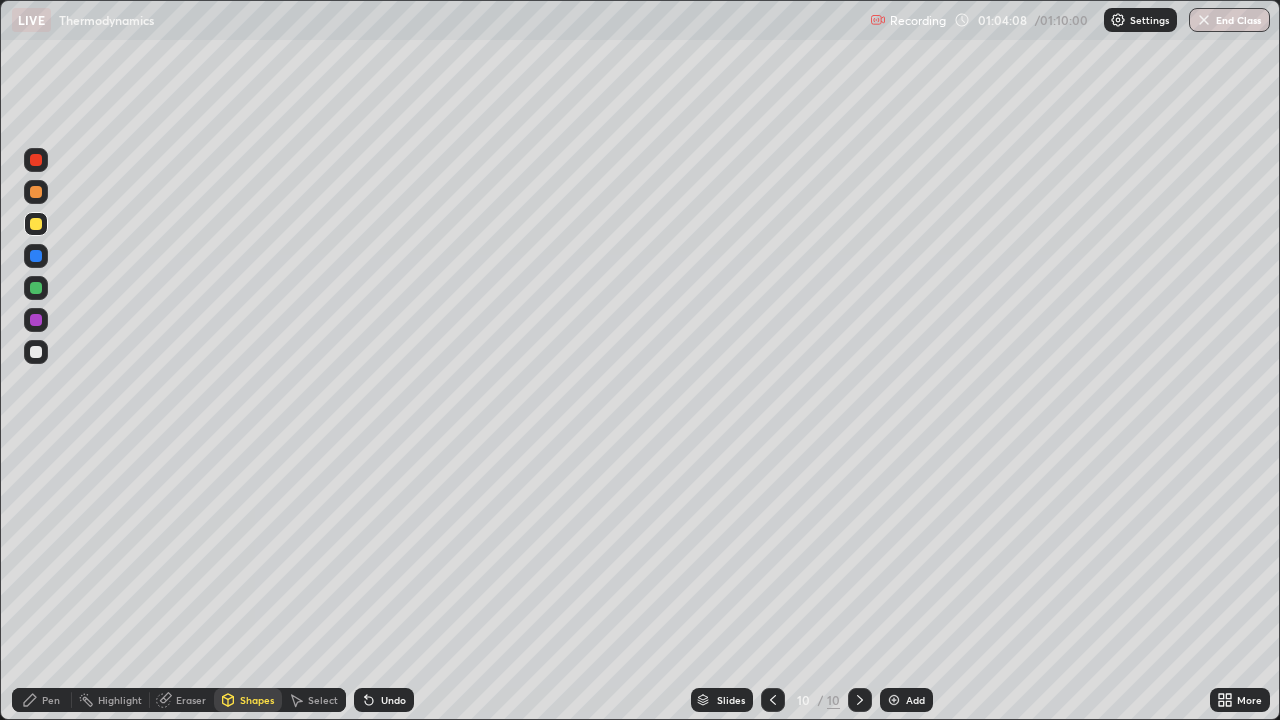 click on "Pen" at bounding box center [51, 700] 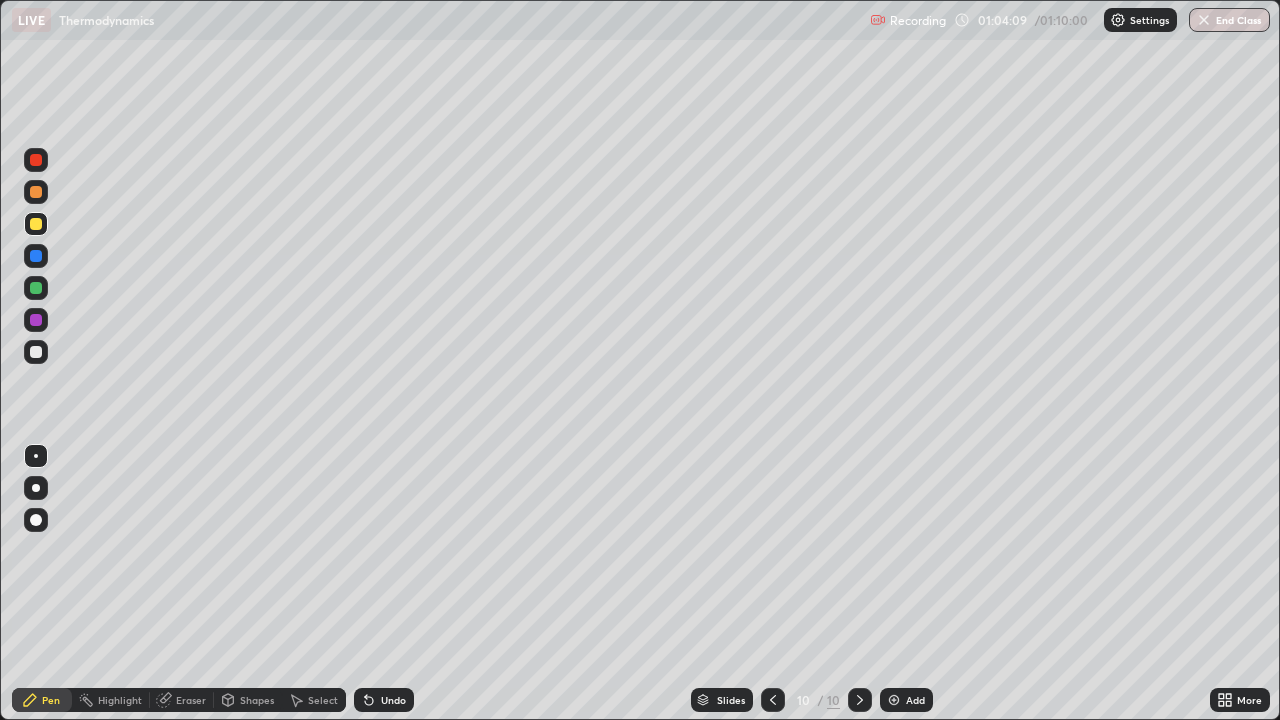 click at bounding box center [36, 352] 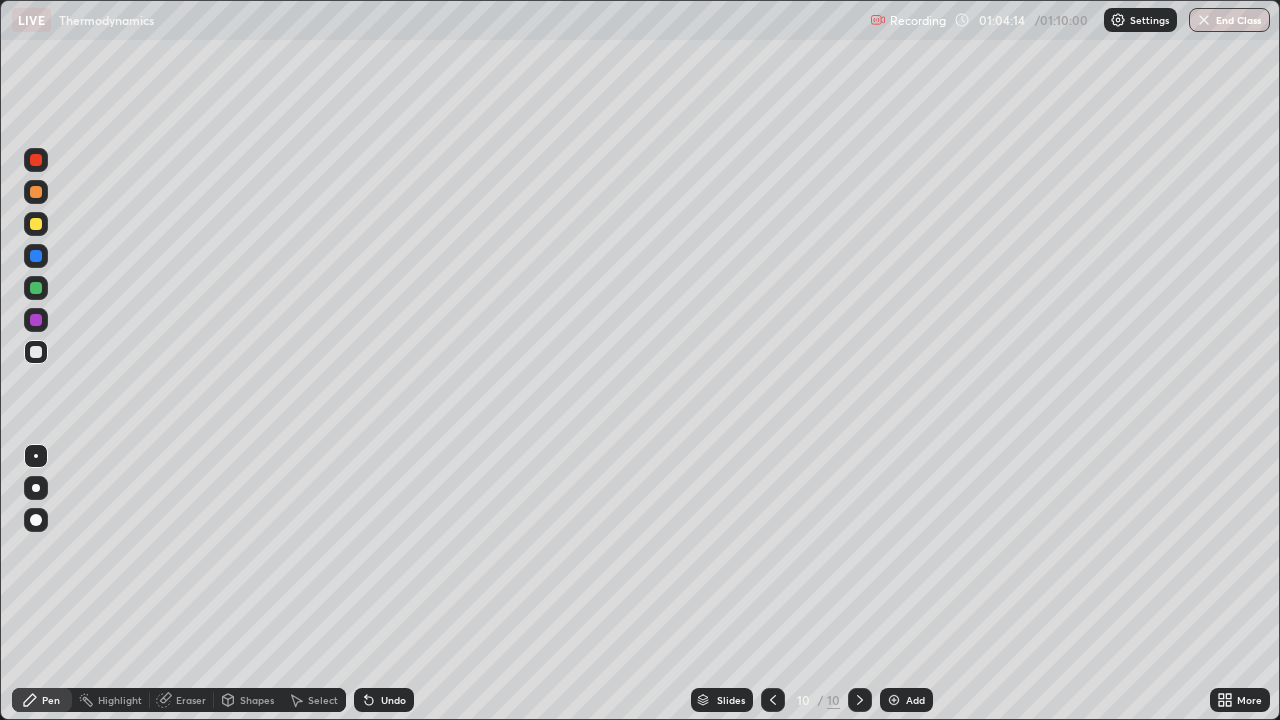 click on "Shapes" at bounding box center [248, 700] 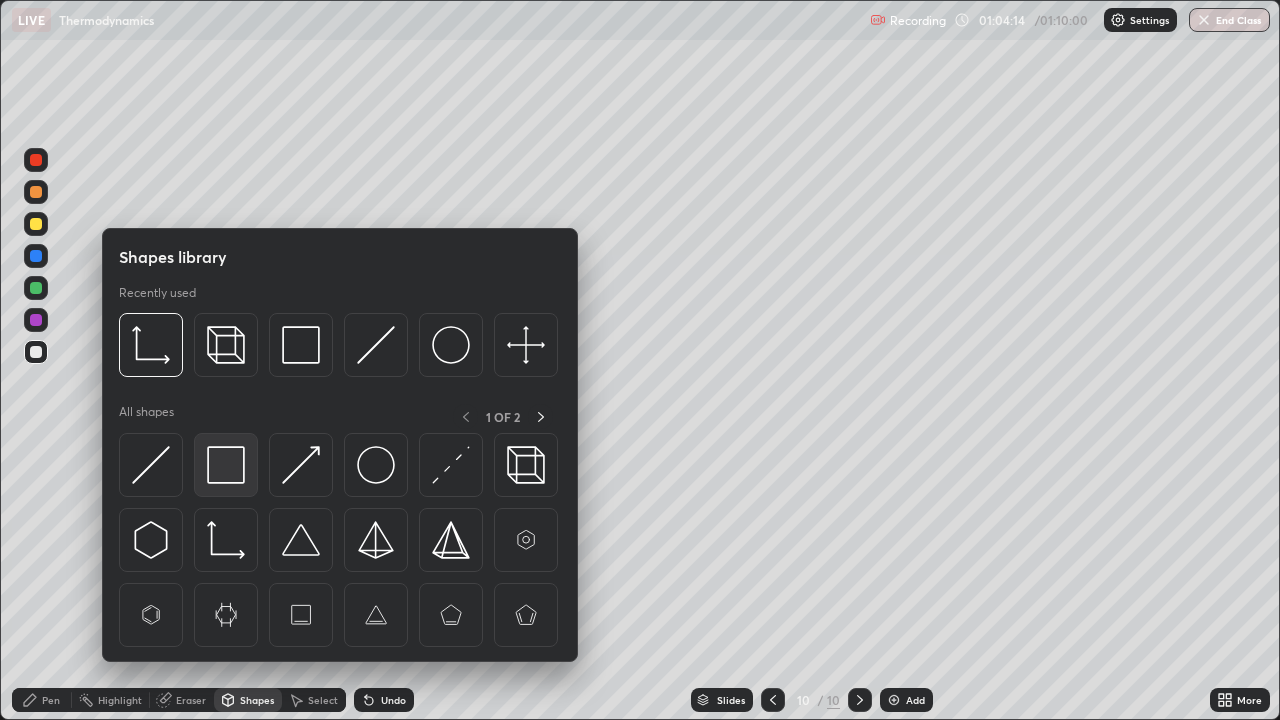 click at bounding box center [226, 465] 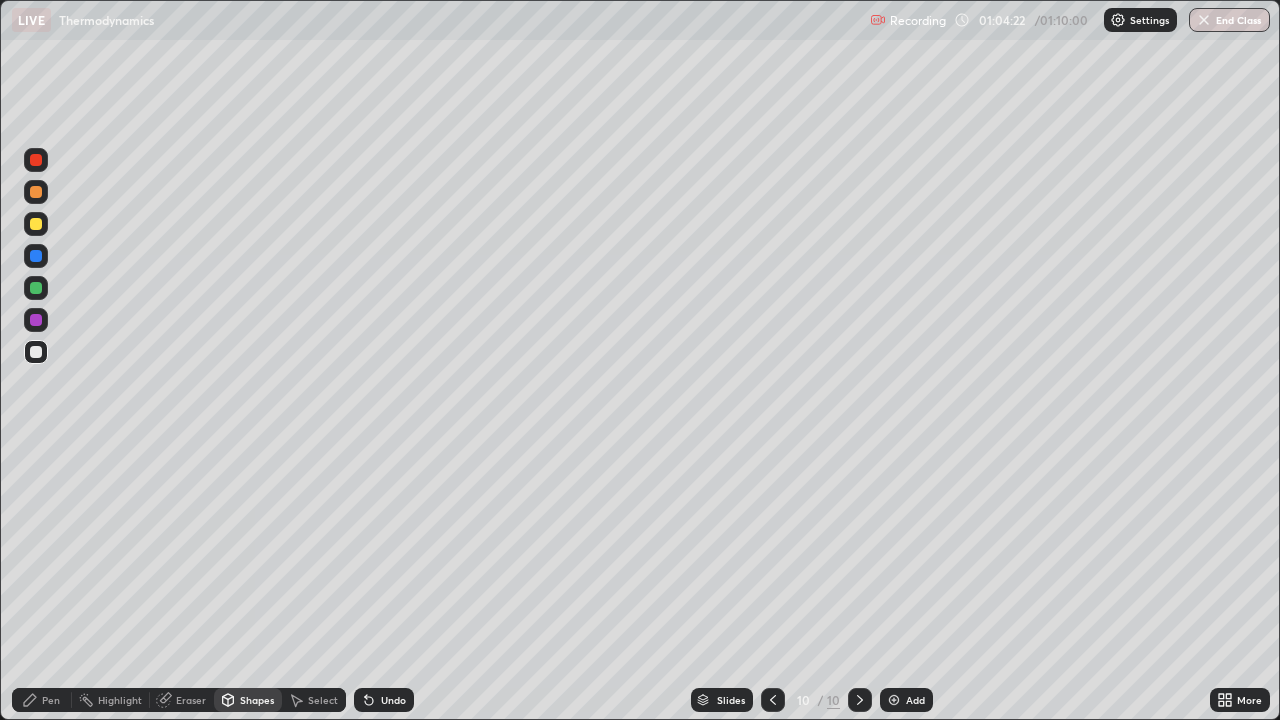 click at bounding box center [36, 224] 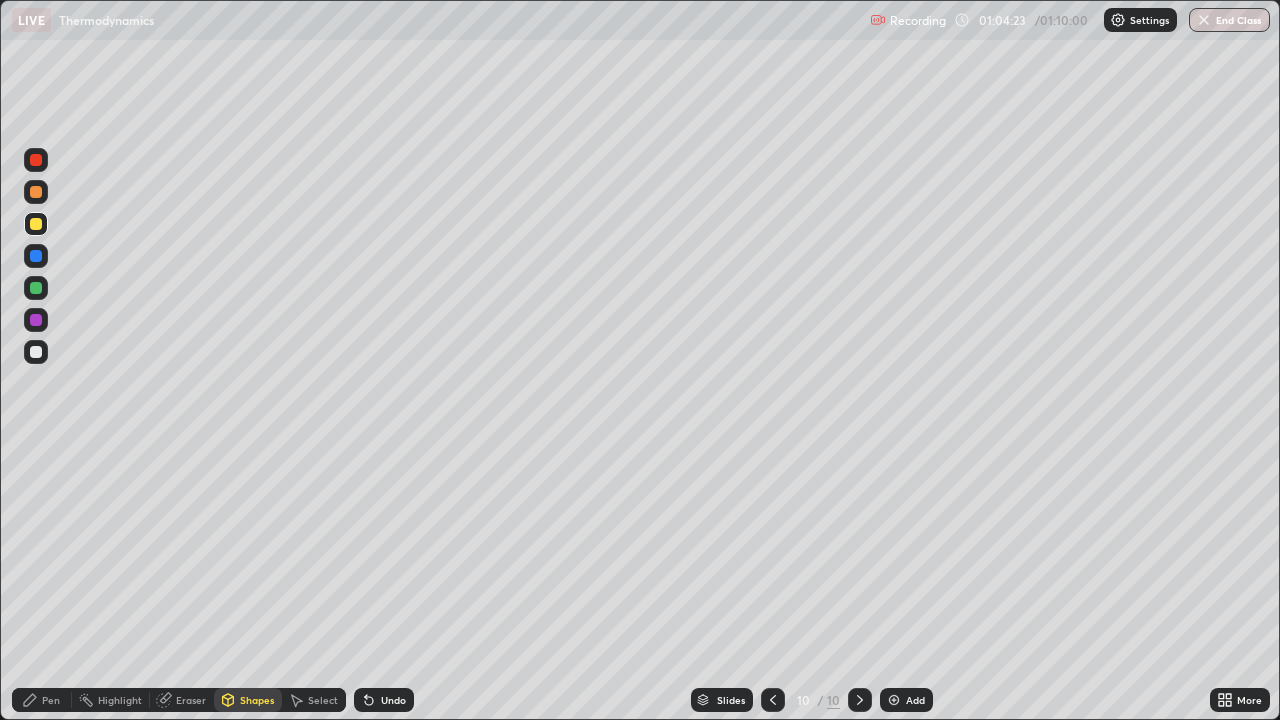 click at bounding box center (36, 160) 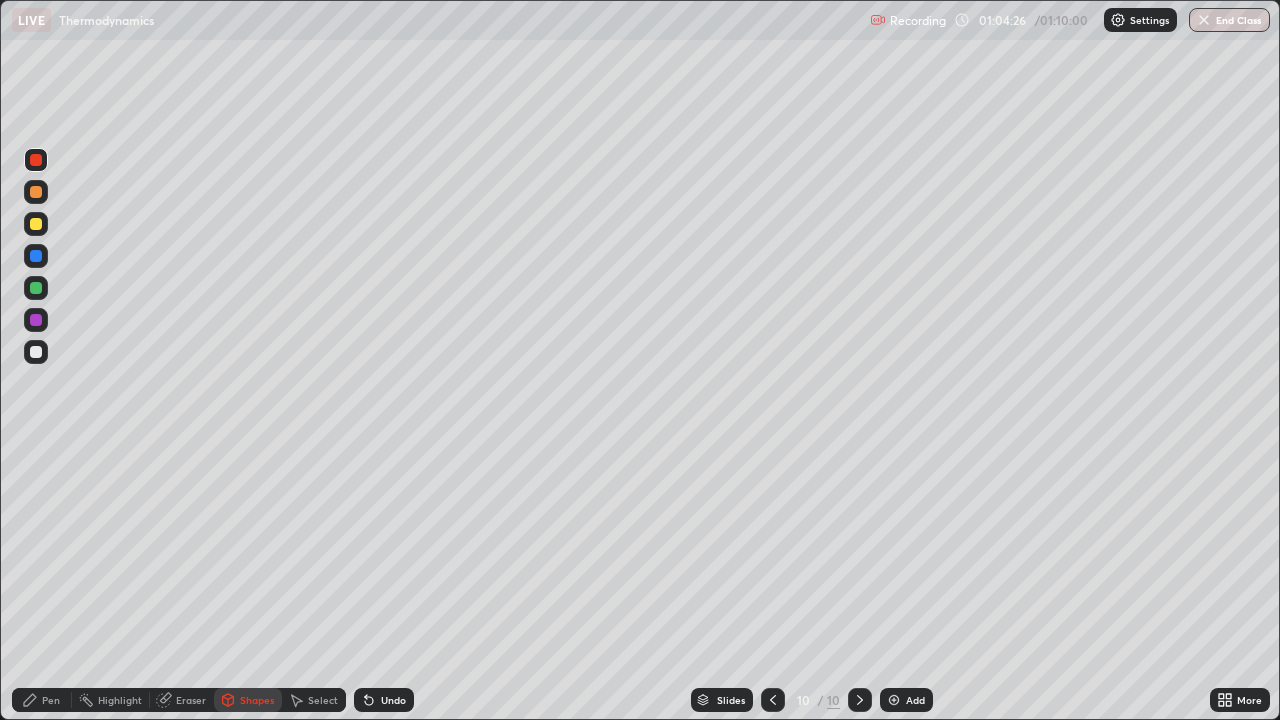 click on "Undo" at bounding box center (384, 700) 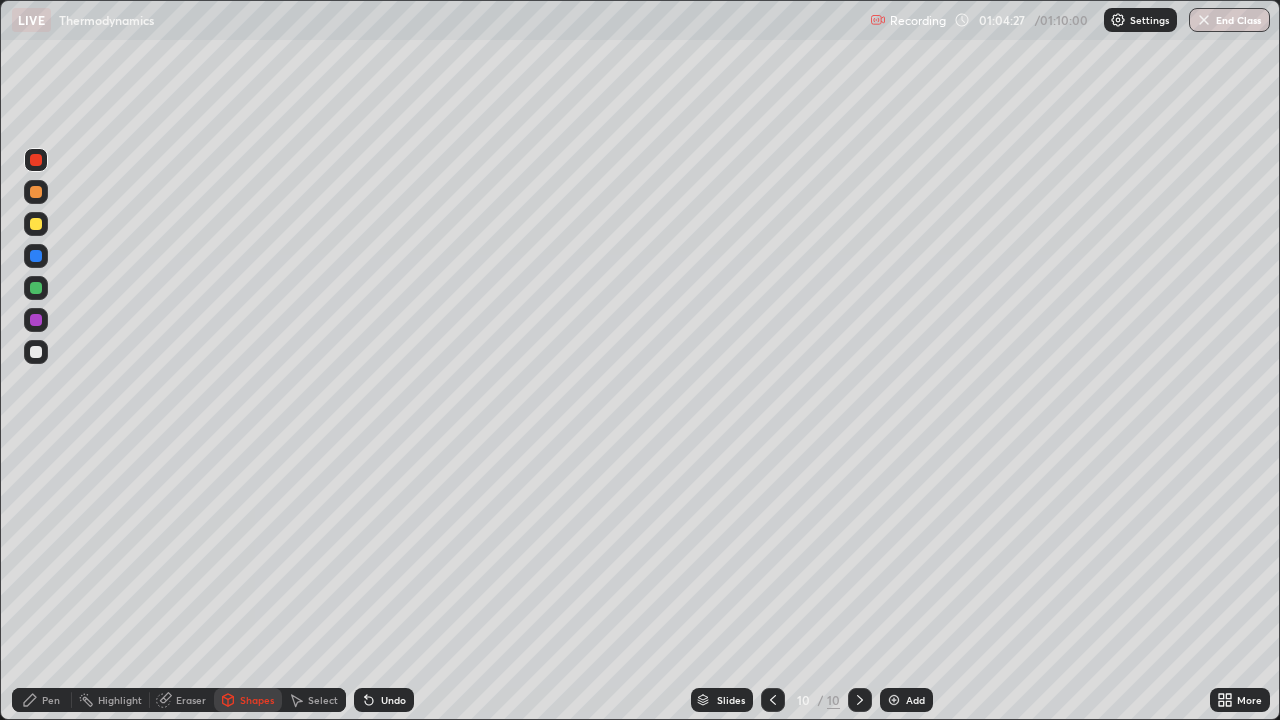 click on "Pen" at bounding box center [51, 700] 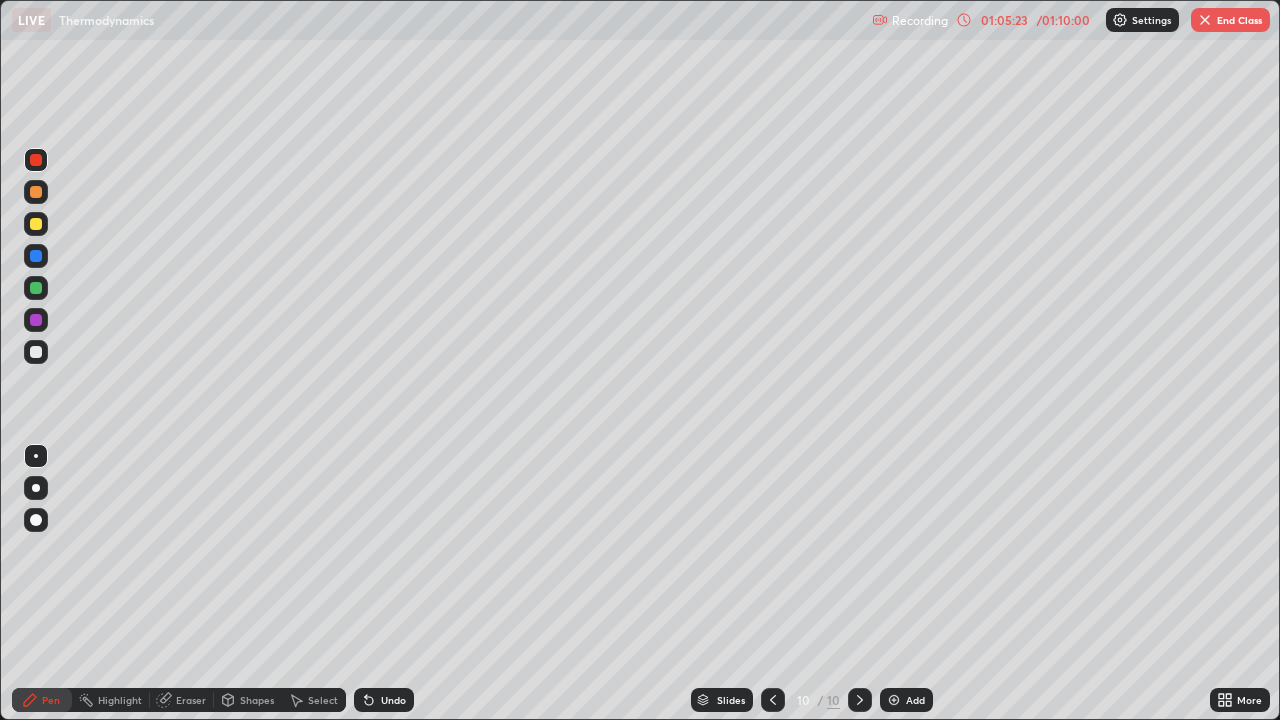 click at bounding box center (36, 352) 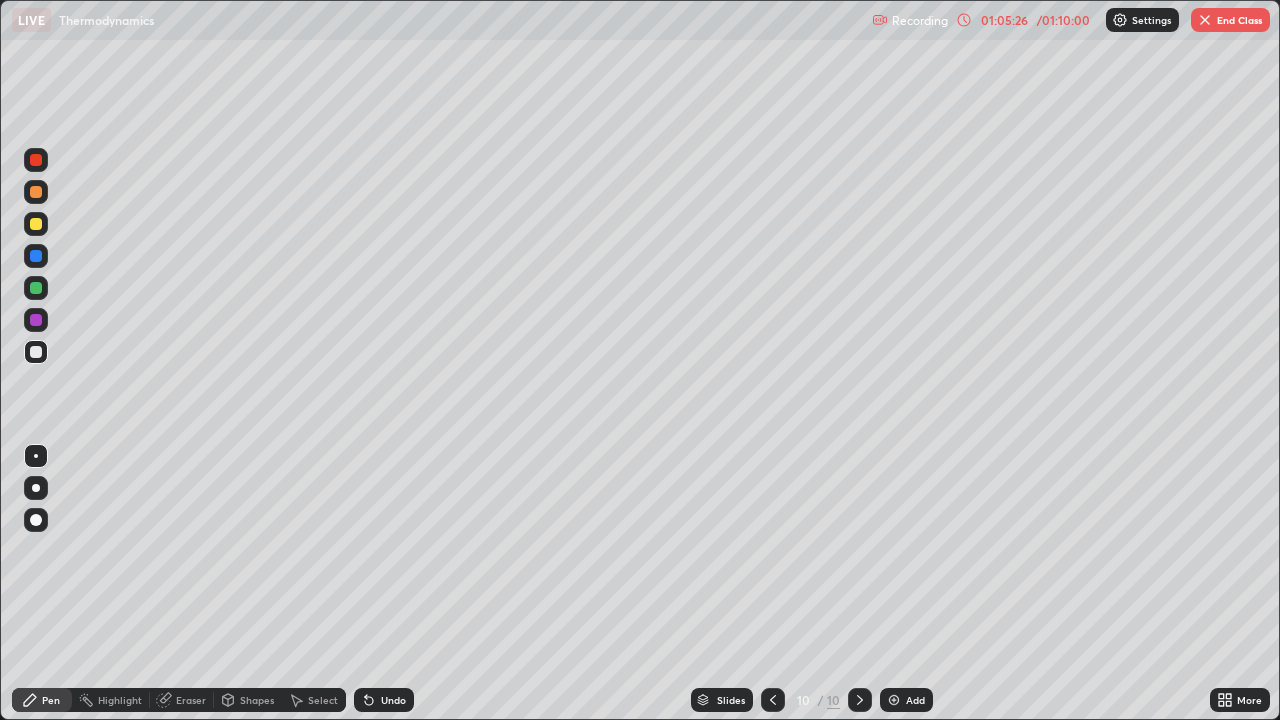 click at bounding box center (36, 224) 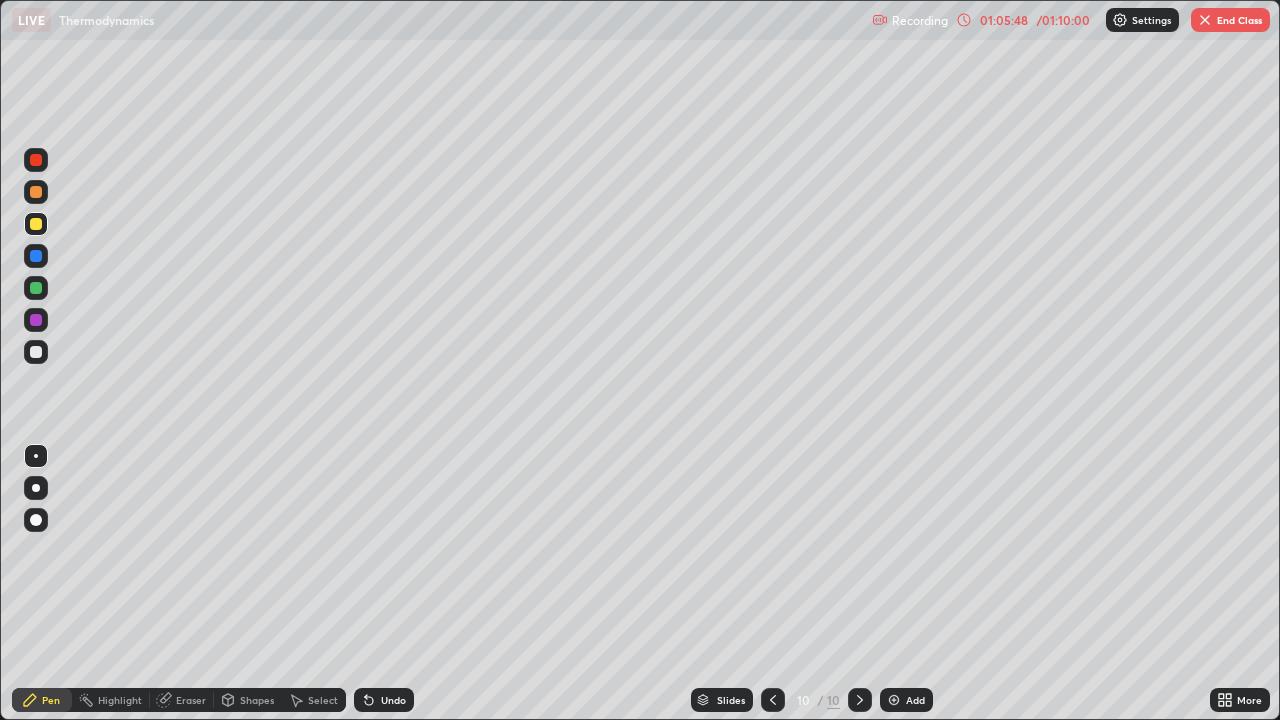 click at bounding box center (36, 352) 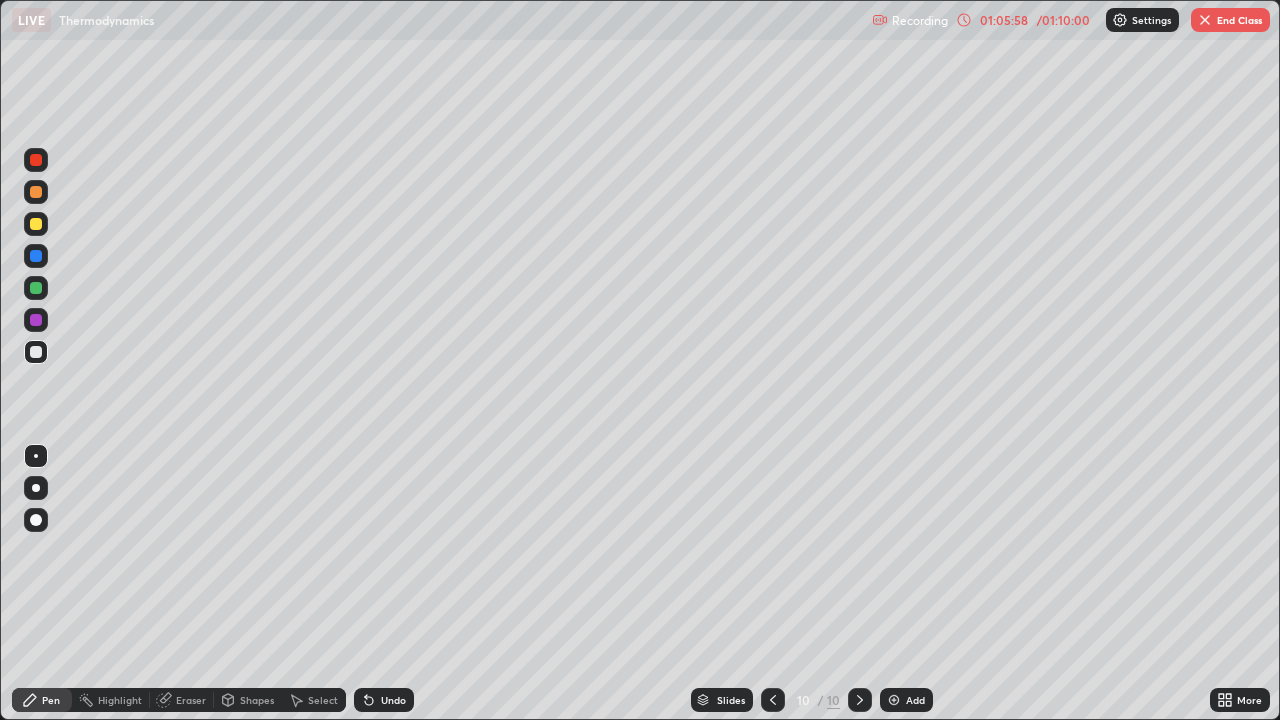 click on "Undo" at bounding box center (384, 700) 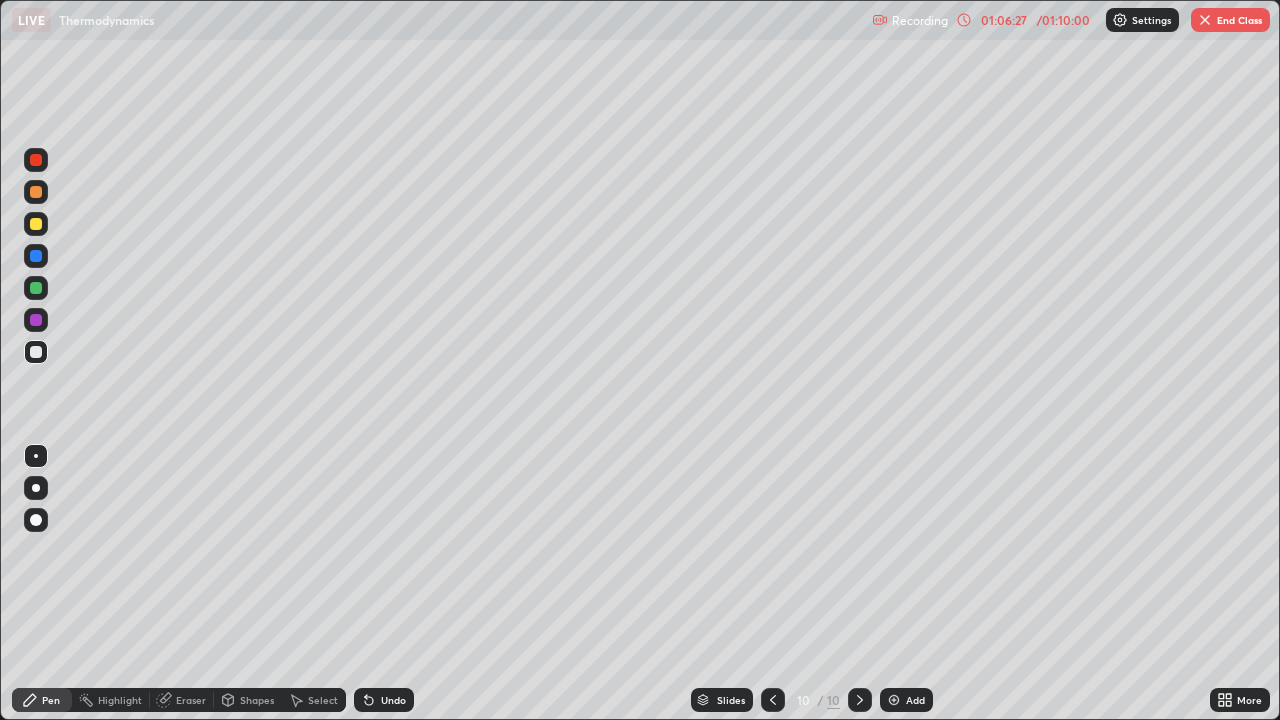 click at bounding box center (36, 224) 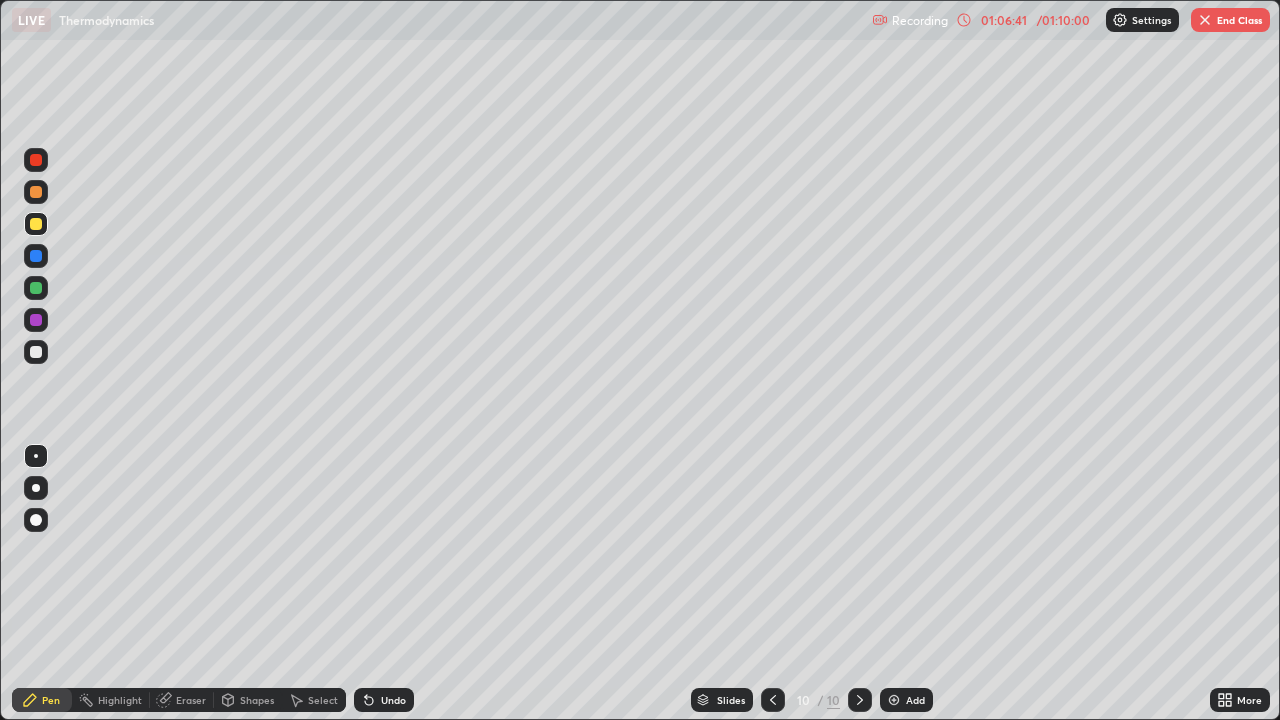 click at bounding box center (36, 352) 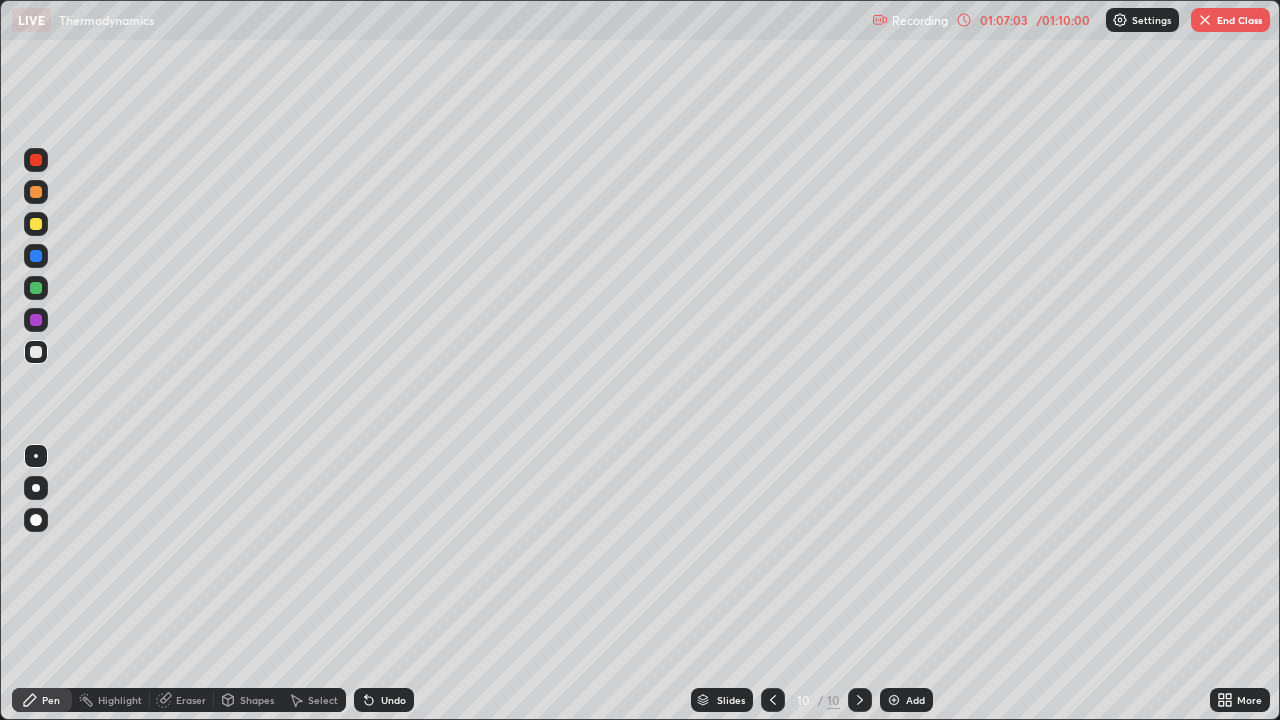 click at bounding box center (36, 224) 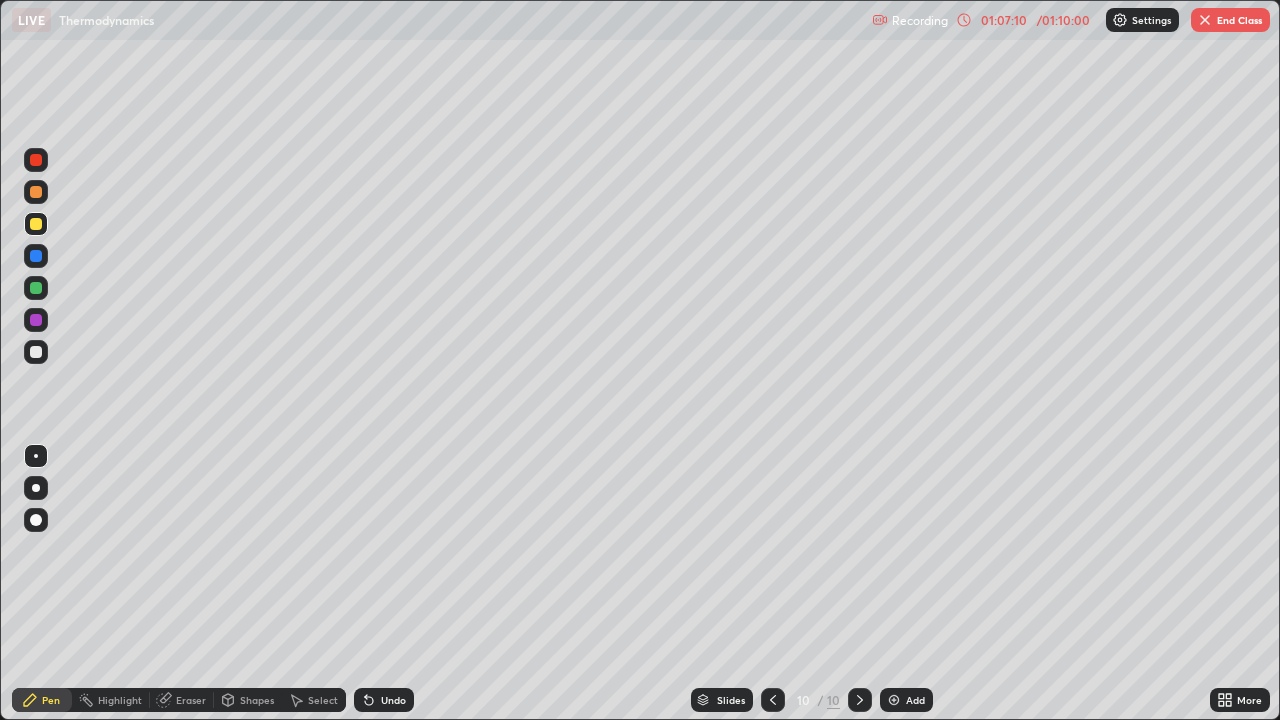 click on "Undo" at bounding box center (393, 700) 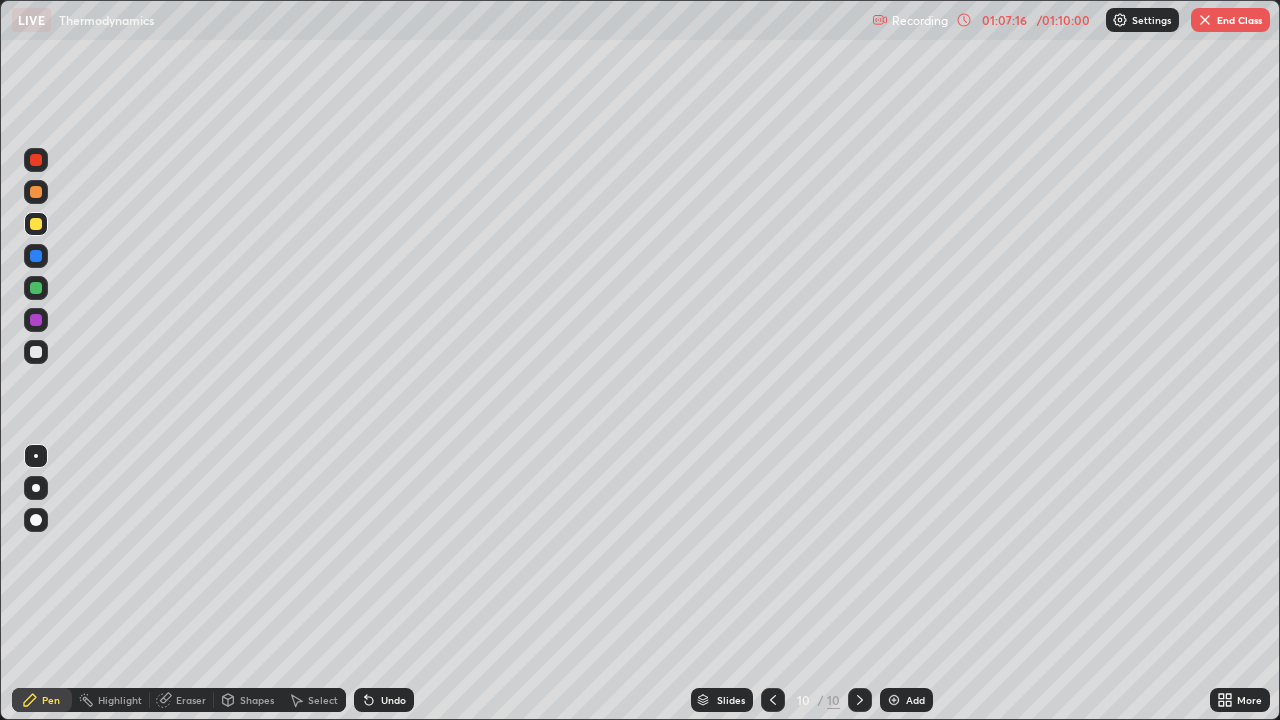 click at bounding box center (36, 352) 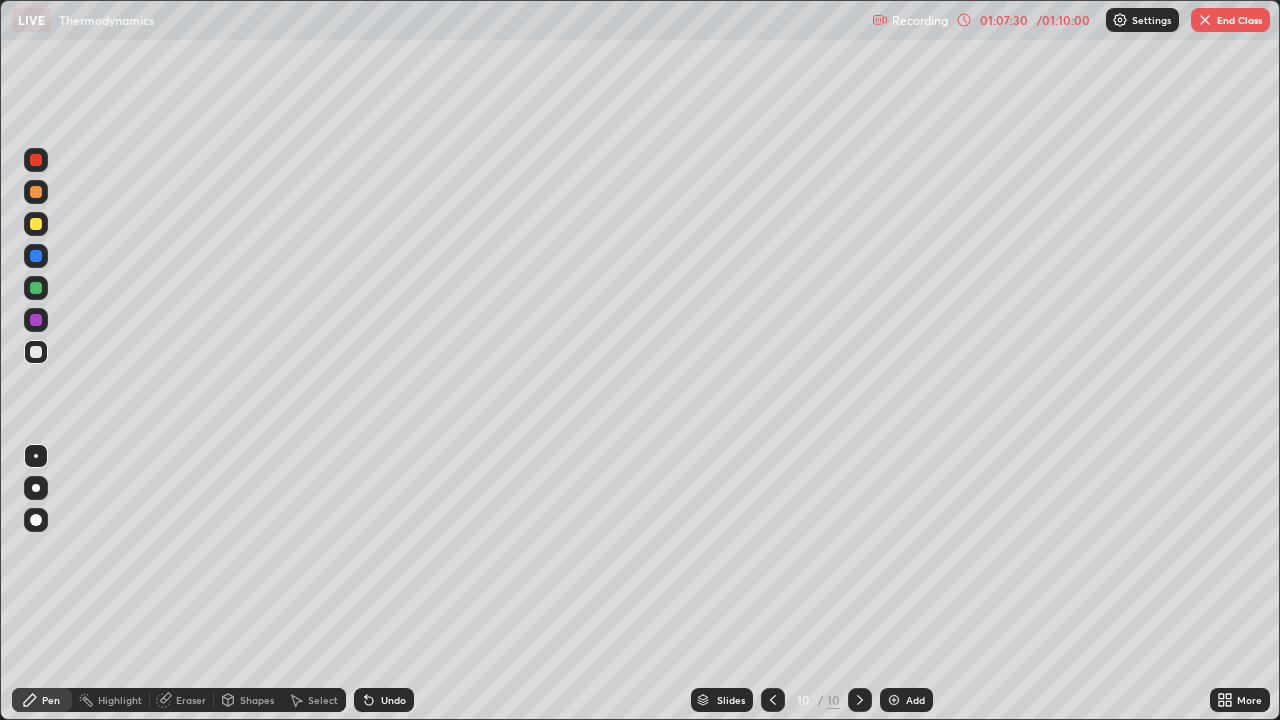click at bounding box center (36, 224) 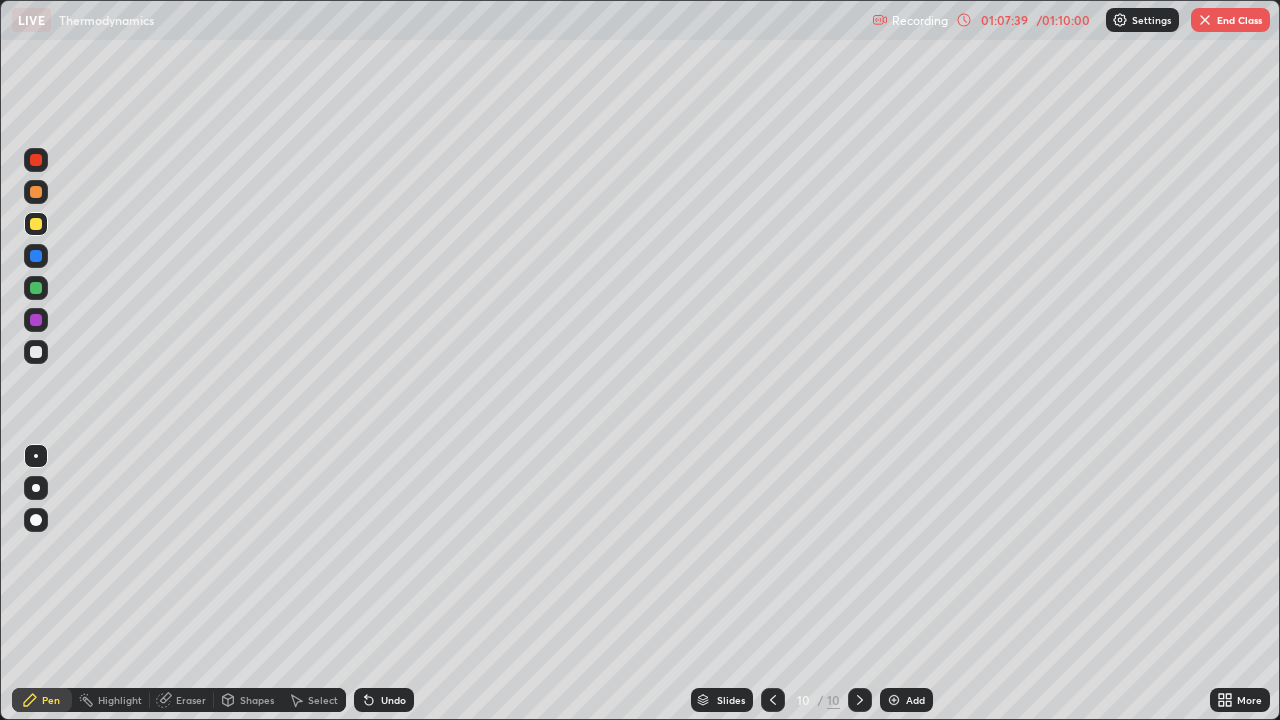 click at bounding box center [36, 352] 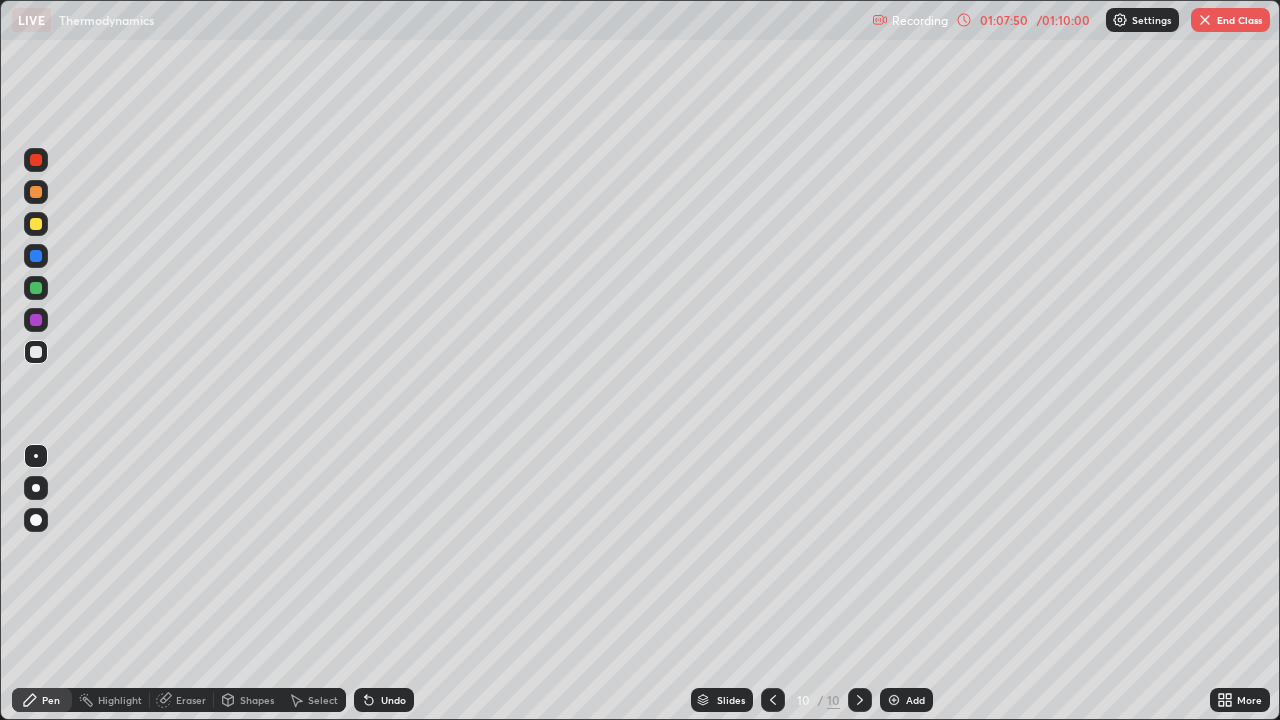 click at bounding box center [36, 224] 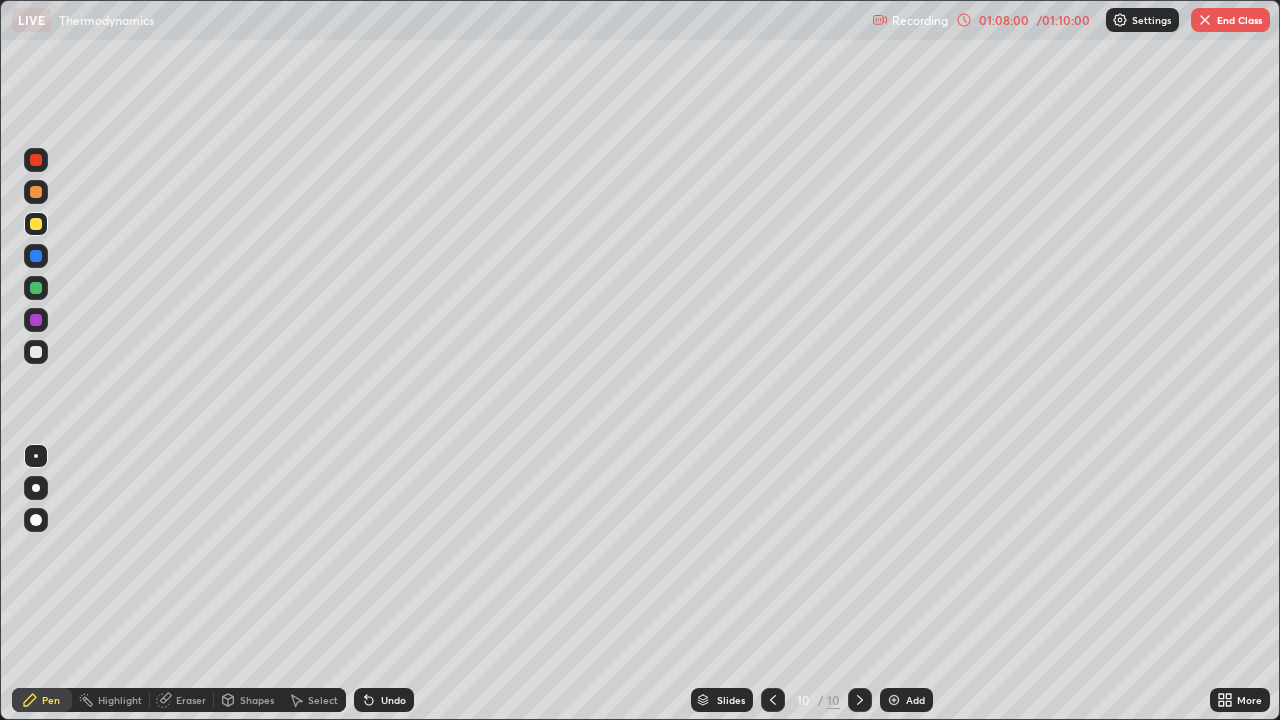 click at bounding box center [36, 352] 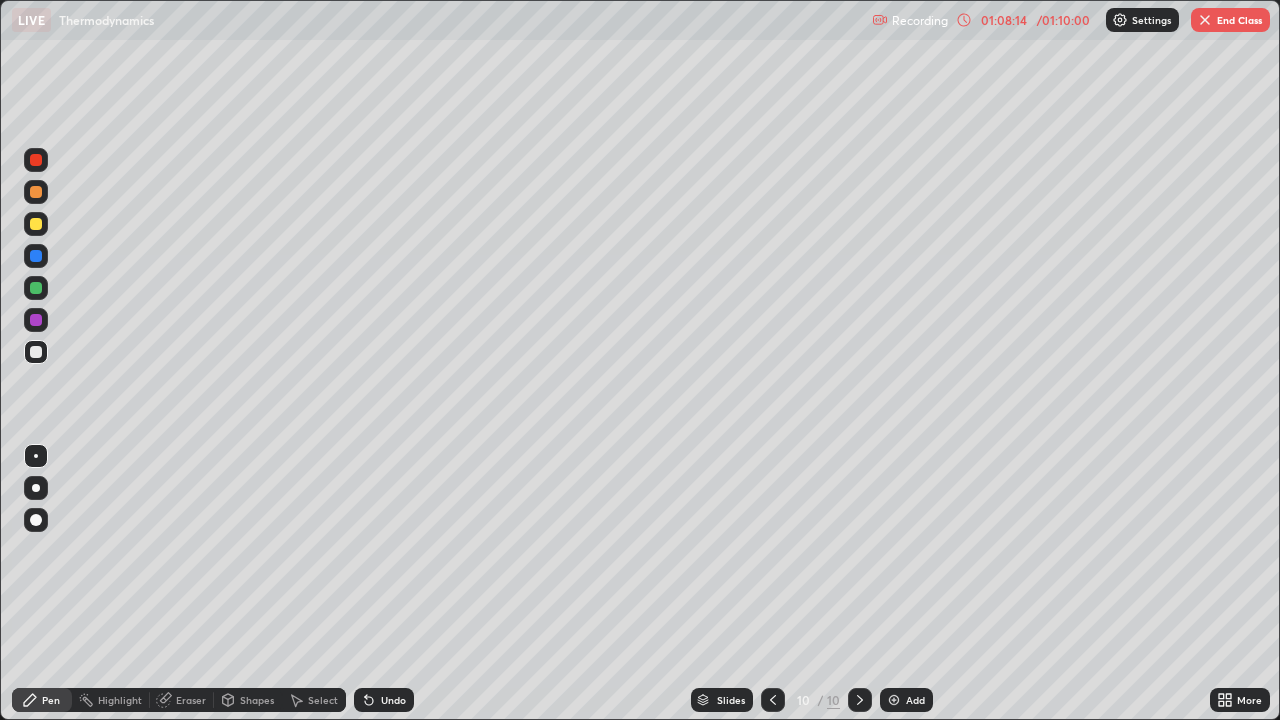 click on "Undo" at bounding box center [393, 700] 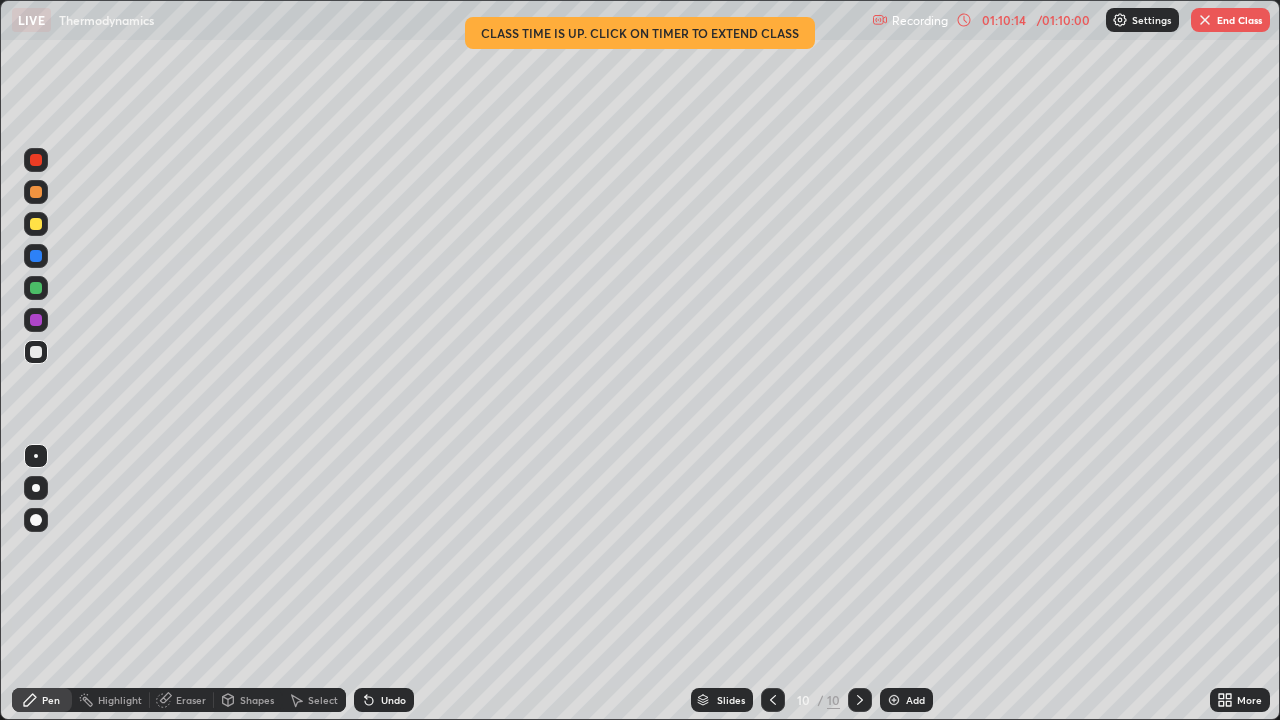 click at bounding box center [1205, 20] 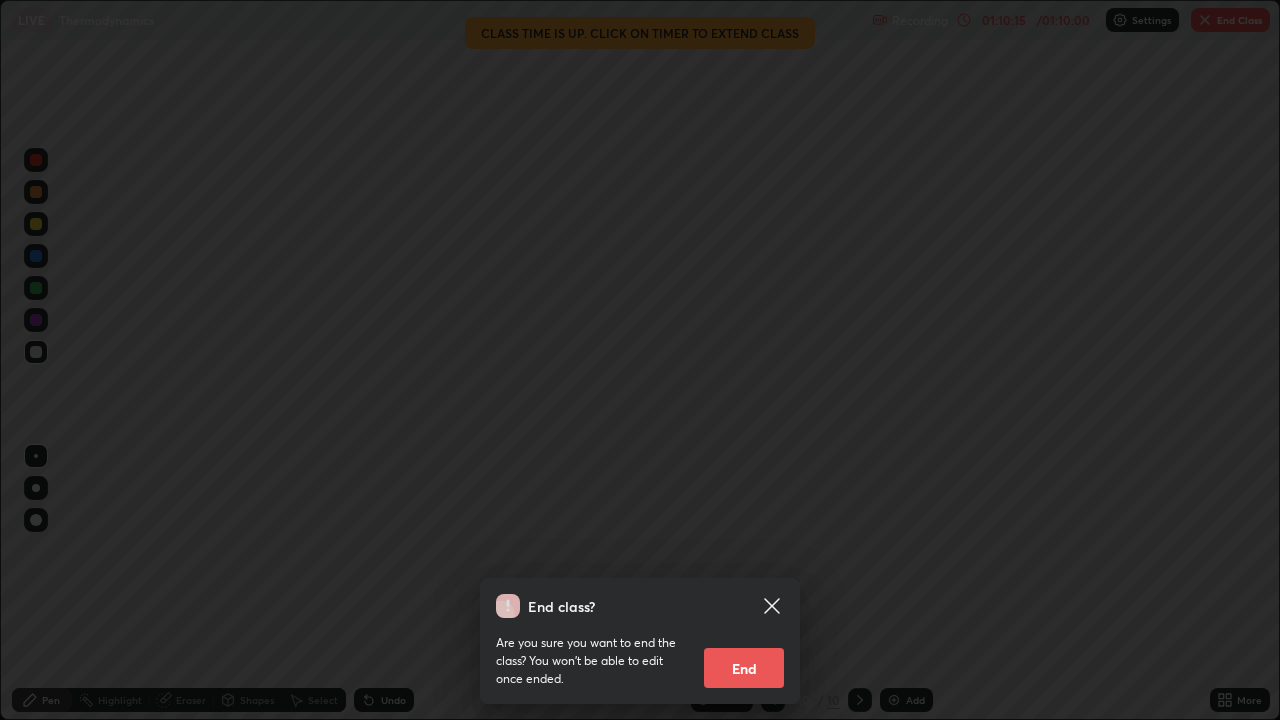 click on "End" at bounding box center (744, 668) 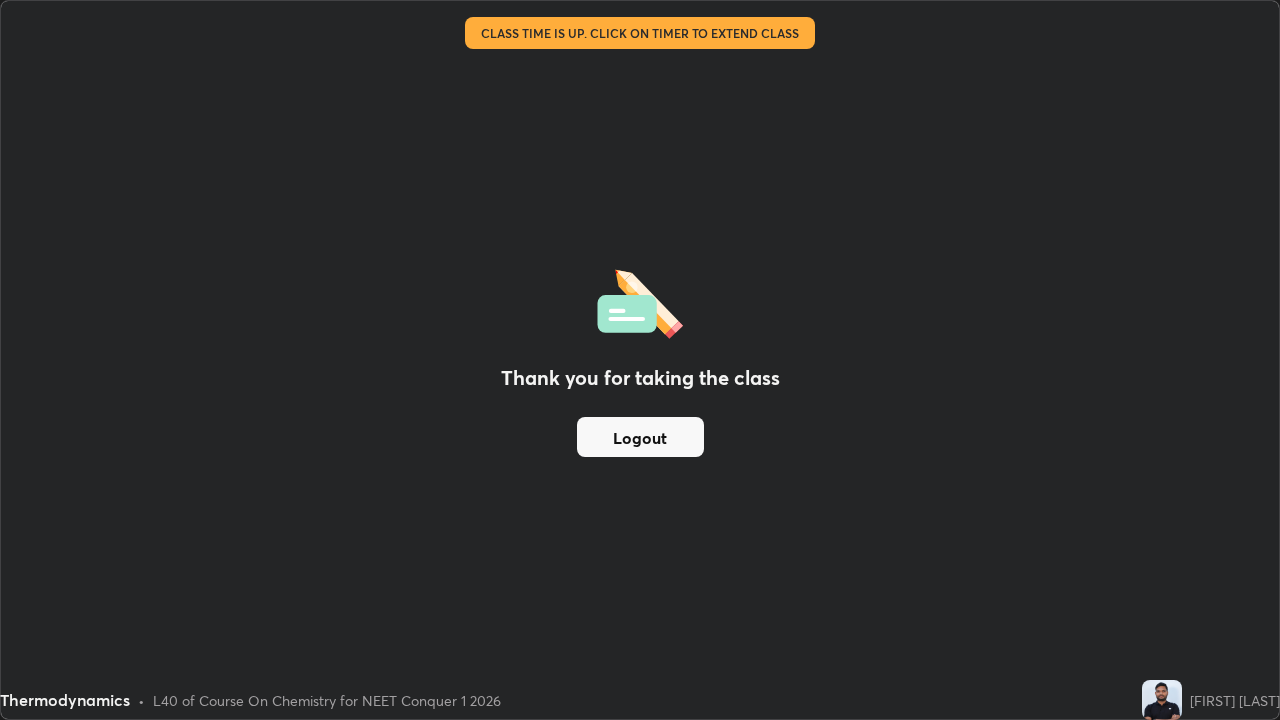 click on "Logout" at bounding box center (640, 437) 